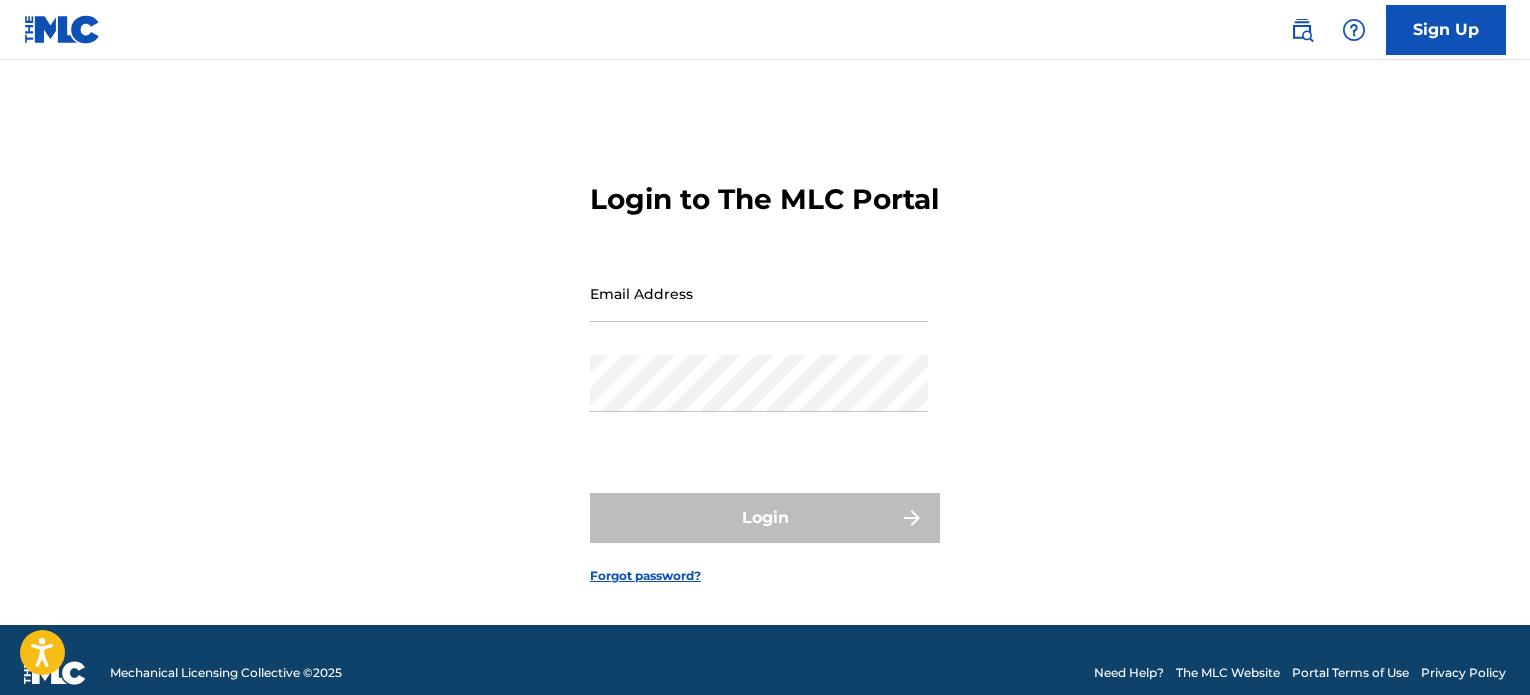 scroll, scrollTop: 0, scrollLeft: 0, axis: both 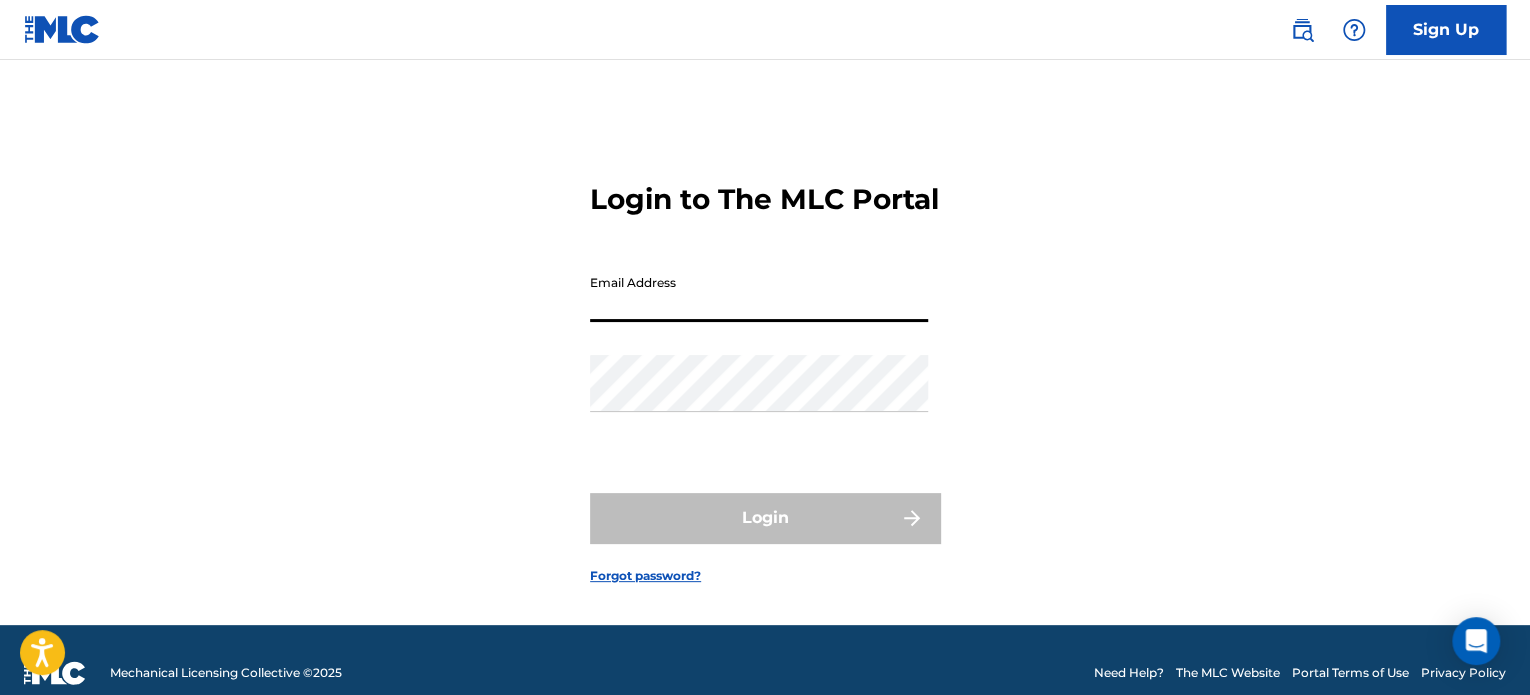 click on "Email Address" at bounding box center [759, 293] 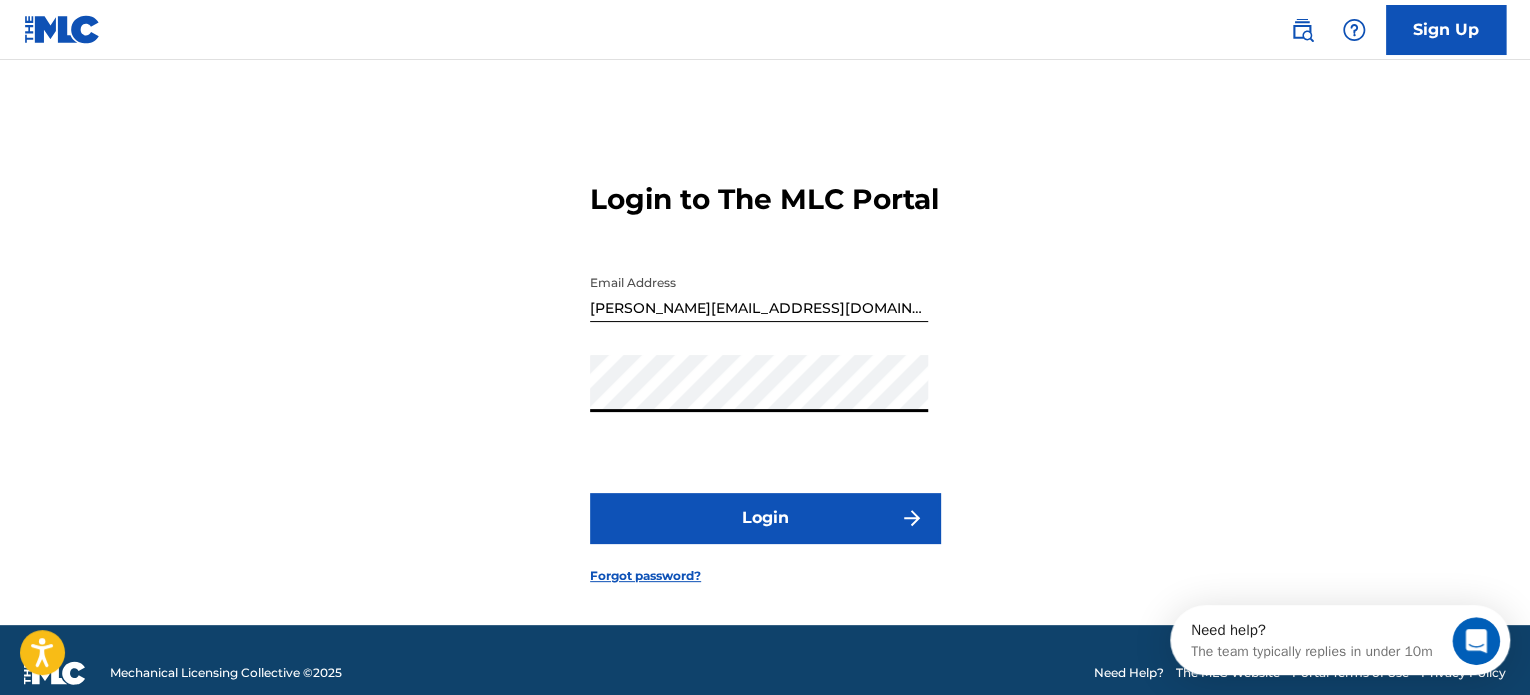 scroll, scrollTop: 0, scrollLeft: 0, axis: both 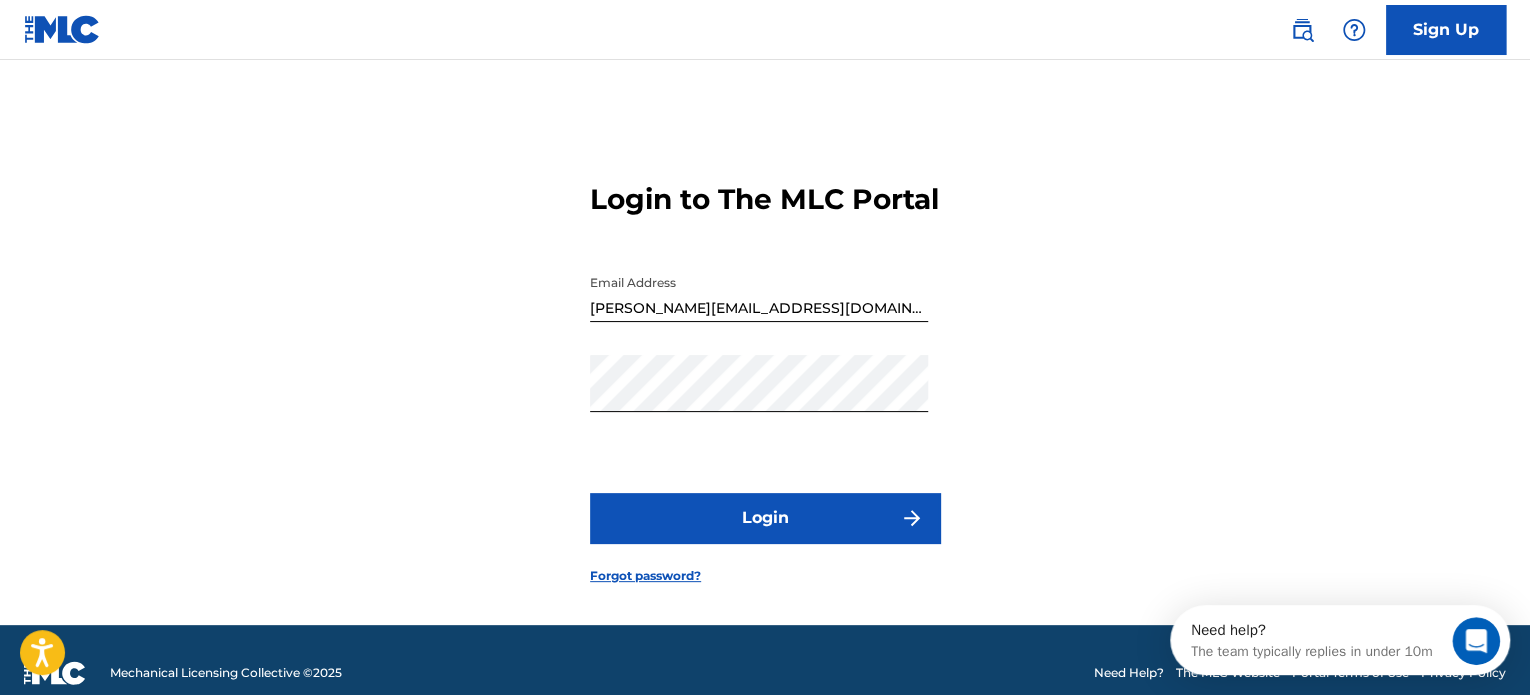 click on "Login" at bounding box center [765, 518] 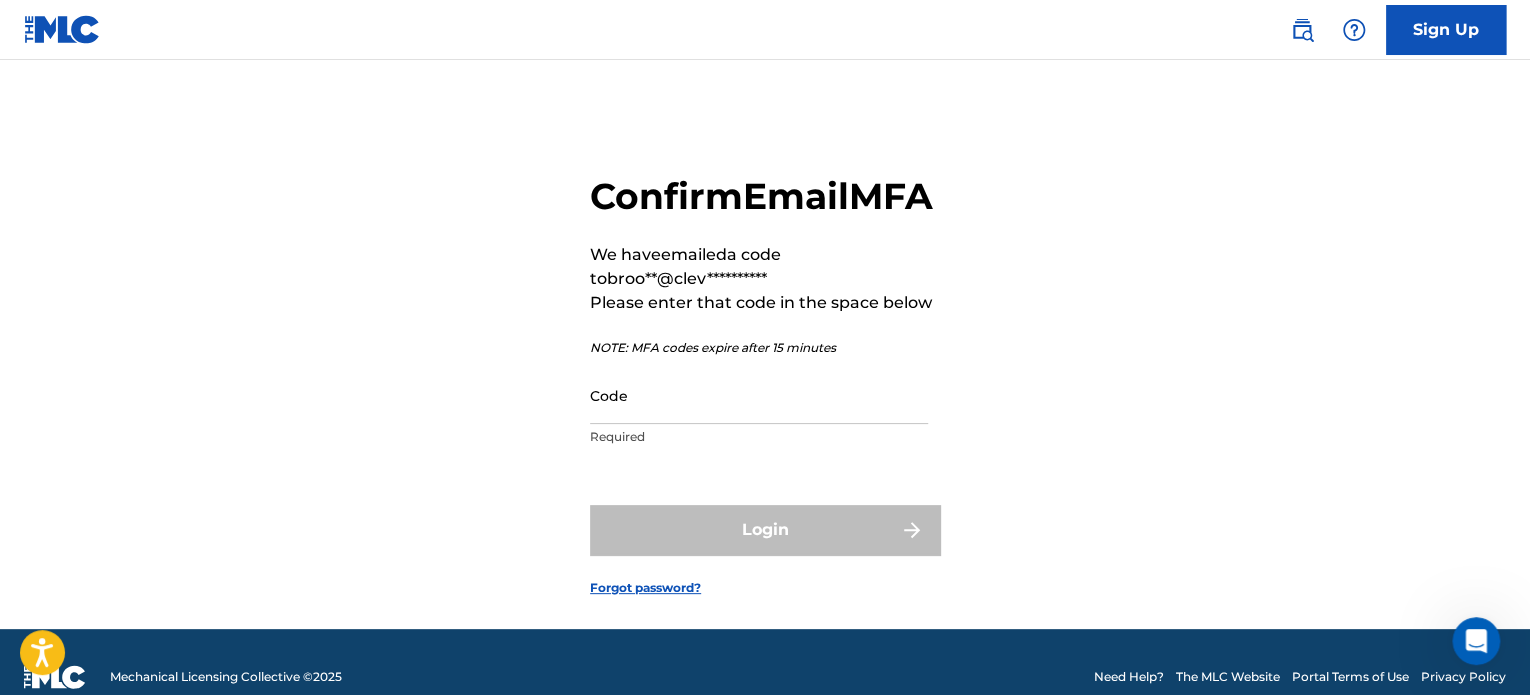 click on "Code" at bounding box center (759, 395) 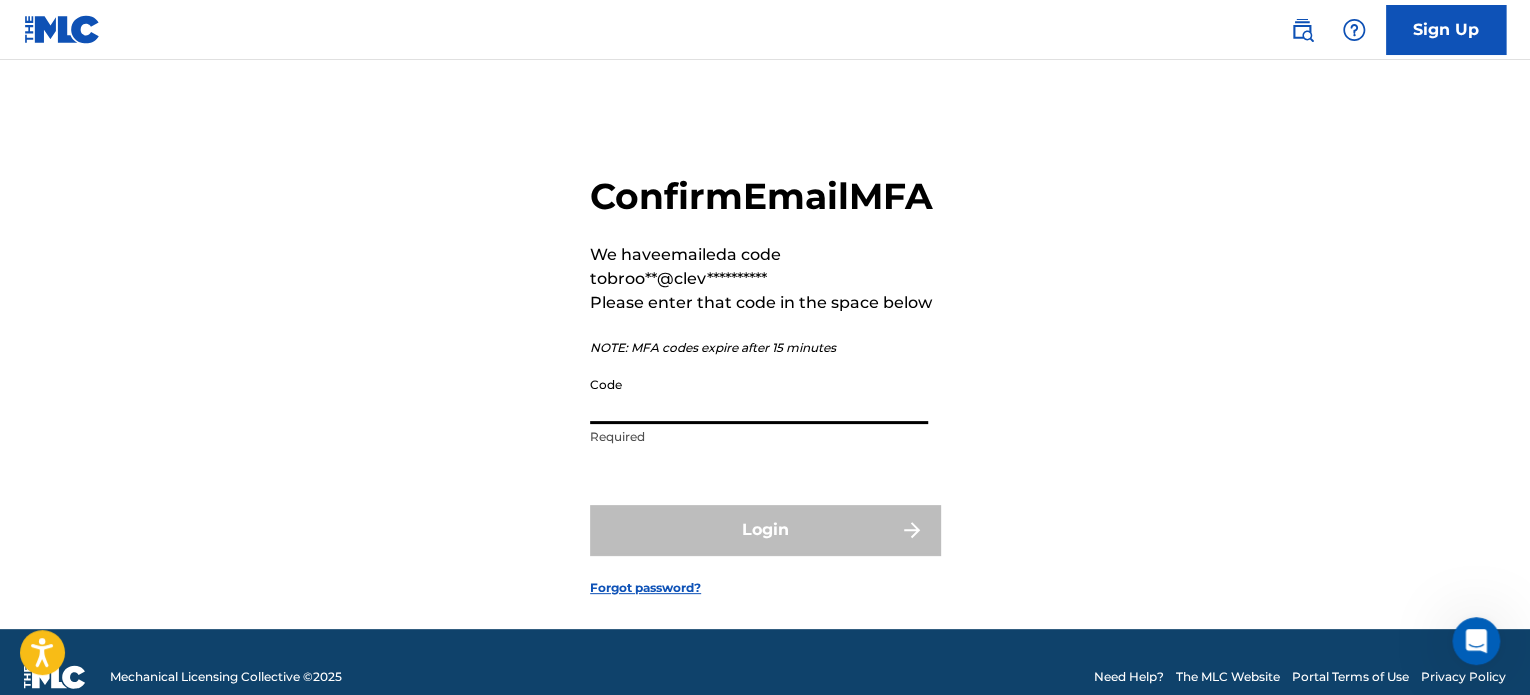paste on "025712" 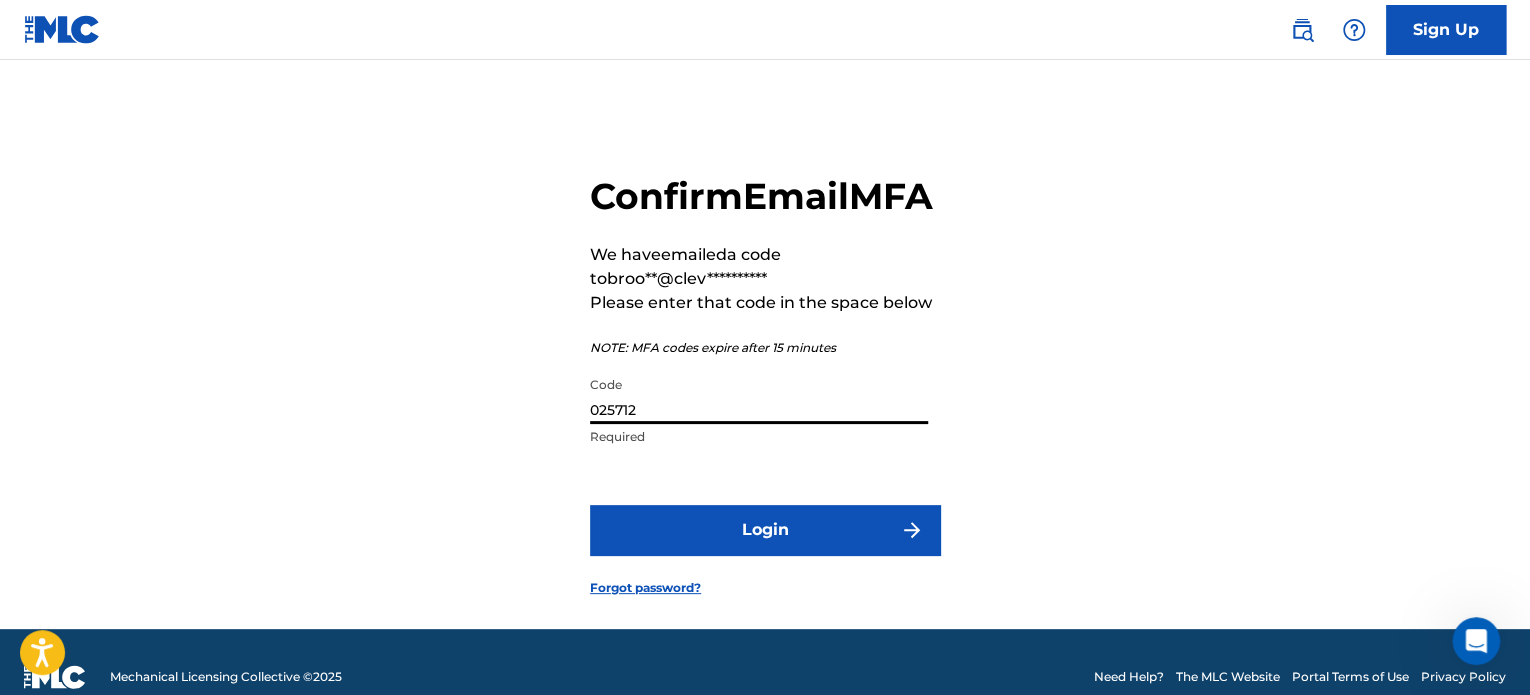 type on "025712" 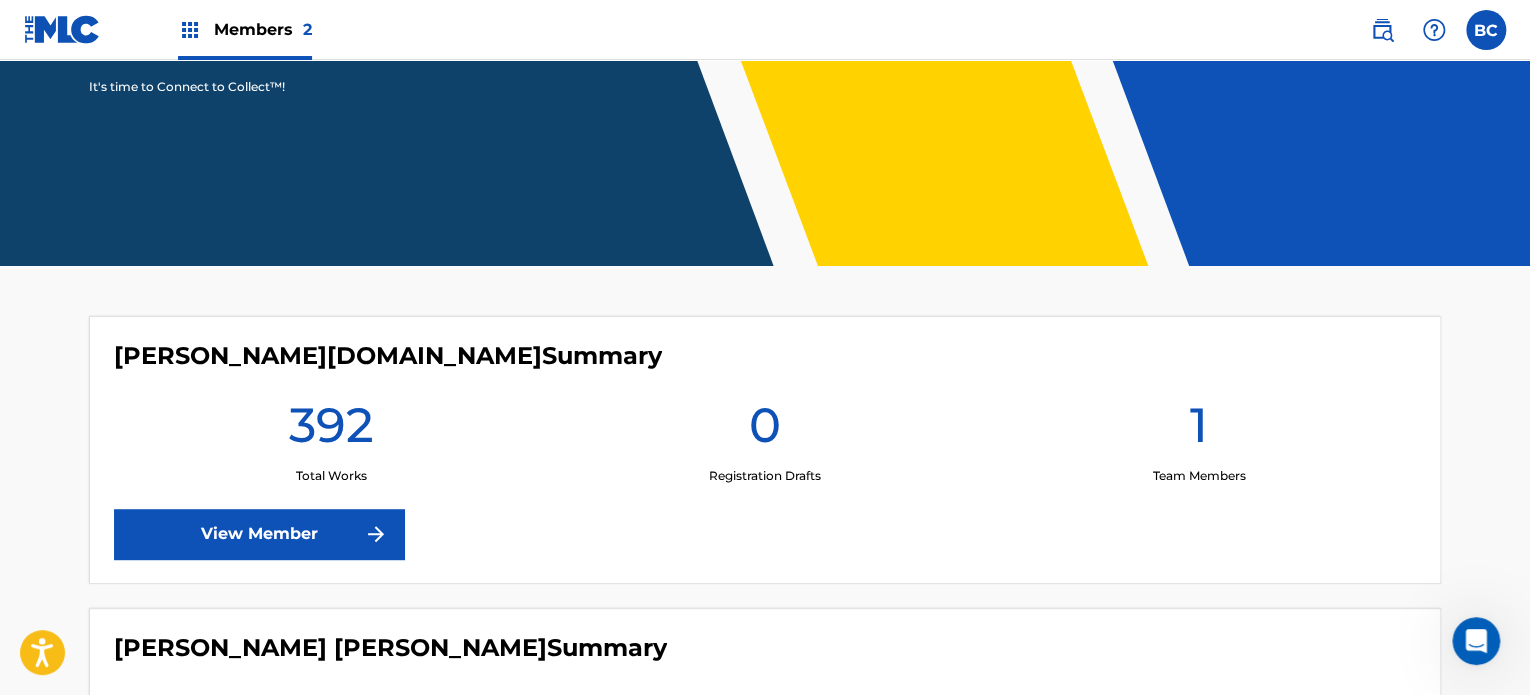 scroll, scrollTop: 500, scrollLeft: 0, axis: vertical 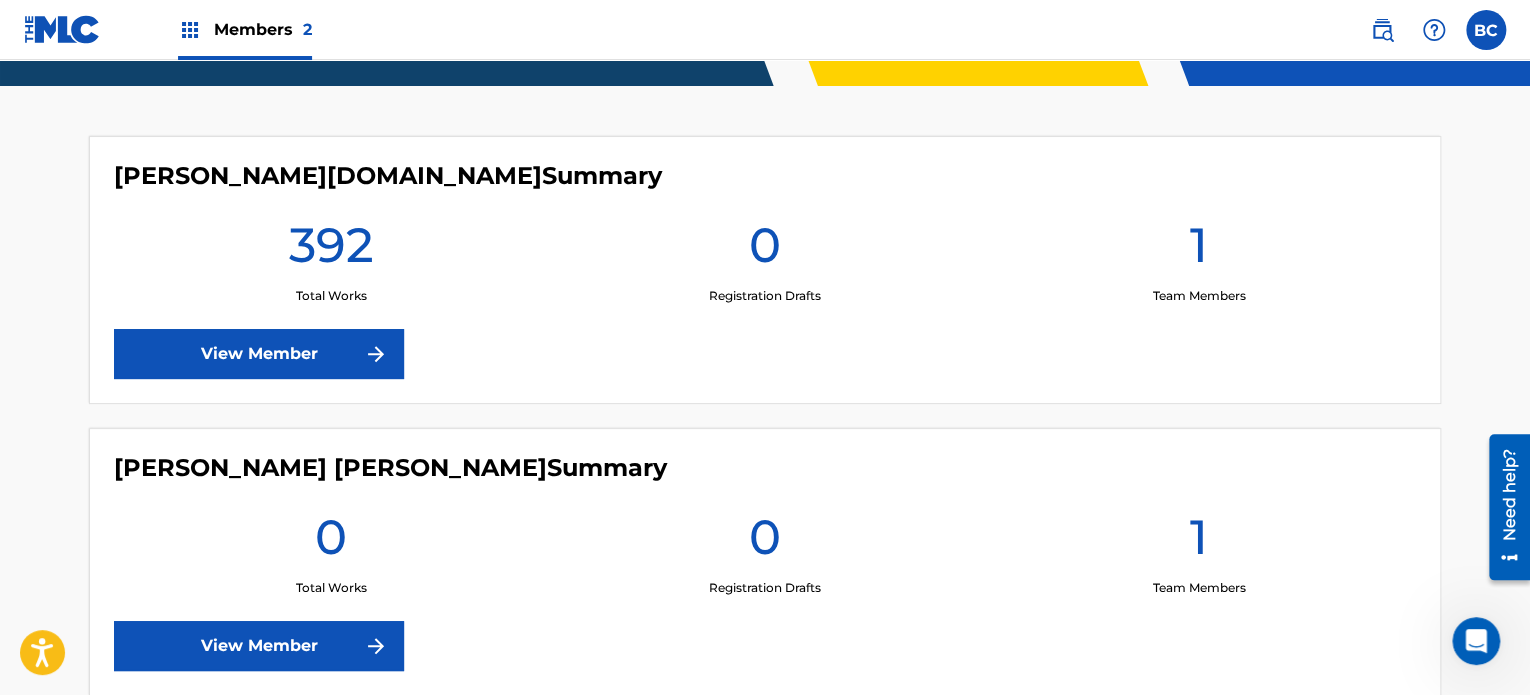 click on "View Member" at bounding box center [259, 354] 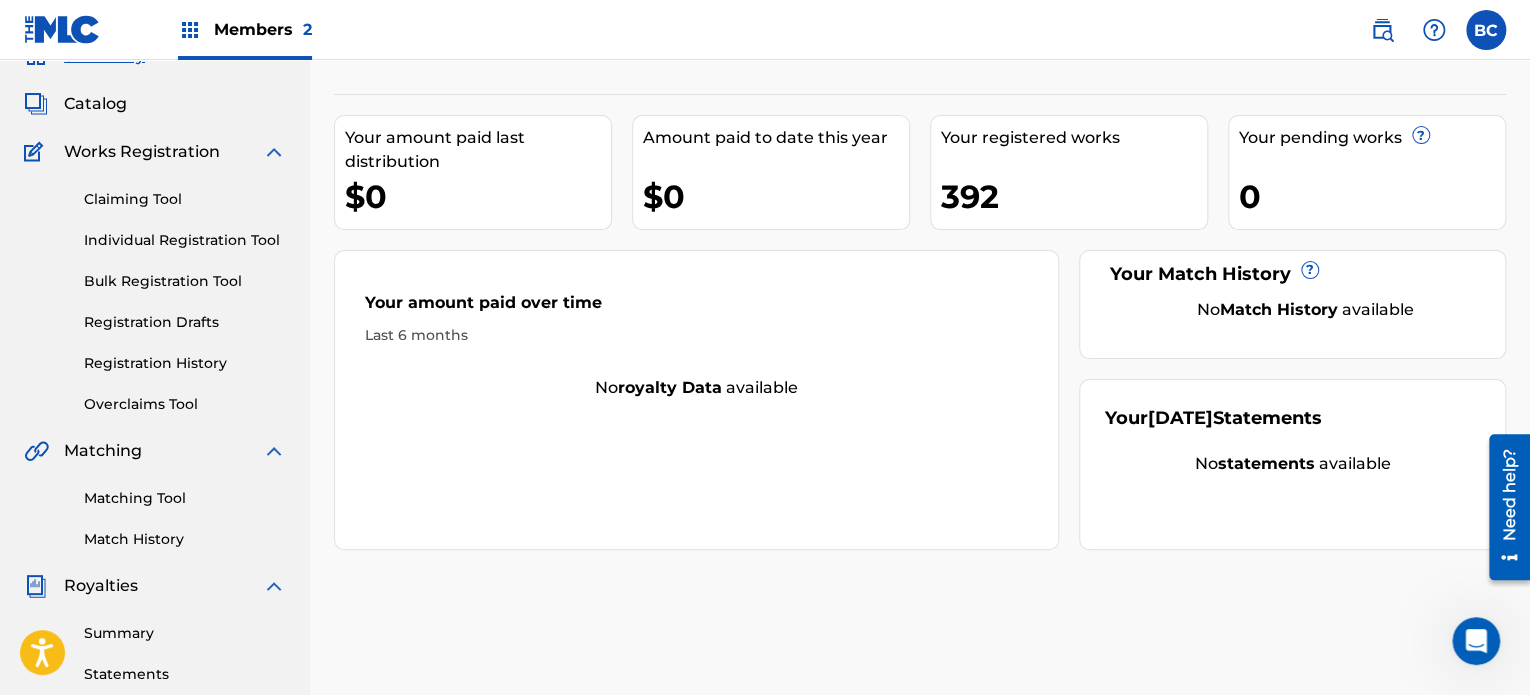 scroll, scrollTop: 100, scrollLeft: 0, axis: vertical 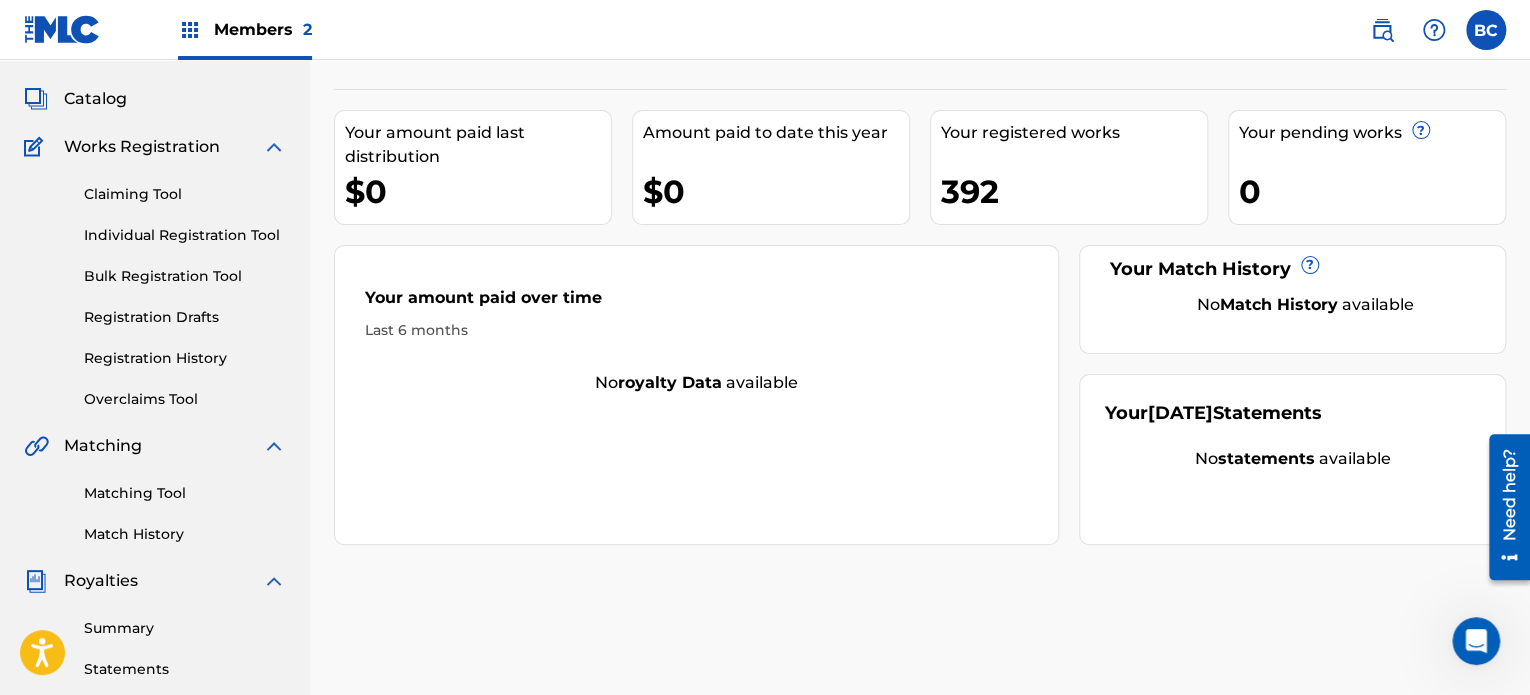 click on "Members    2" at bounding box center (245, 29) 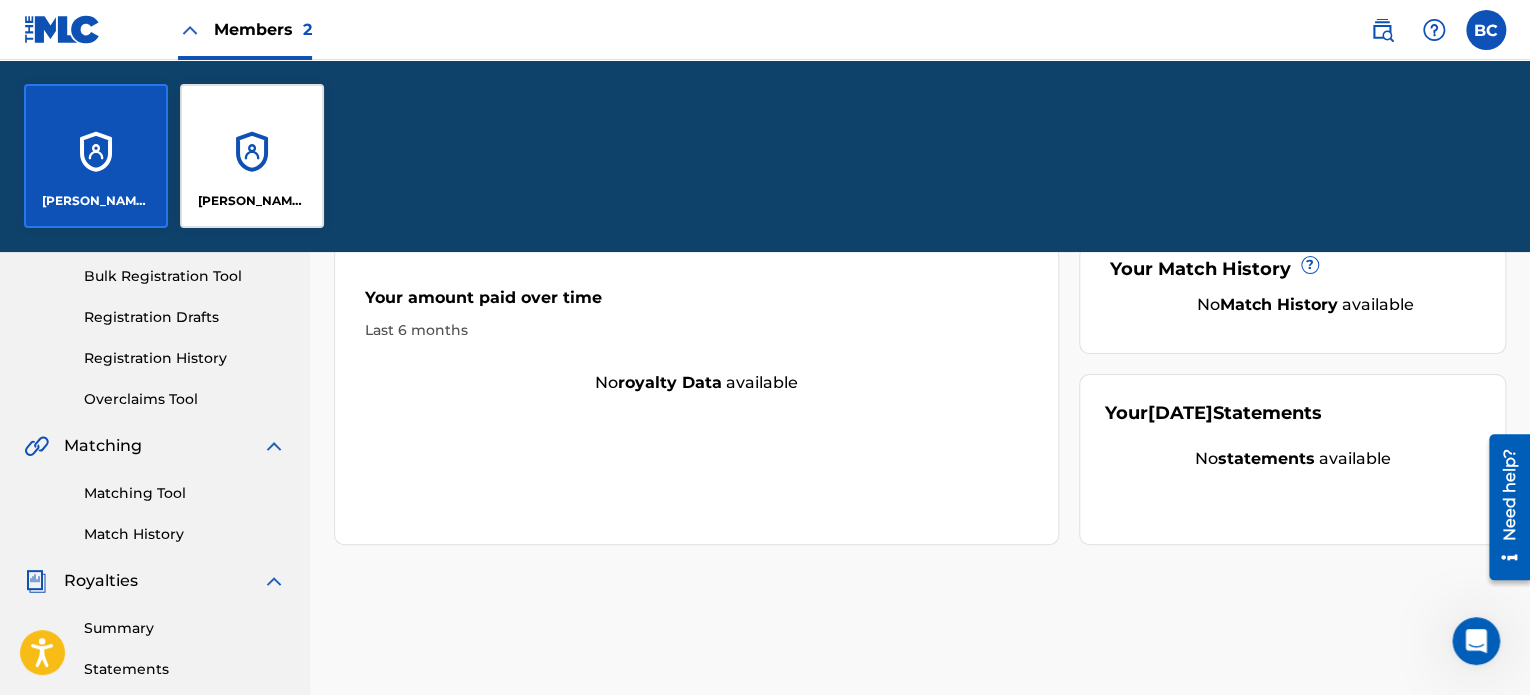 click on "[PERSON_NAME] [PERSON_NAME]" at bounding box center (252, 156) 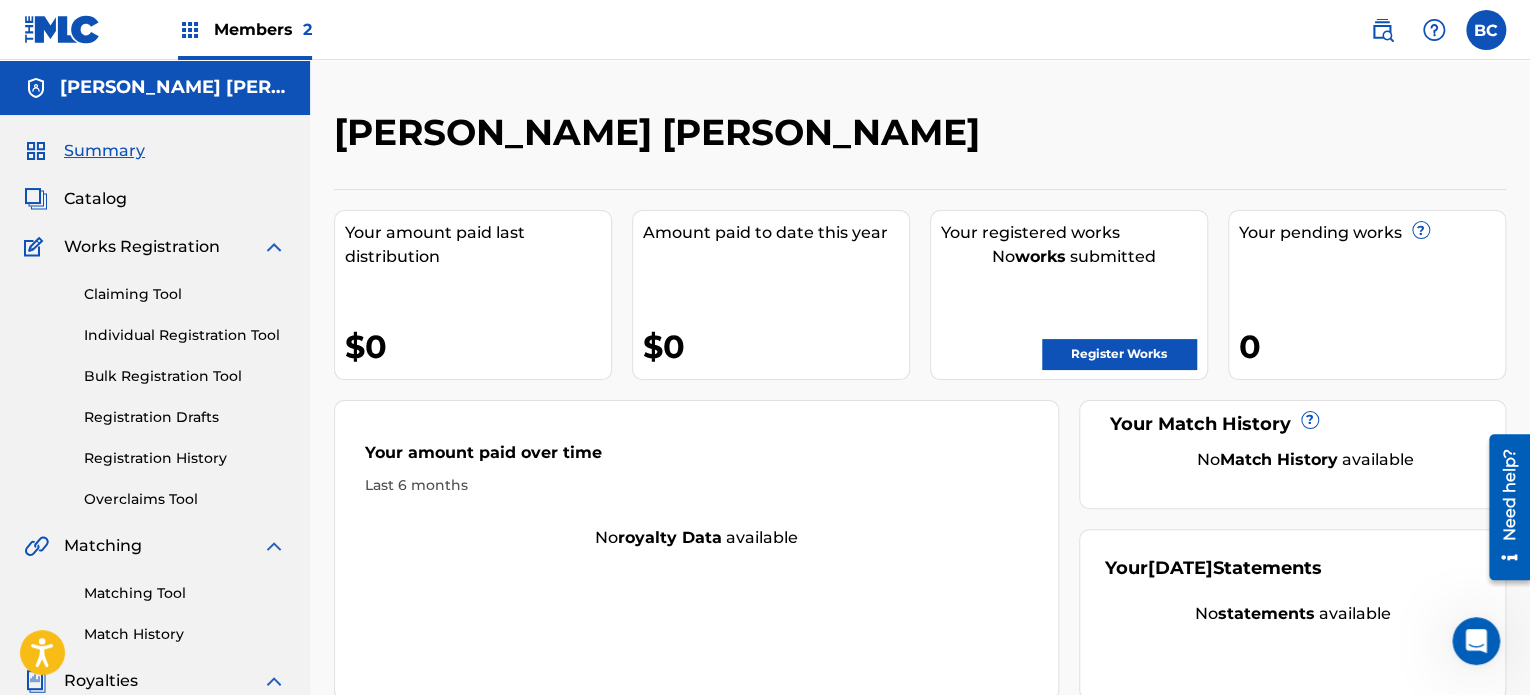 click on "Claiming Tool" at bounding box center (185, 294) 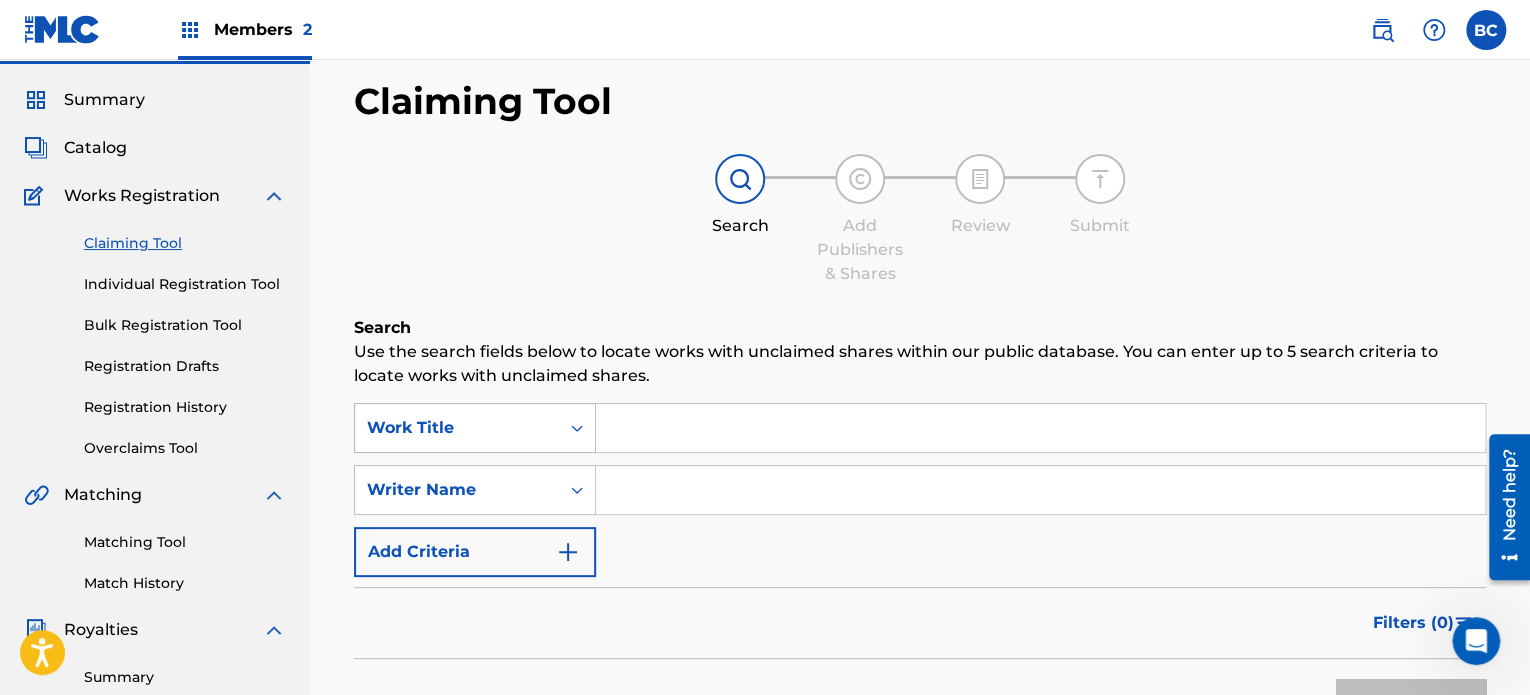 click on "Work Title" at bounding box center [475, 428] 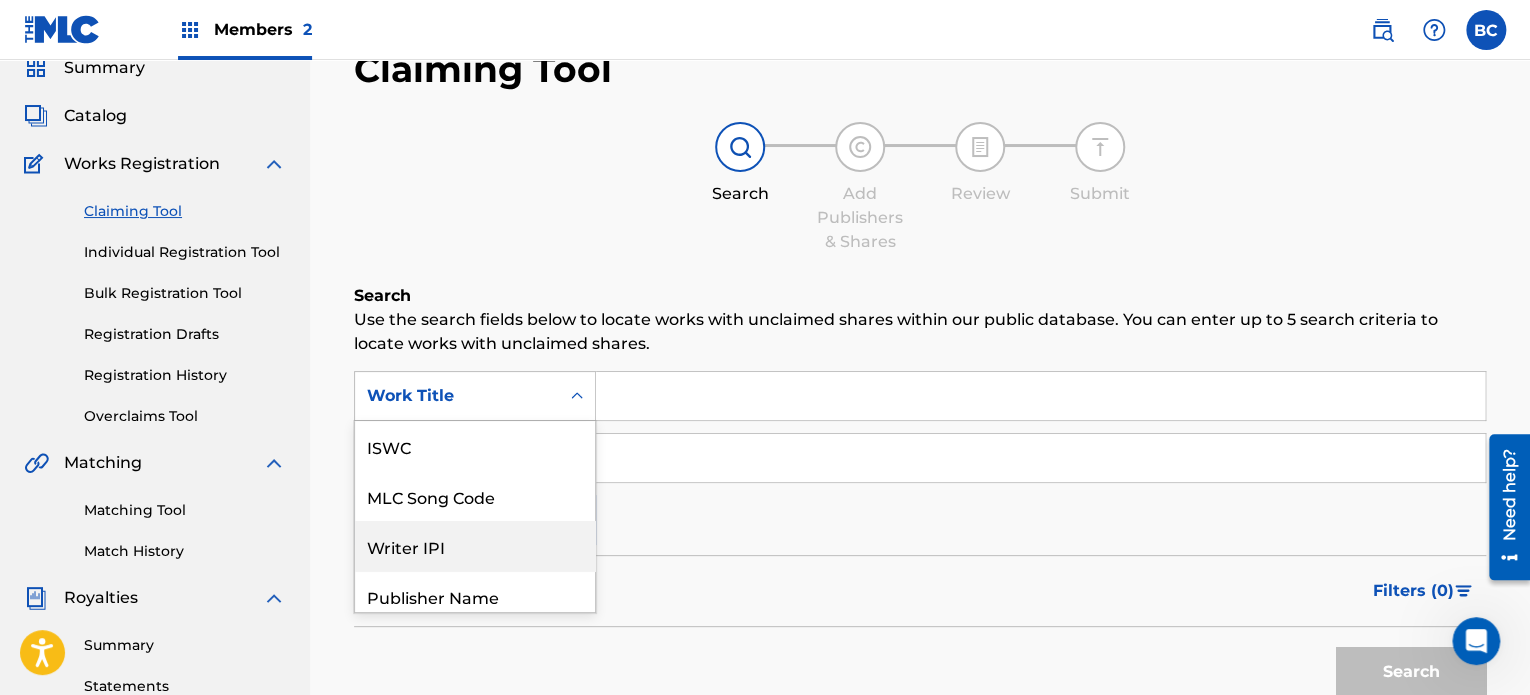 scroll, scrollTop: 109, scrollLeft: 0, axis: vertical 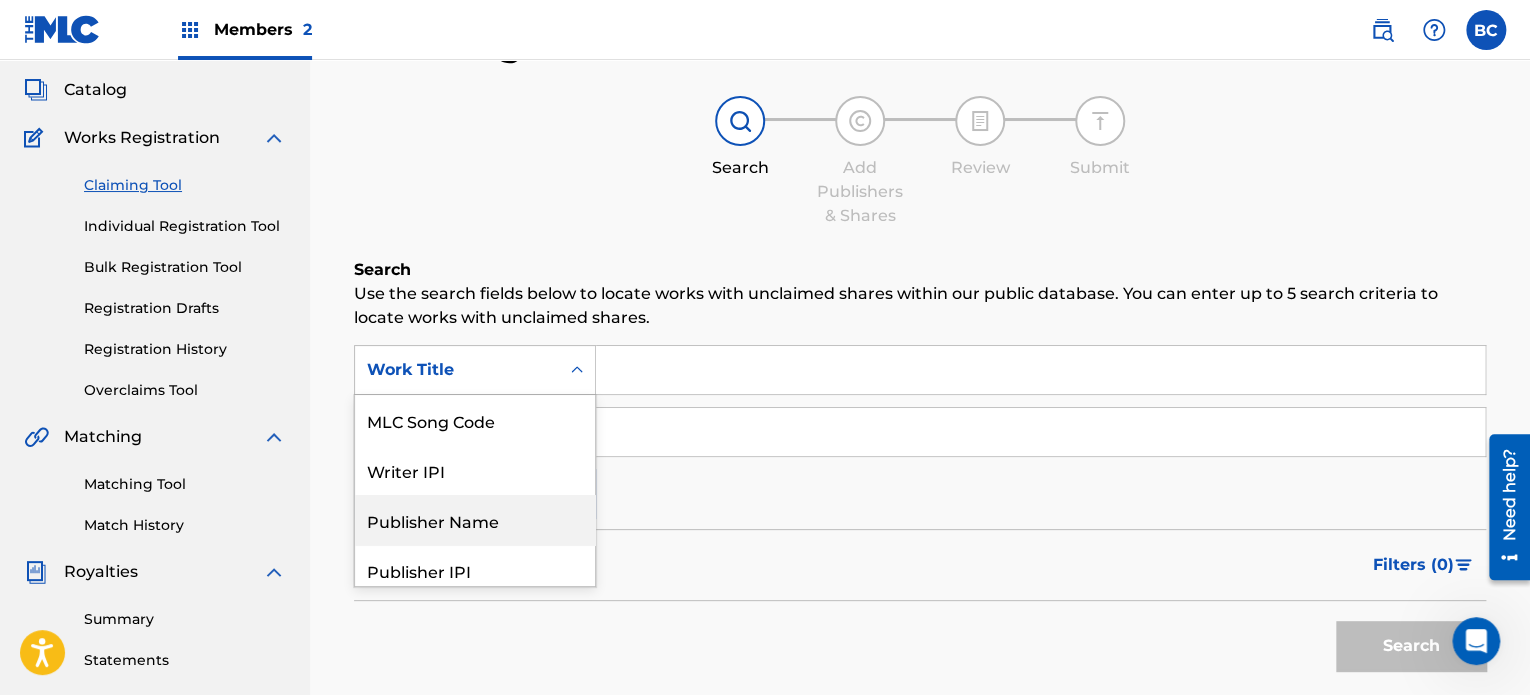 click on "Publisher Name" at bounding box center (475, 520) 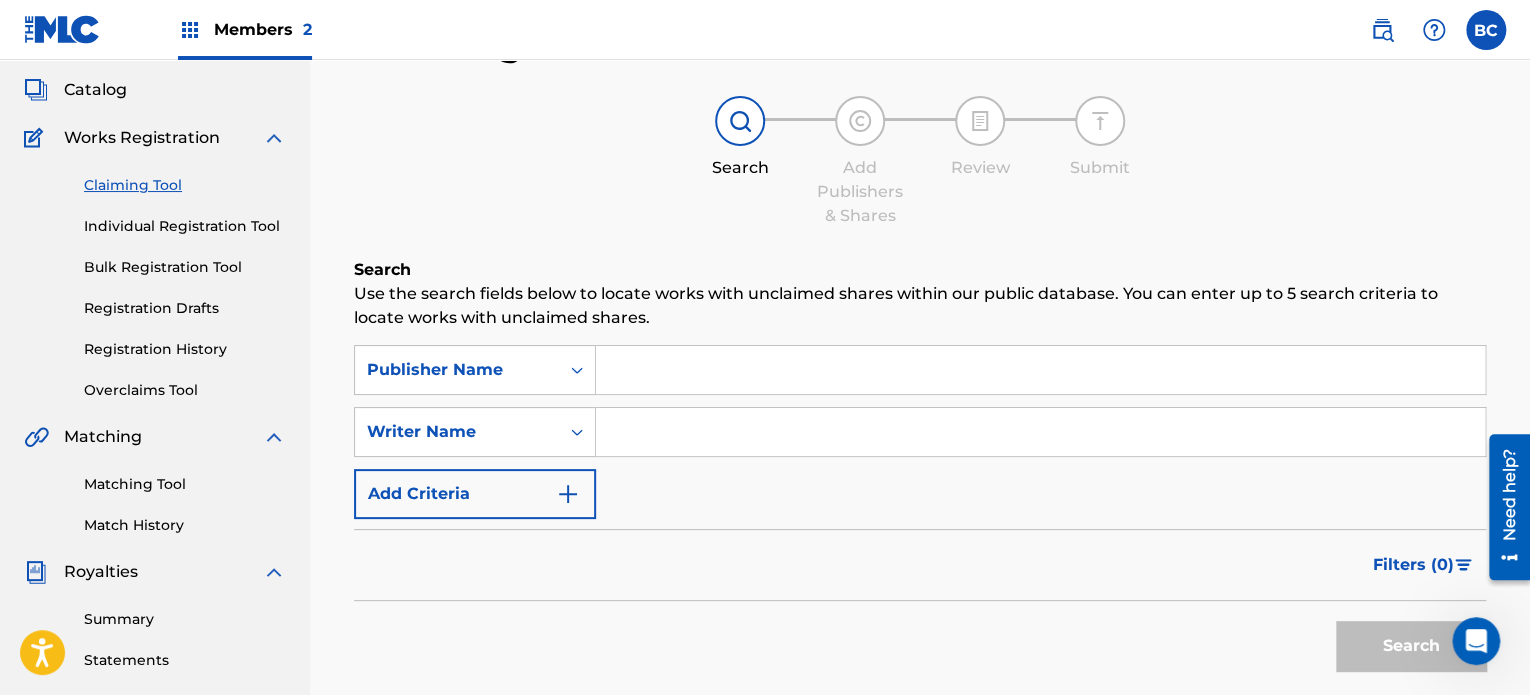 click at bounding box center (1040, 370) 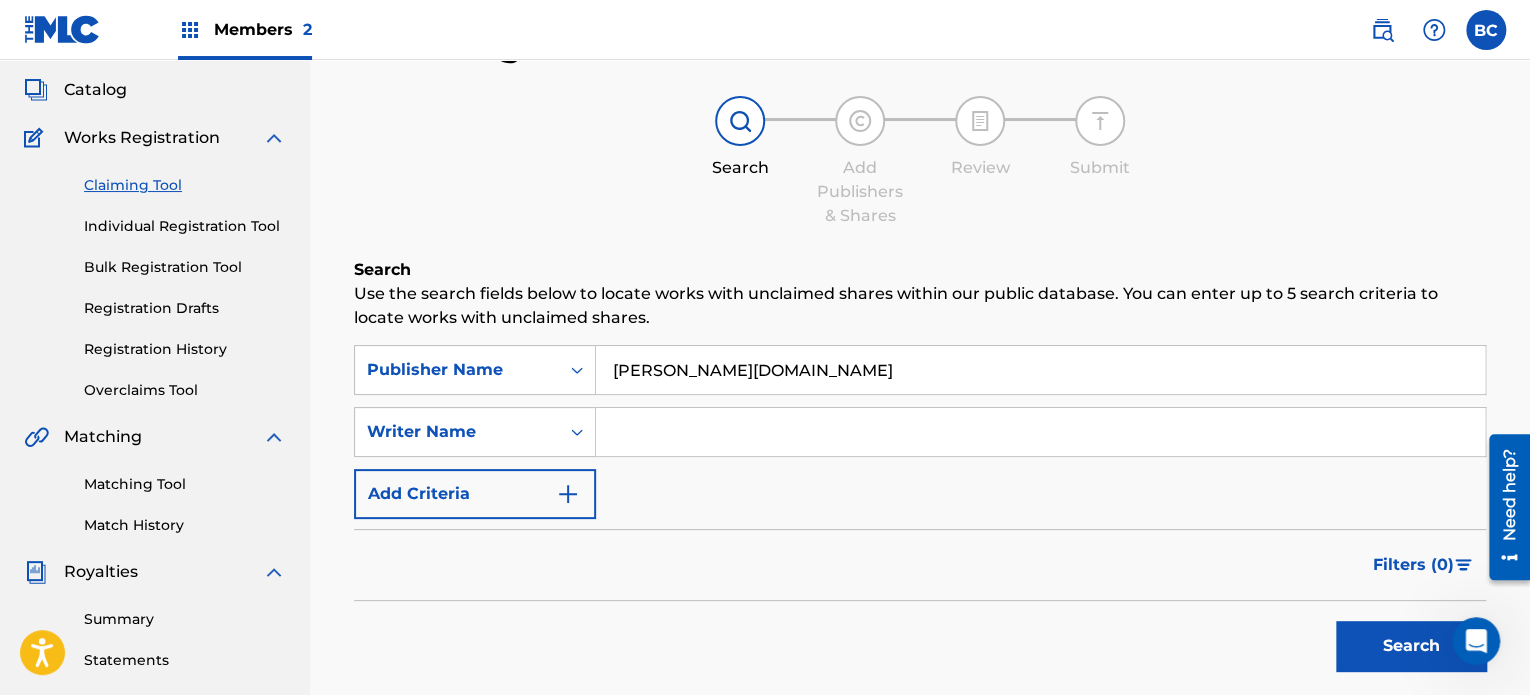 type on "[PERSON_NAME][DOMAIN_NAME]" 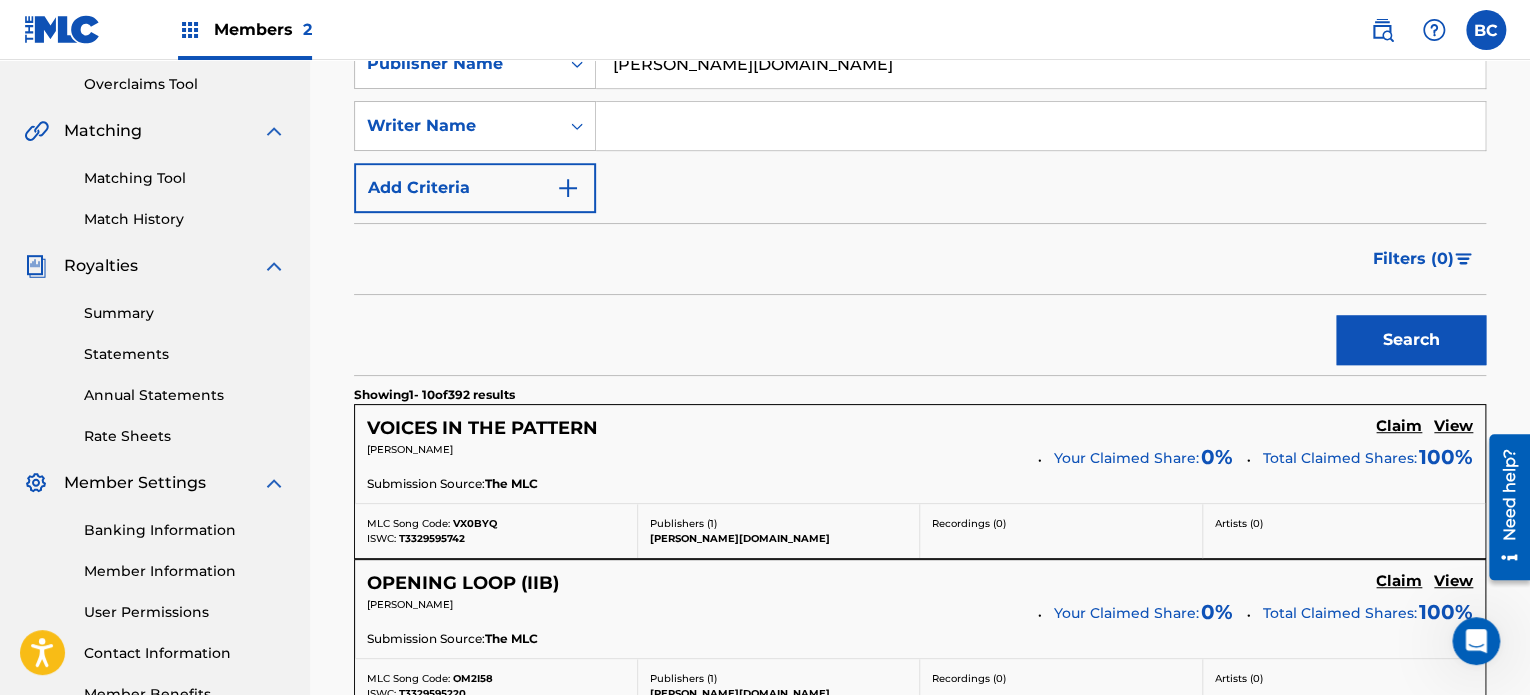 scroll, scrollTop: 500, scrollLeft: 0, axis: vertical 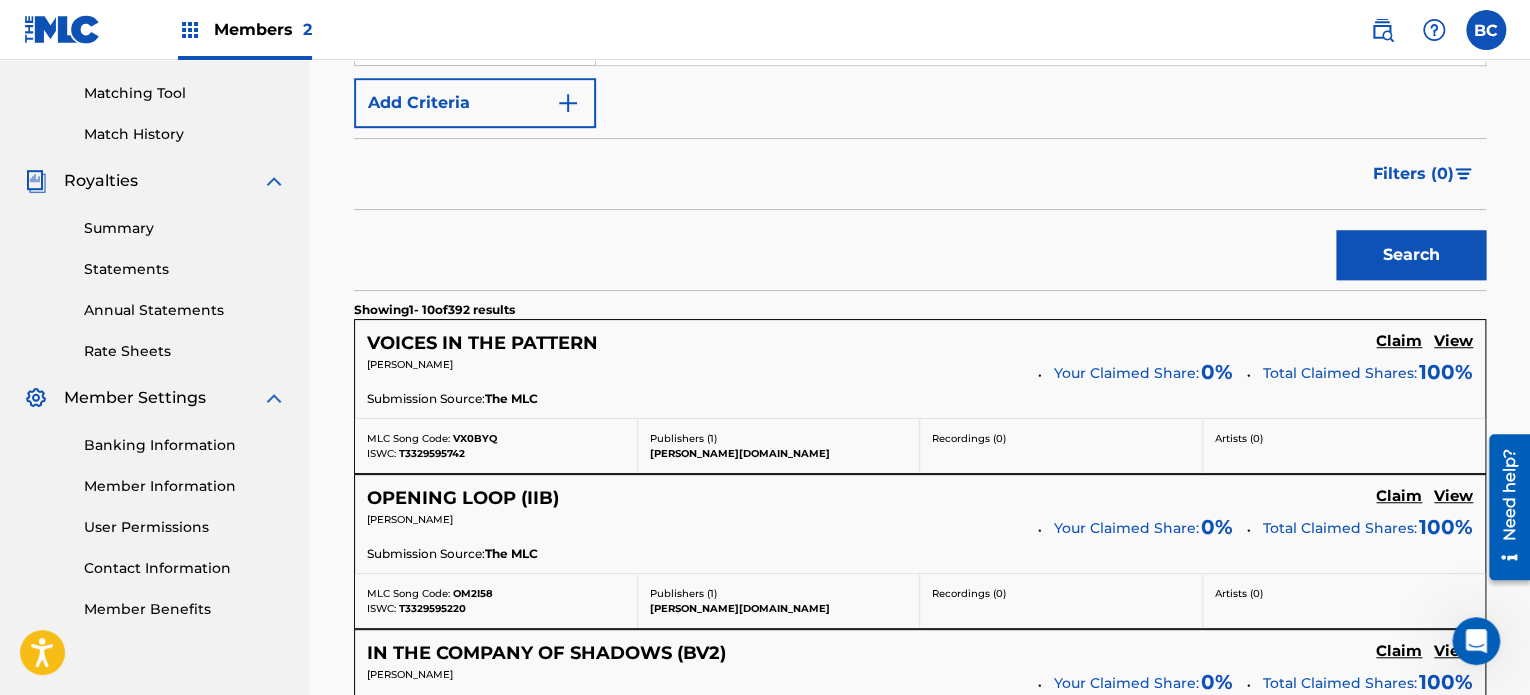 click on "VOICES IN THE PATTERN" at bounding box center (482, 343) 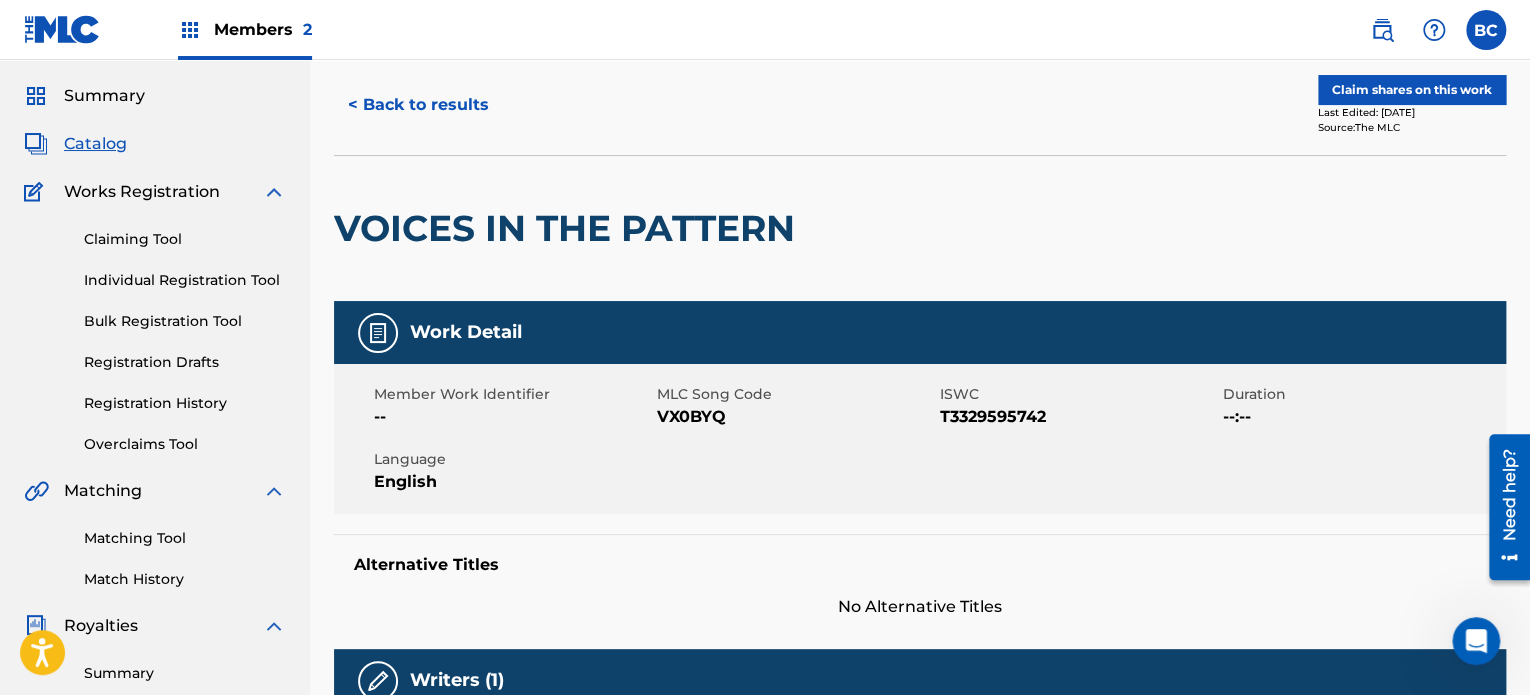scroll, scrollTop: 0, scrollLeft: 0, axis: both 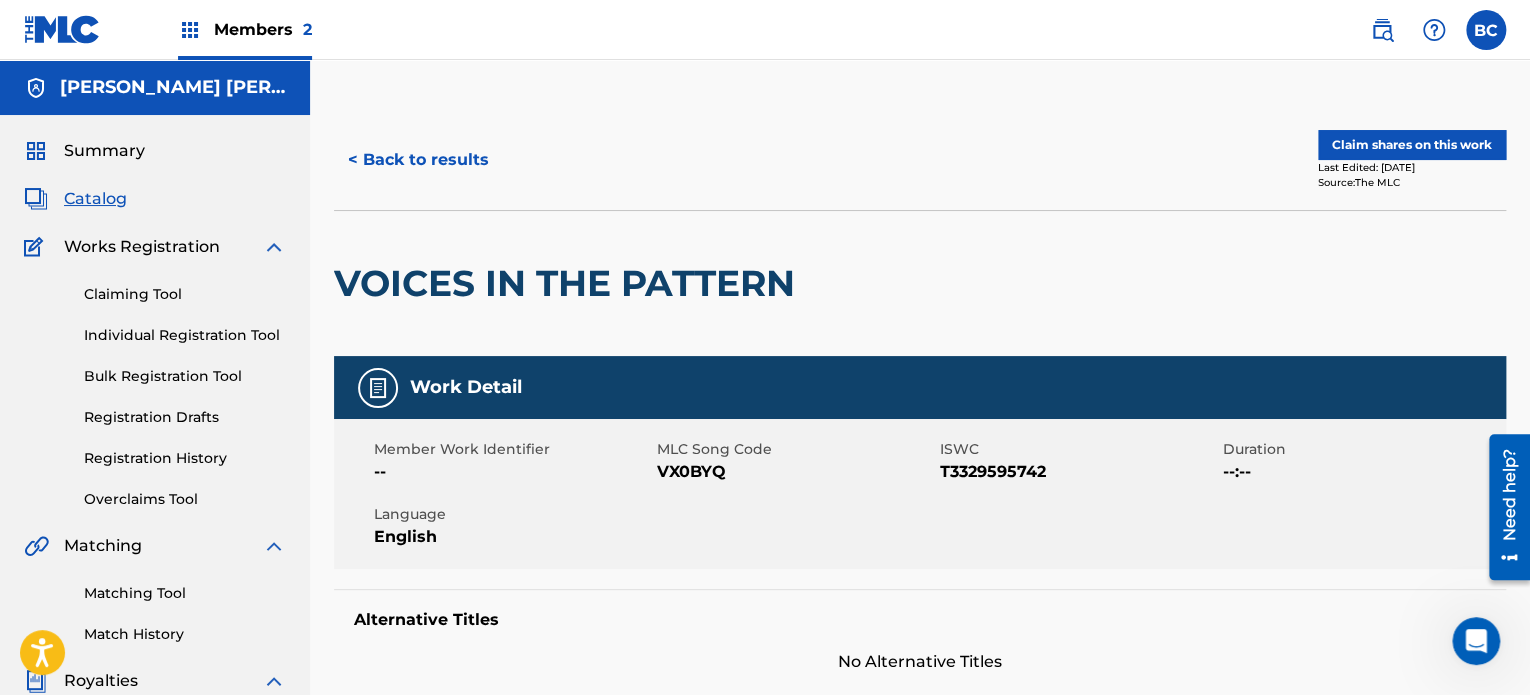 click on "Claim shares on this work" at bounding box center (1412, 145) 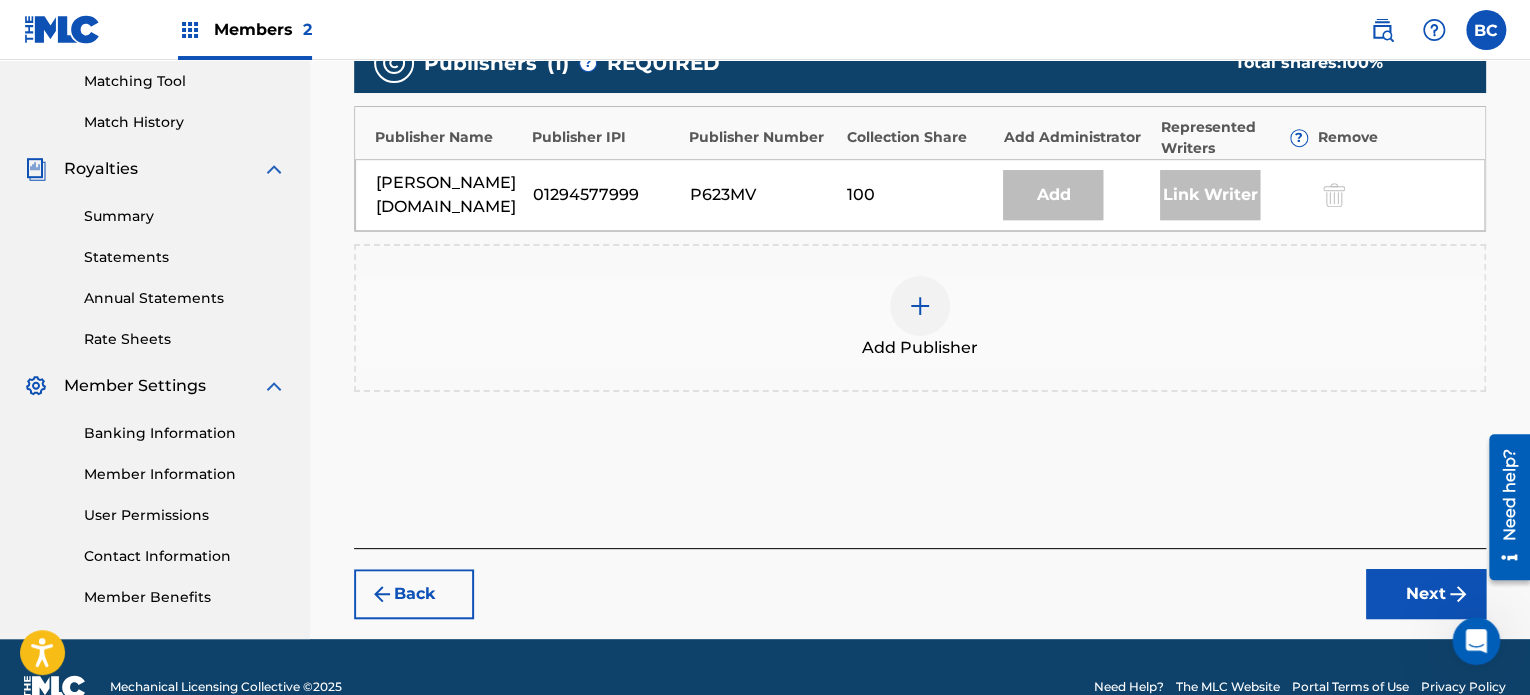 scroll, scrollTop: 550, scrollLeft: 0, axis: vertical 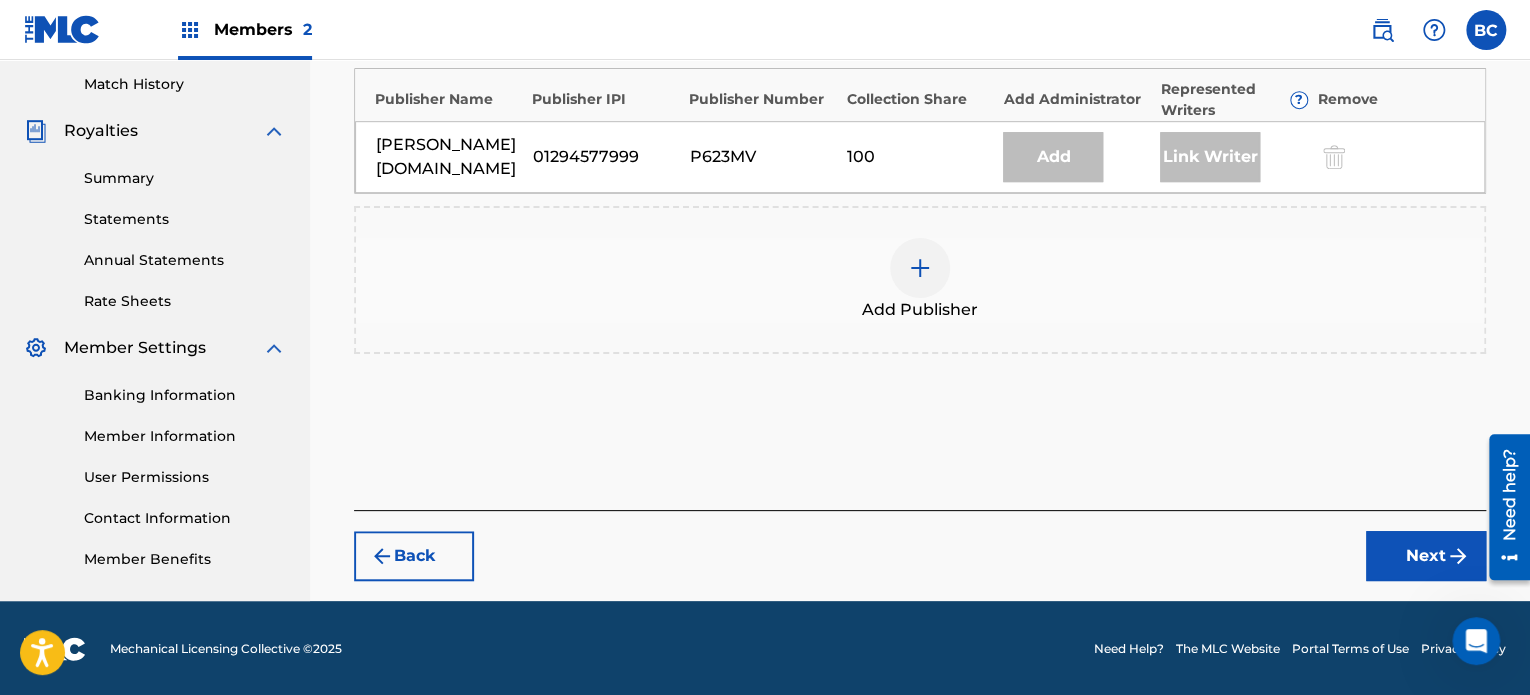 click on "Back" at bounding box center [414, 556] 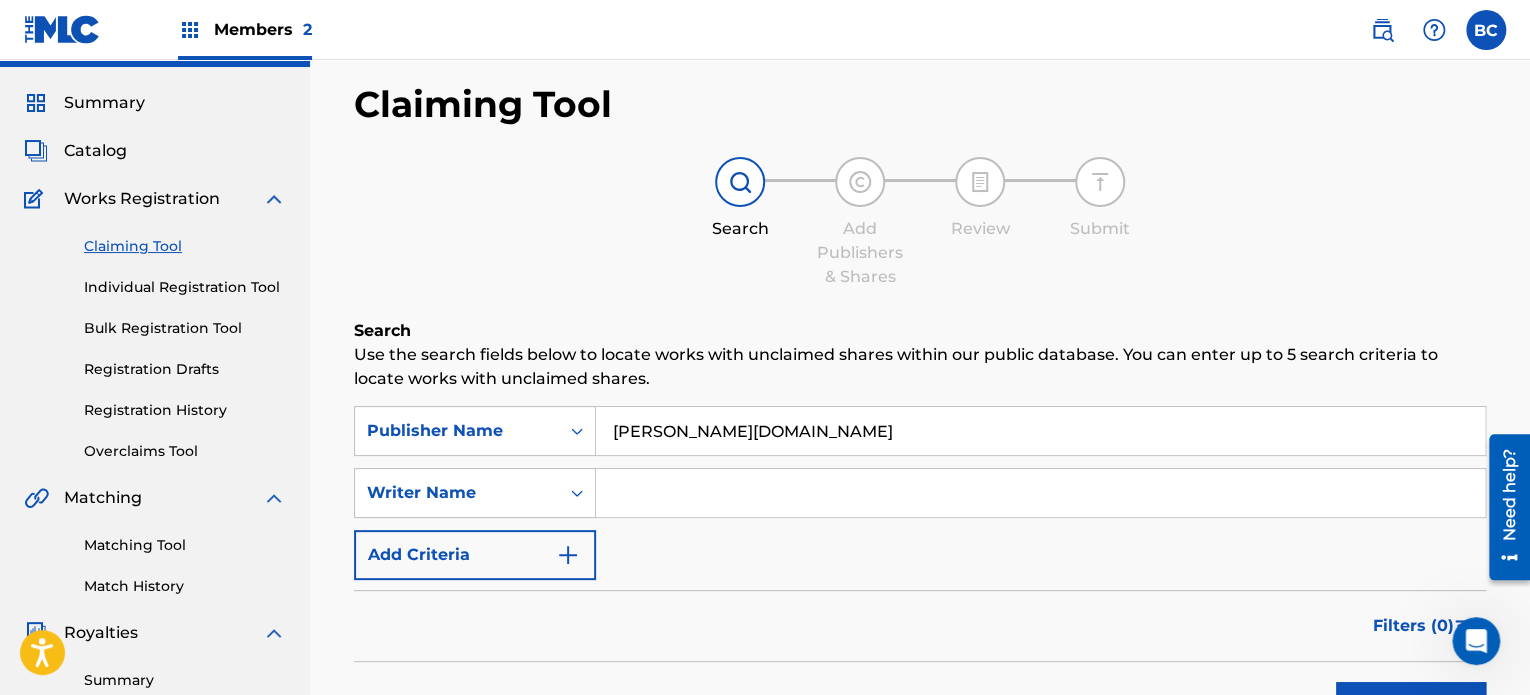 scroll, scrollTop: 0, scrollLeft: 0, axis: both 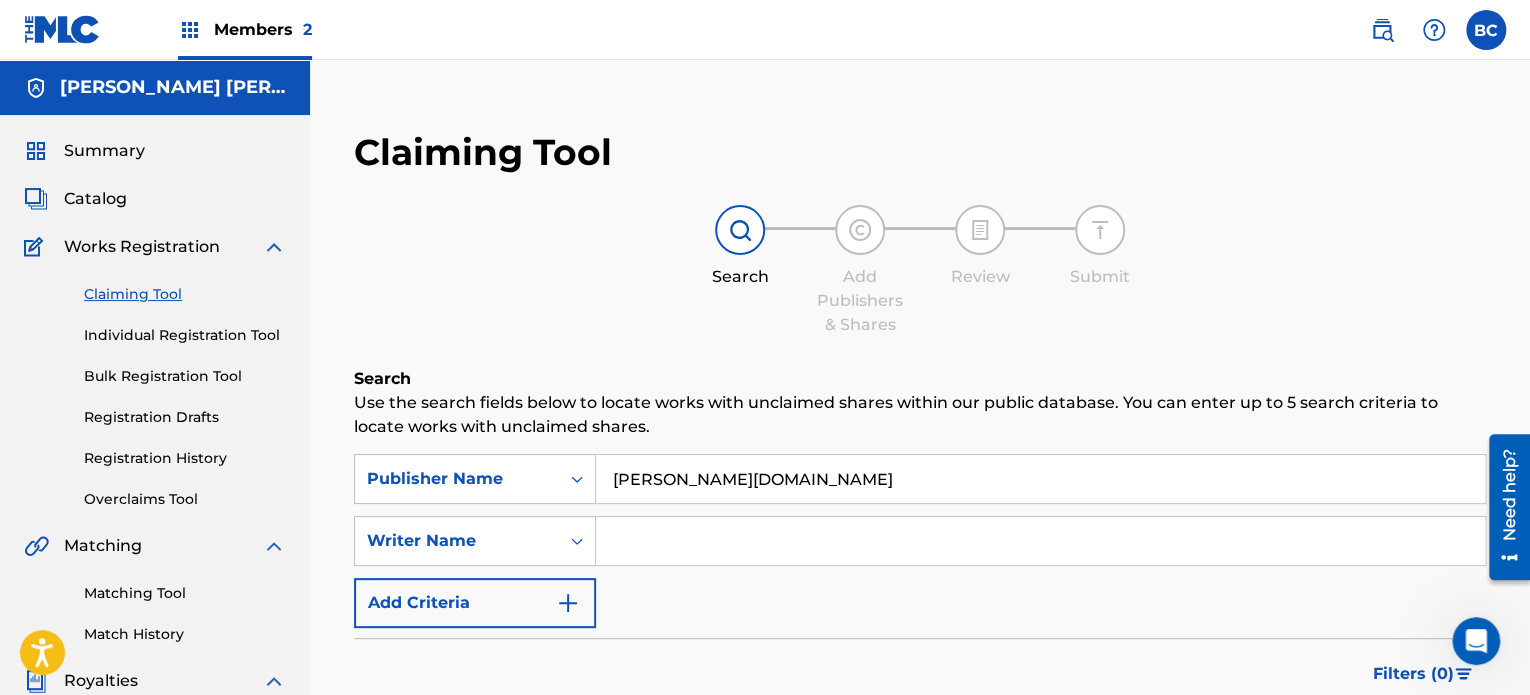 click on "Summary" at bounding box center [104, 151] 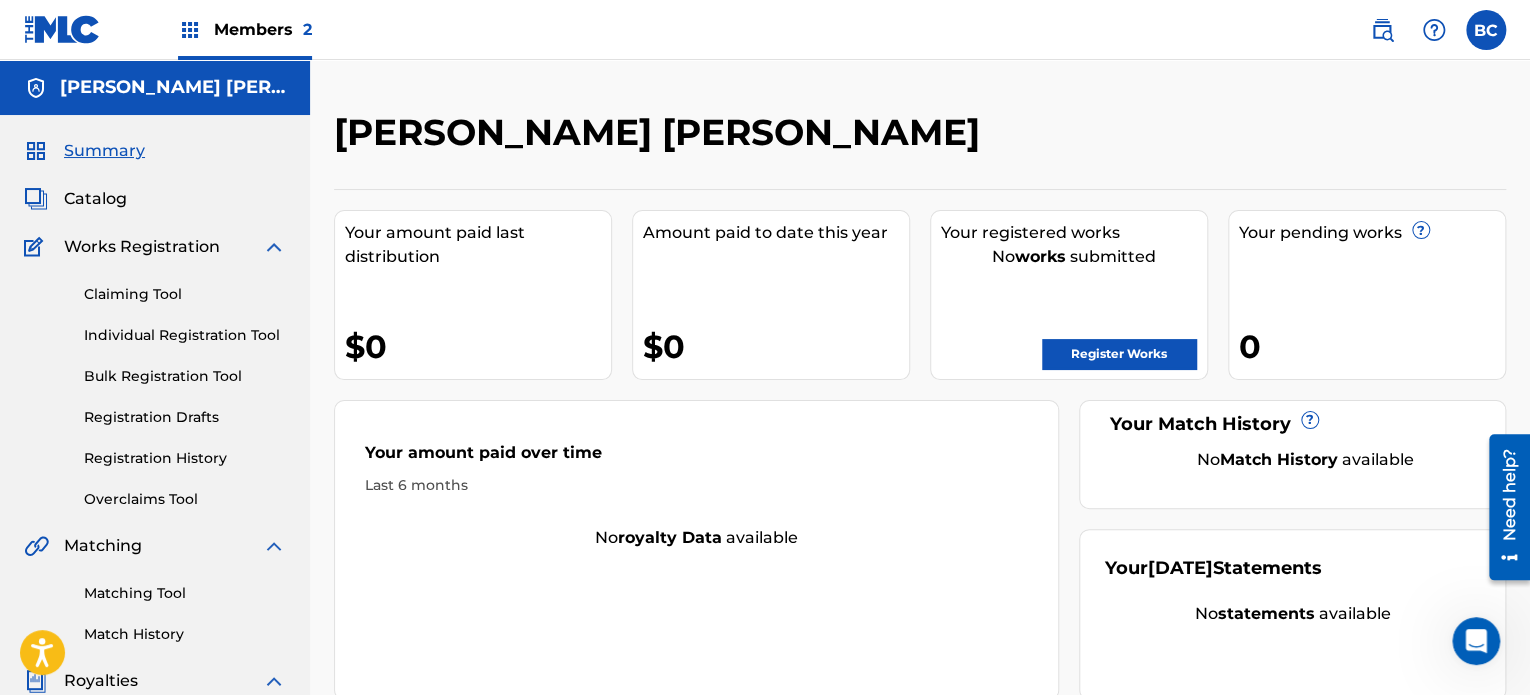 click on "Catalog" at bounding box center [95, 199] 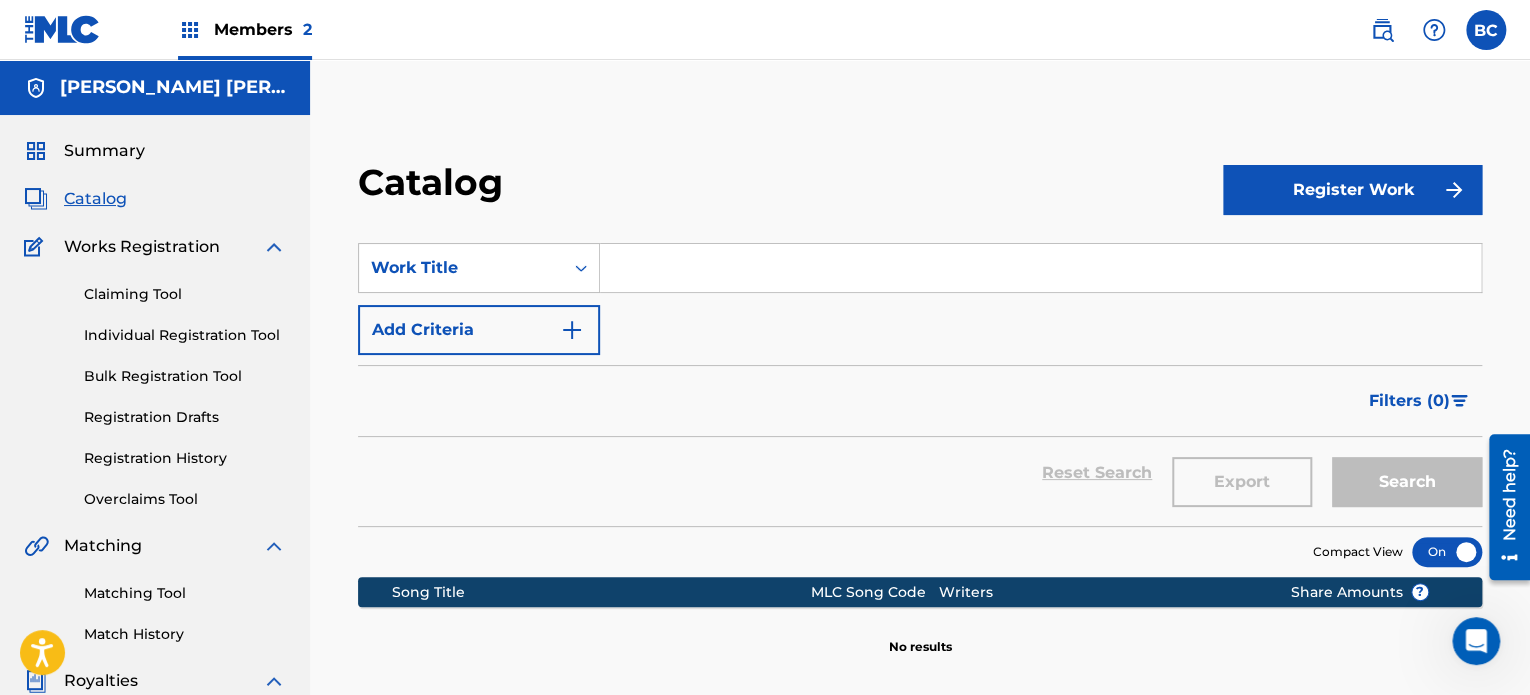click on "Members    2" at bounding box center [263, 29] 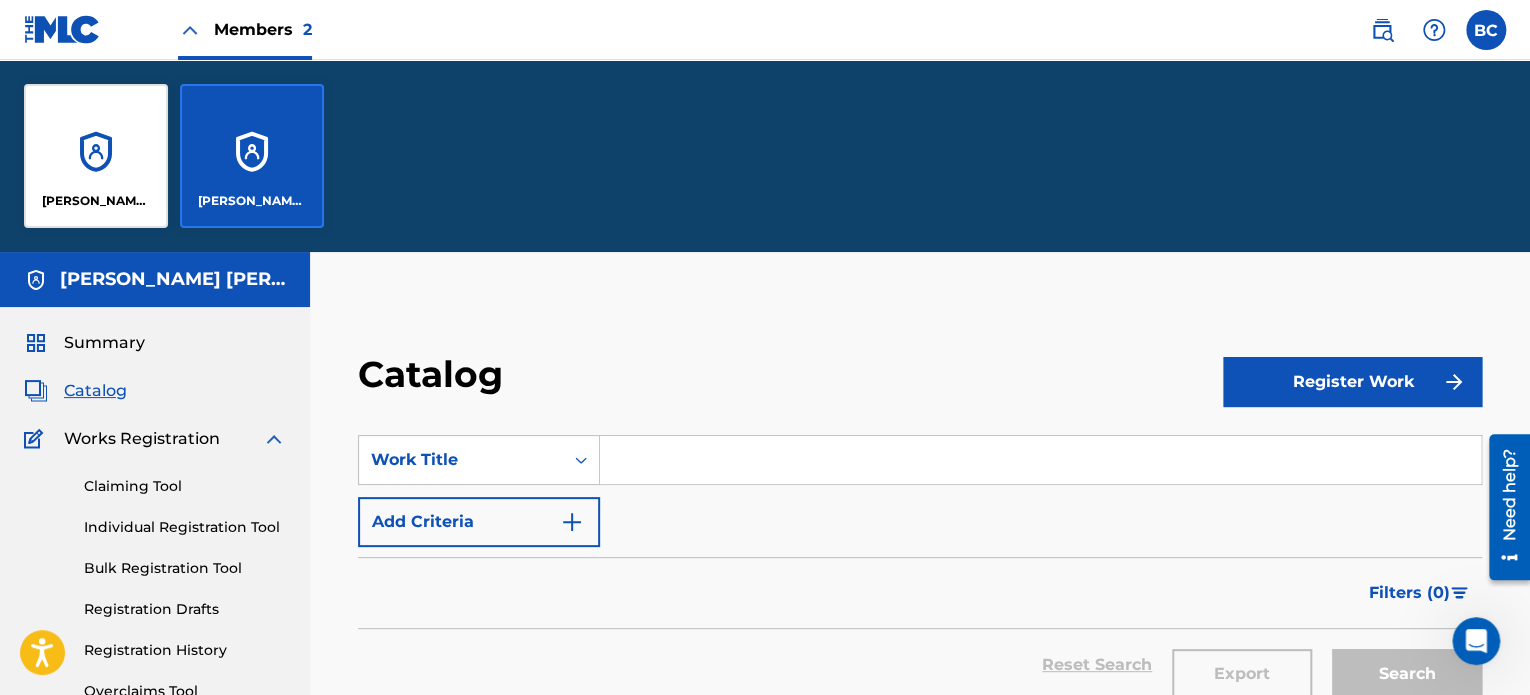 click on "[PERSON_NAME][DOMAIN_NAME]" at bounding box center (96, 156) 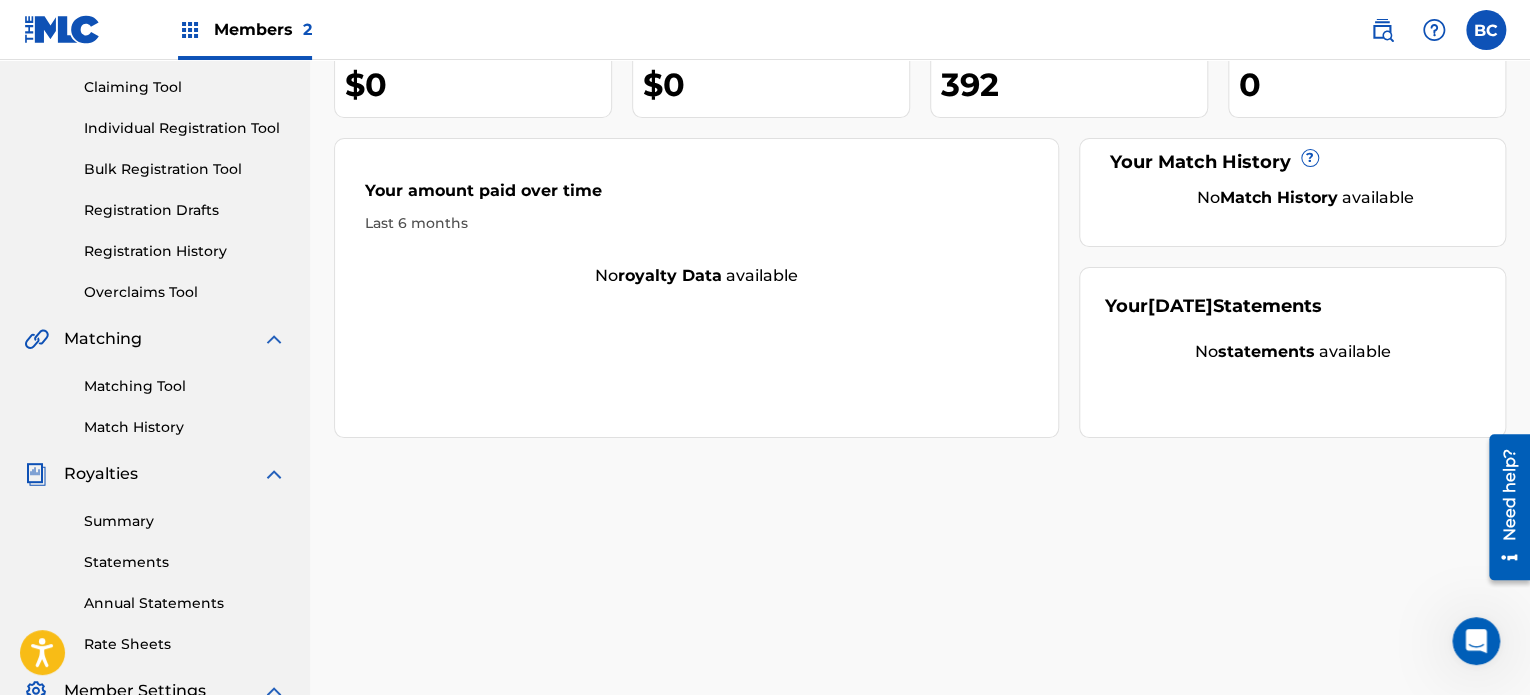scroll, scrollTop: 0, scrollLeft: 0, axis: both 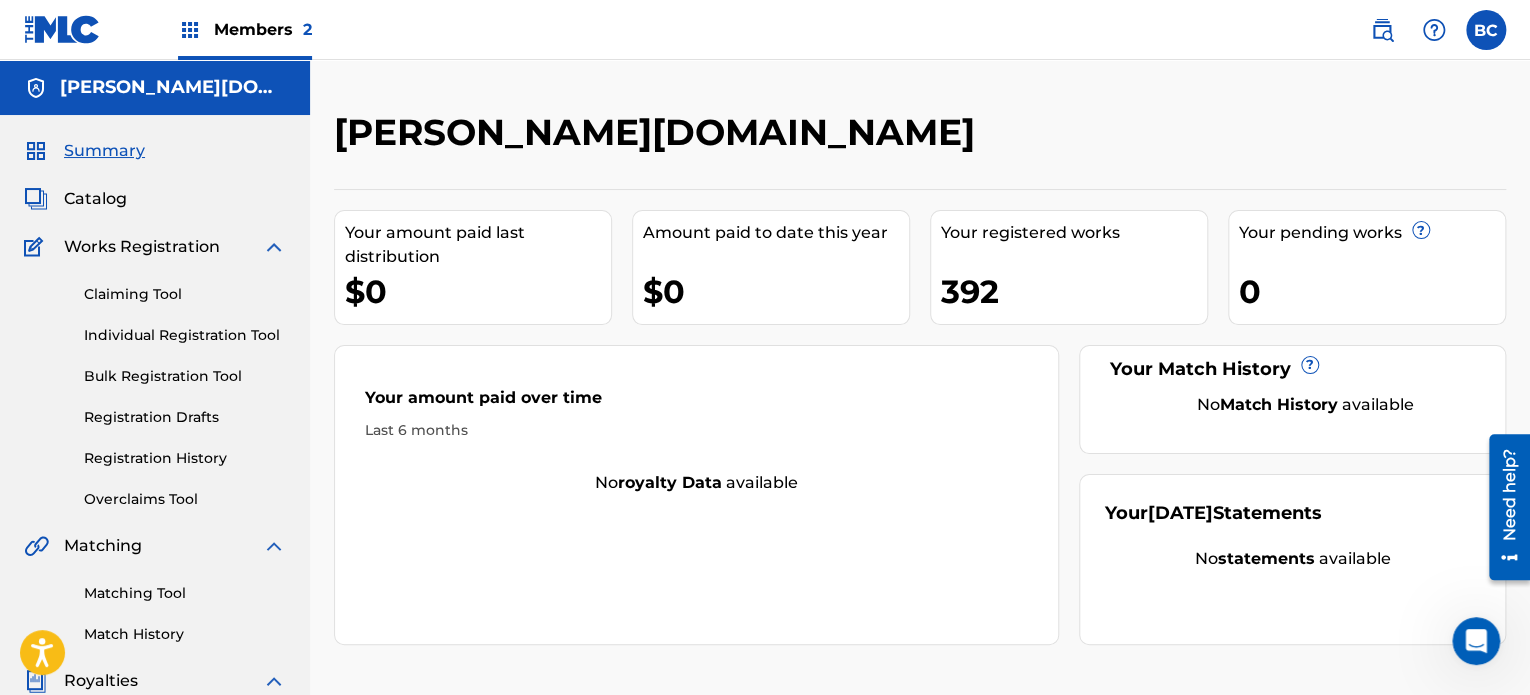click on "392" at bounding box center (1074, 291) 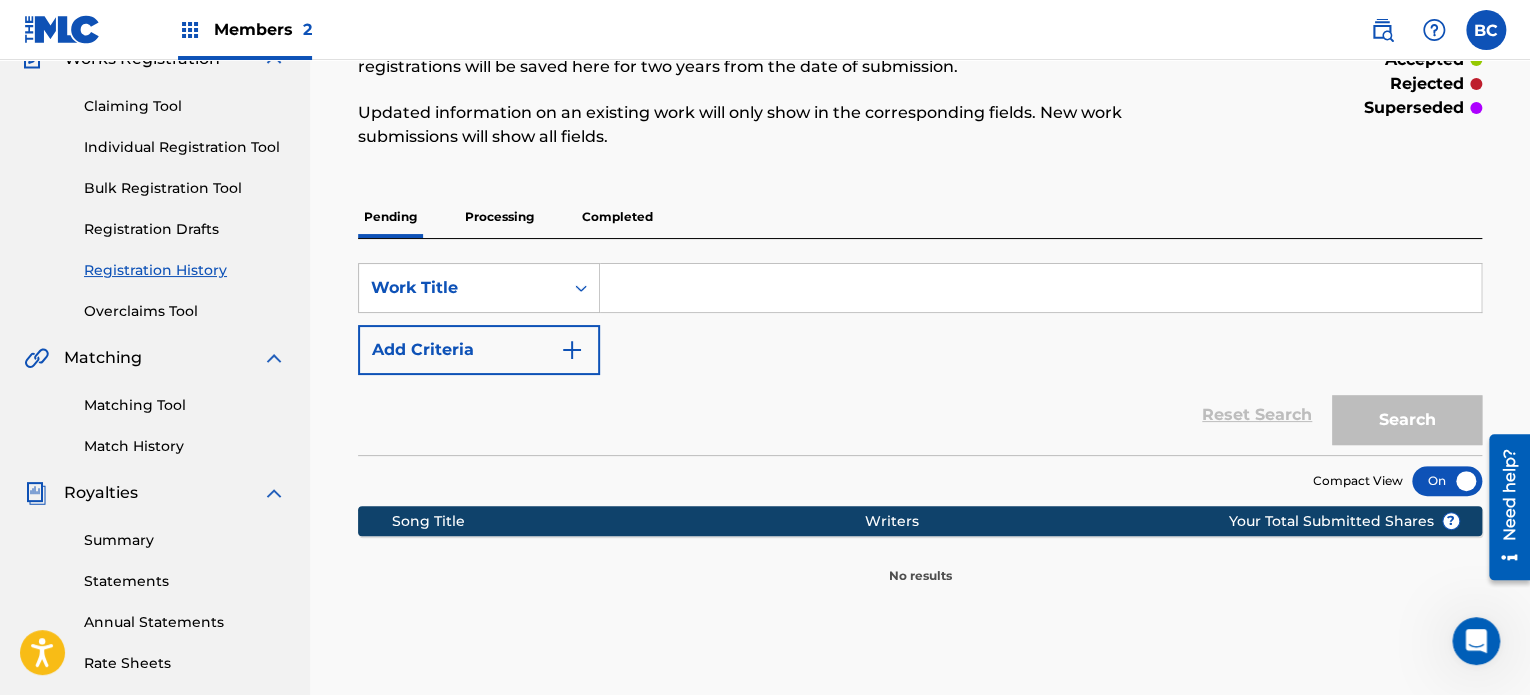 scroll, scrollTop: 300, scrollLeft: 0, axis: vertical 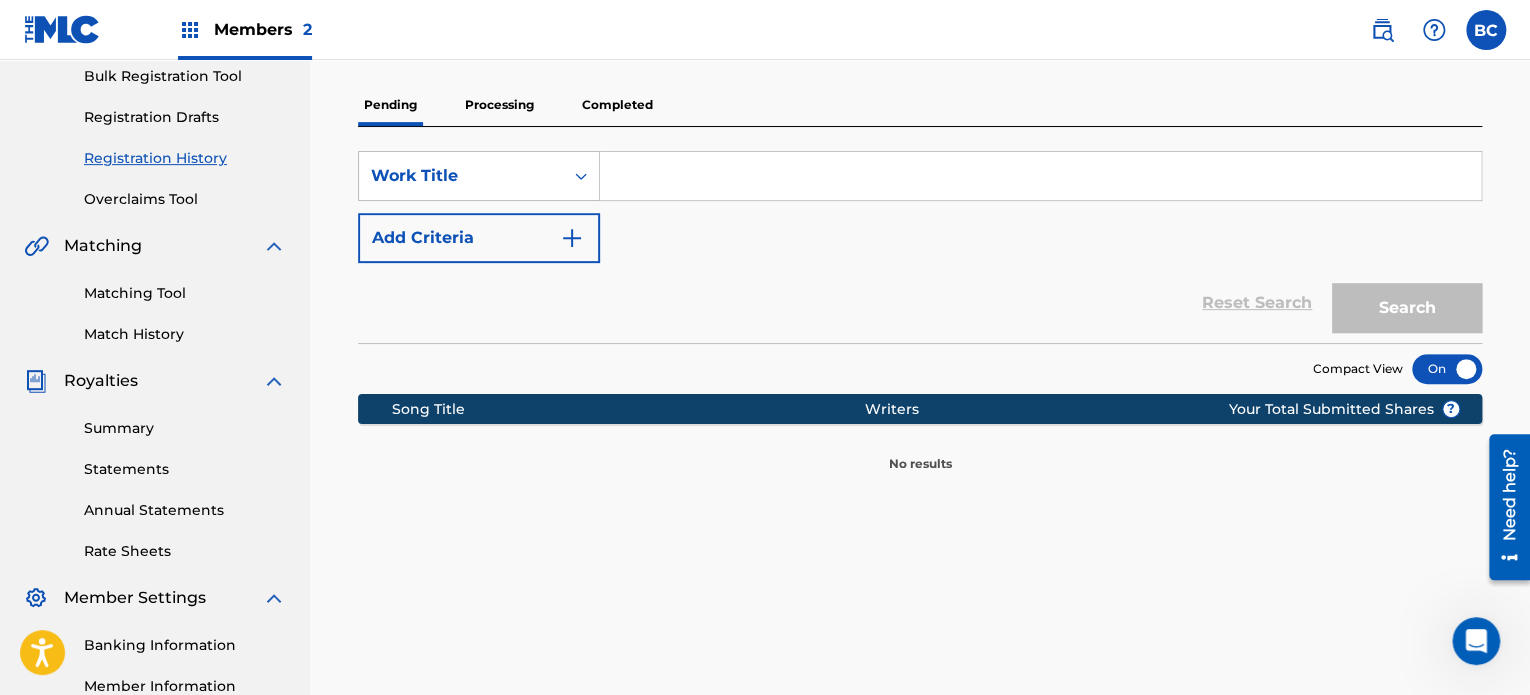 click on "Completed" at bounding box center (617, 105) 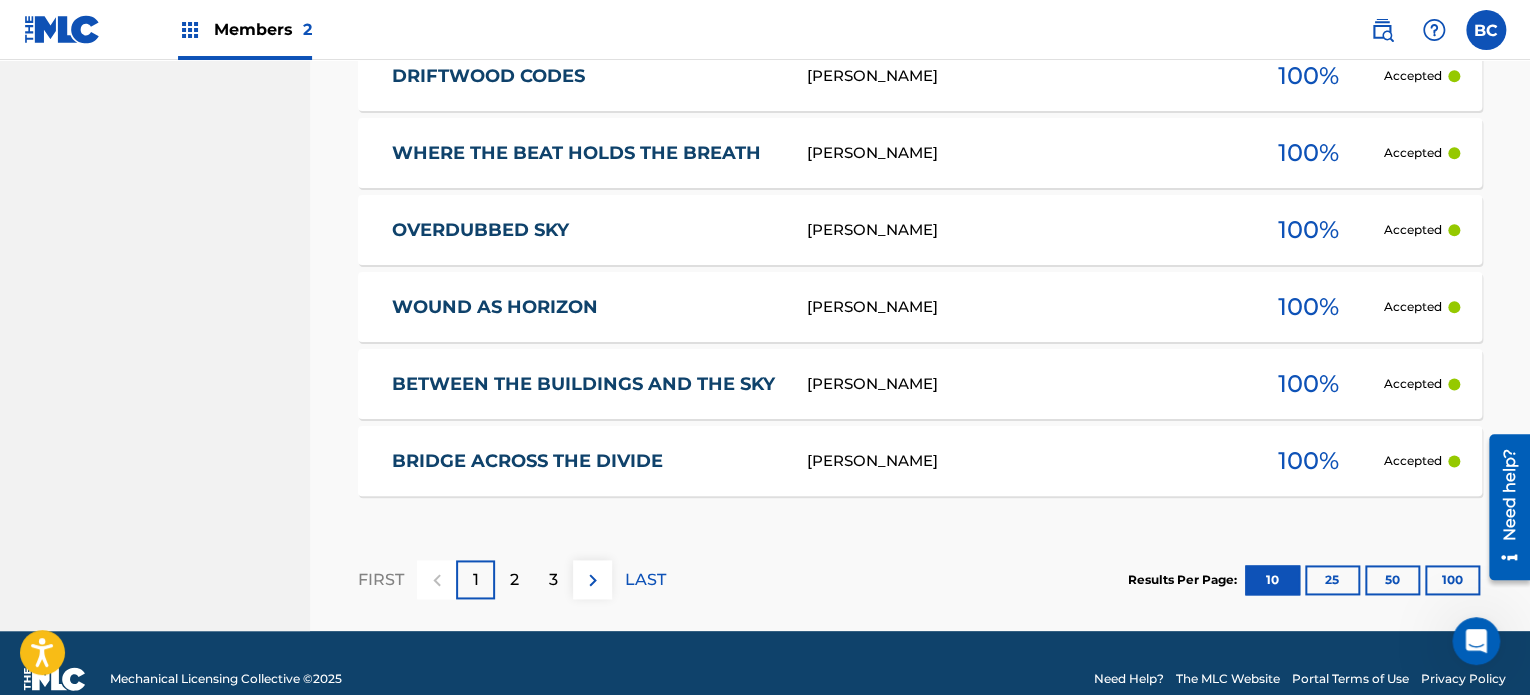 scroll, scrollTop: 1111, scrollLeft: 0, axis: vertical 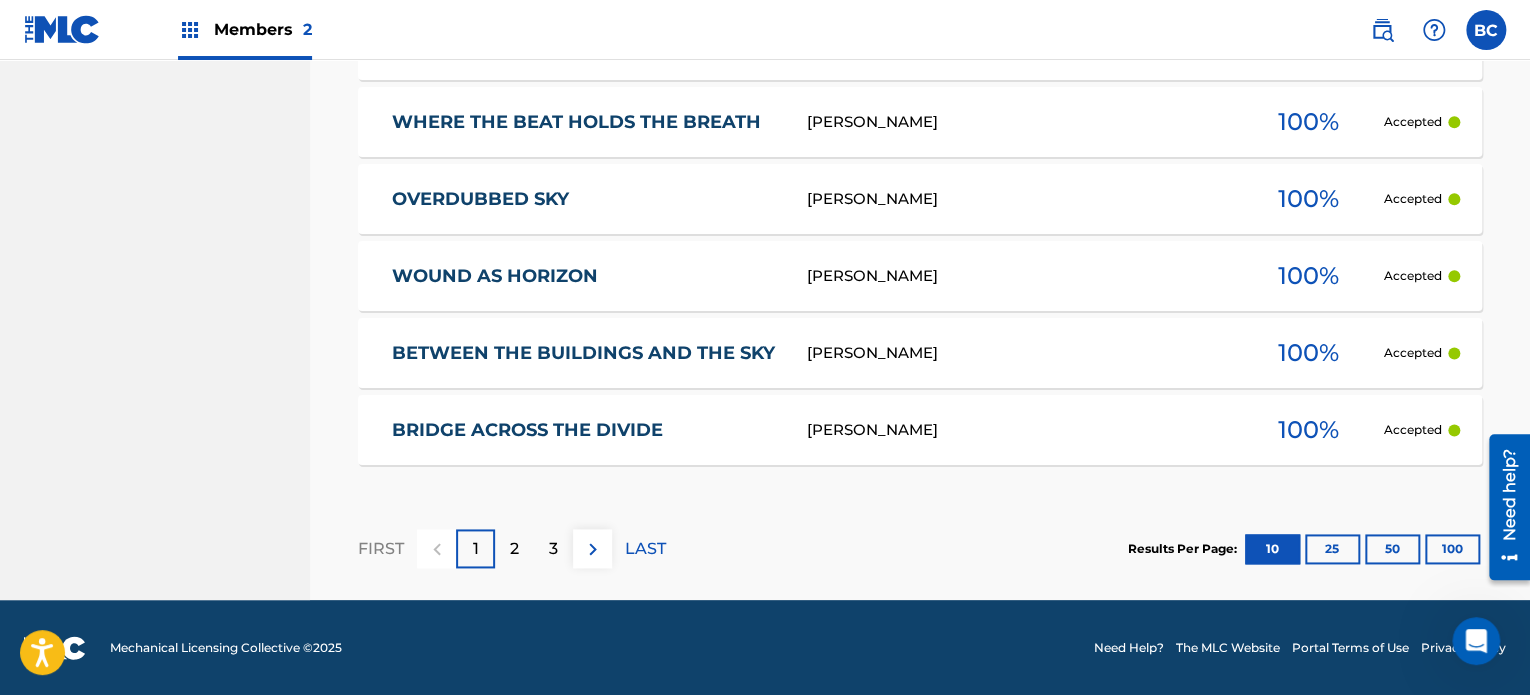 click on "50" at bounding box center (1392, 549) 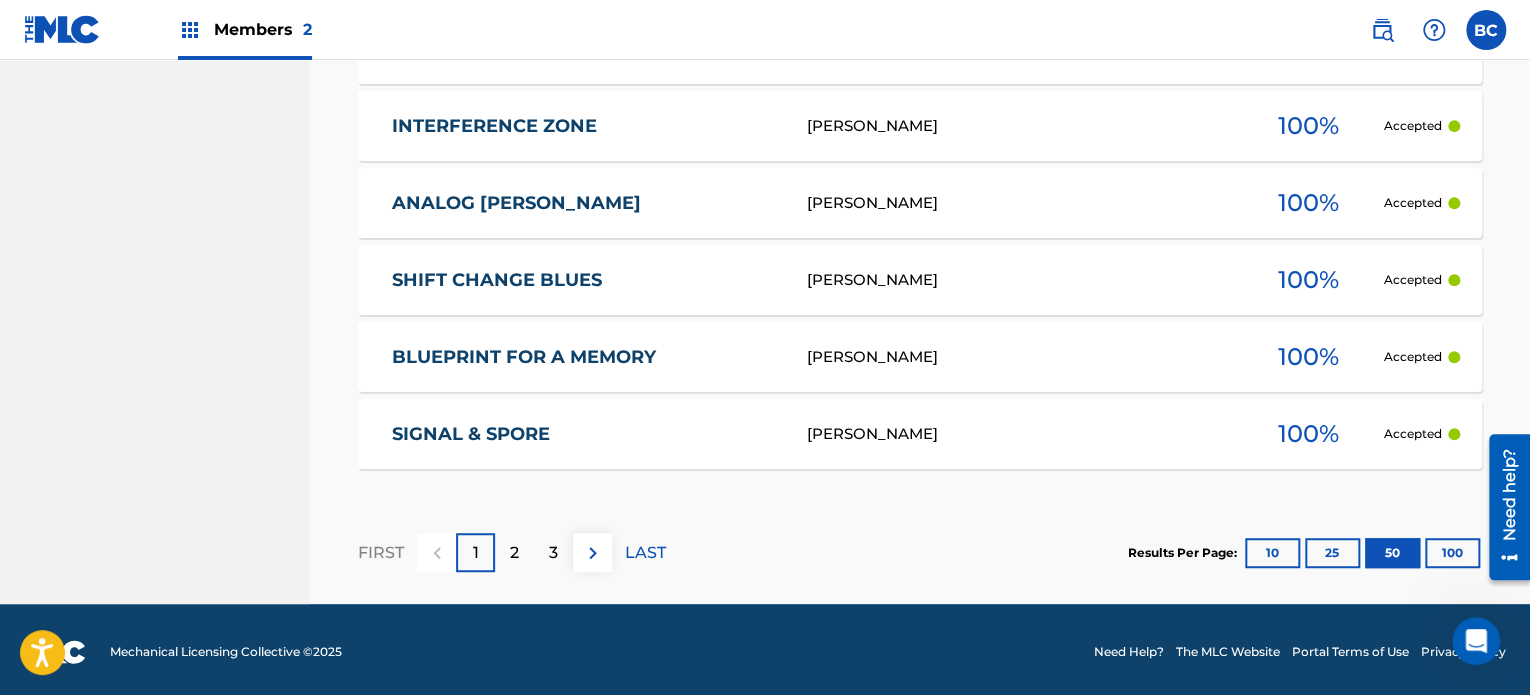 scroll, scrollTop: 4191, scrollLeft: 0, axis: vertical 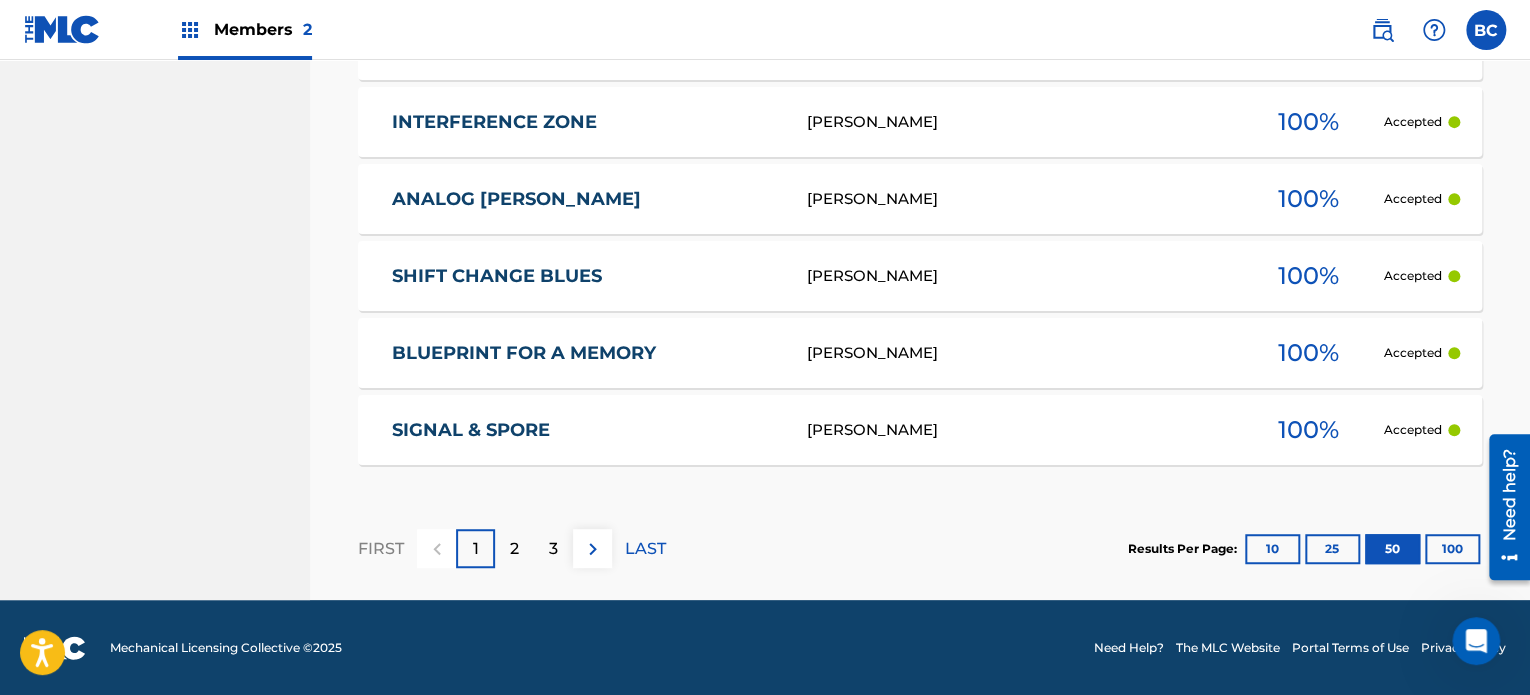 click on "100" at bounding box center [1452, 549] 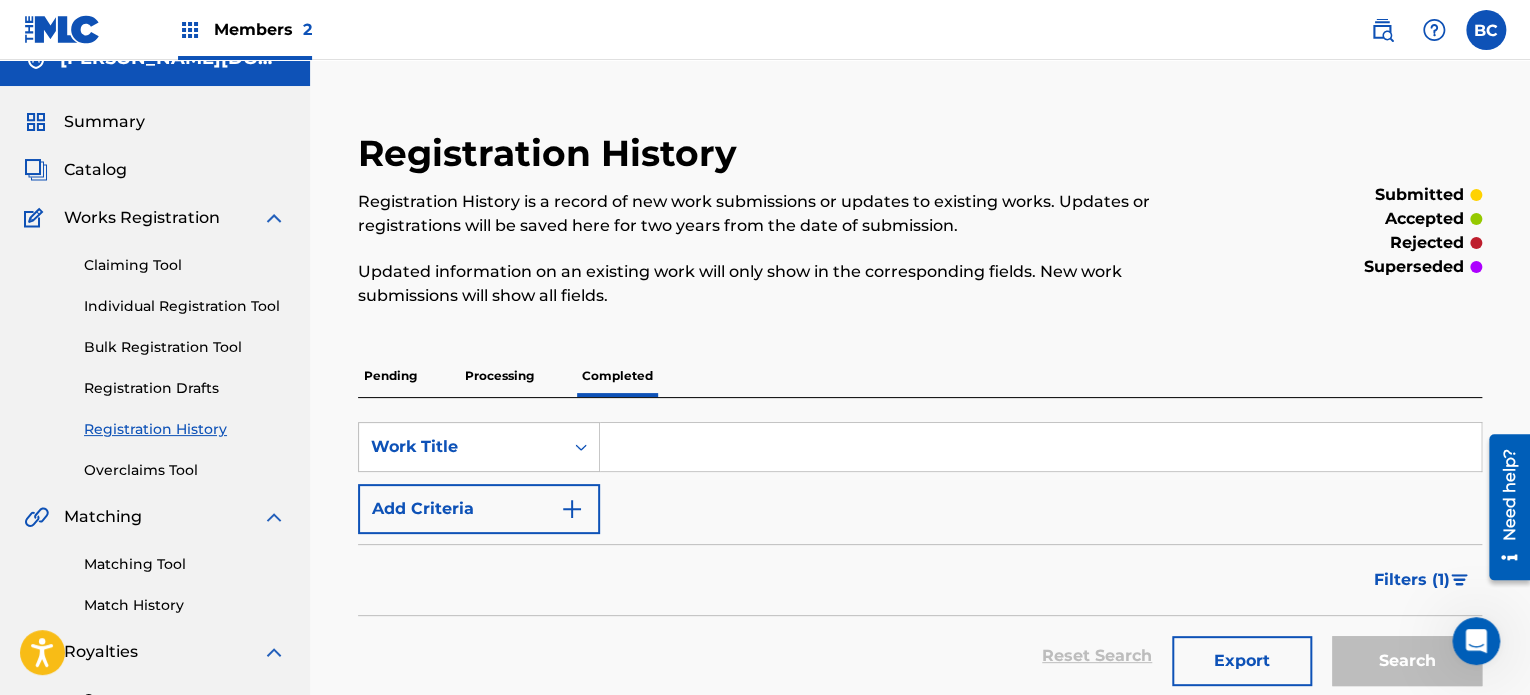 scroll, scrollTop: 0, scrollLeft: 0, axis: both 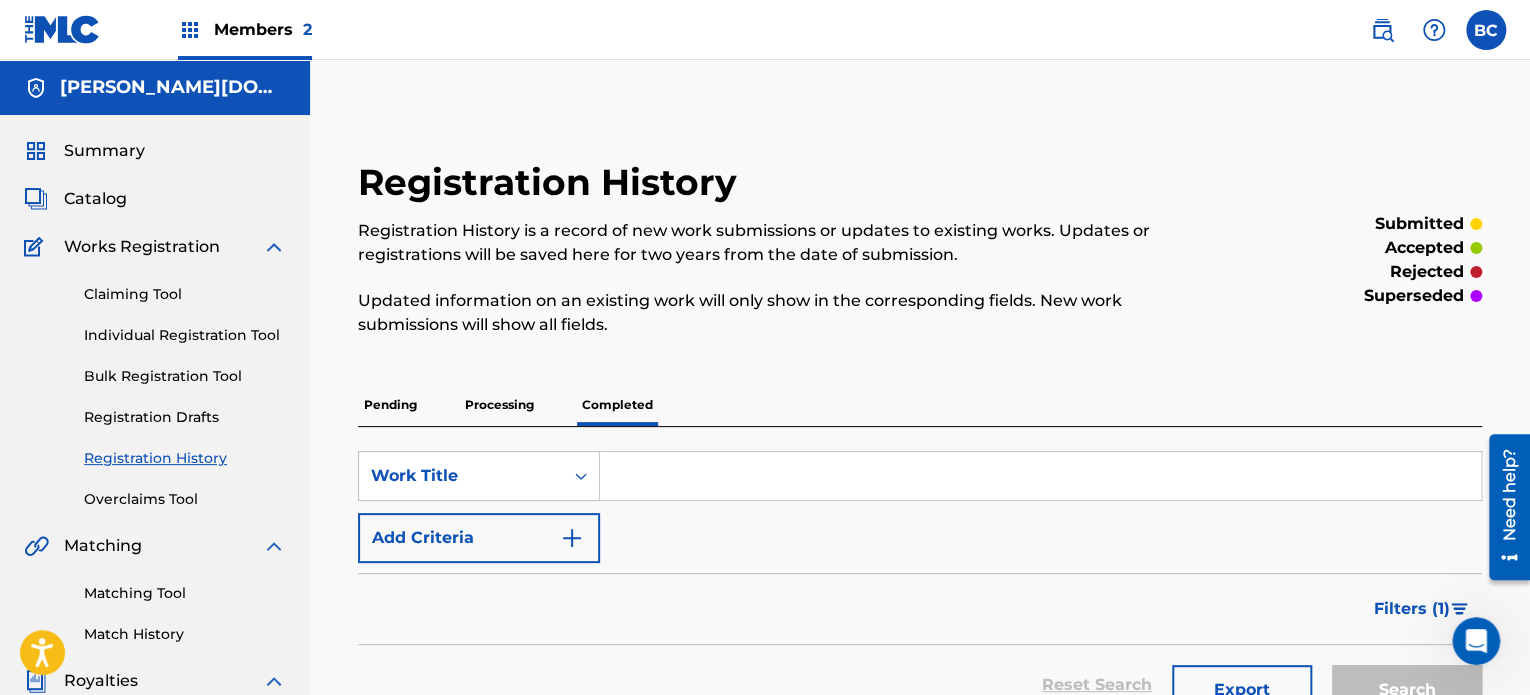 click at bounding box center [62, 29] 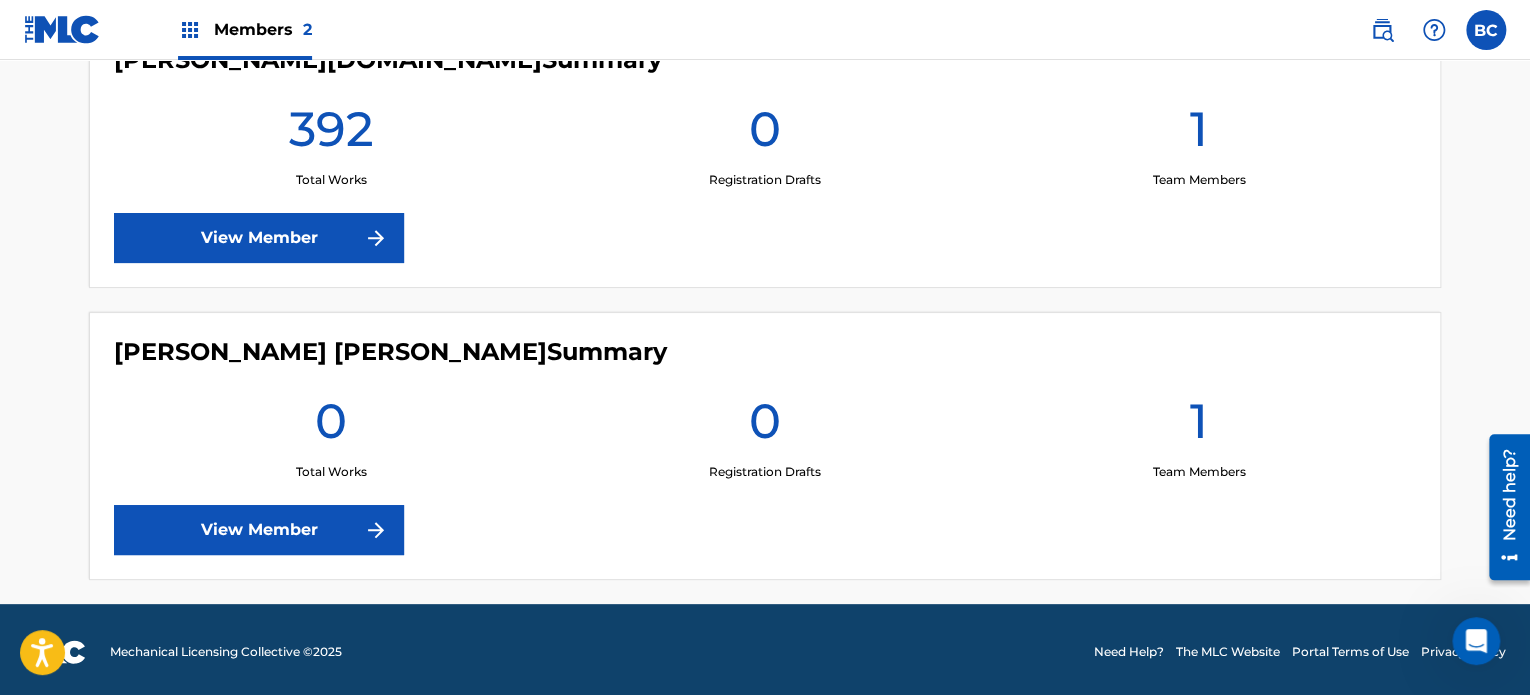 scroll, scrollTop: 620, scrollLeft: 0, axis: vertical 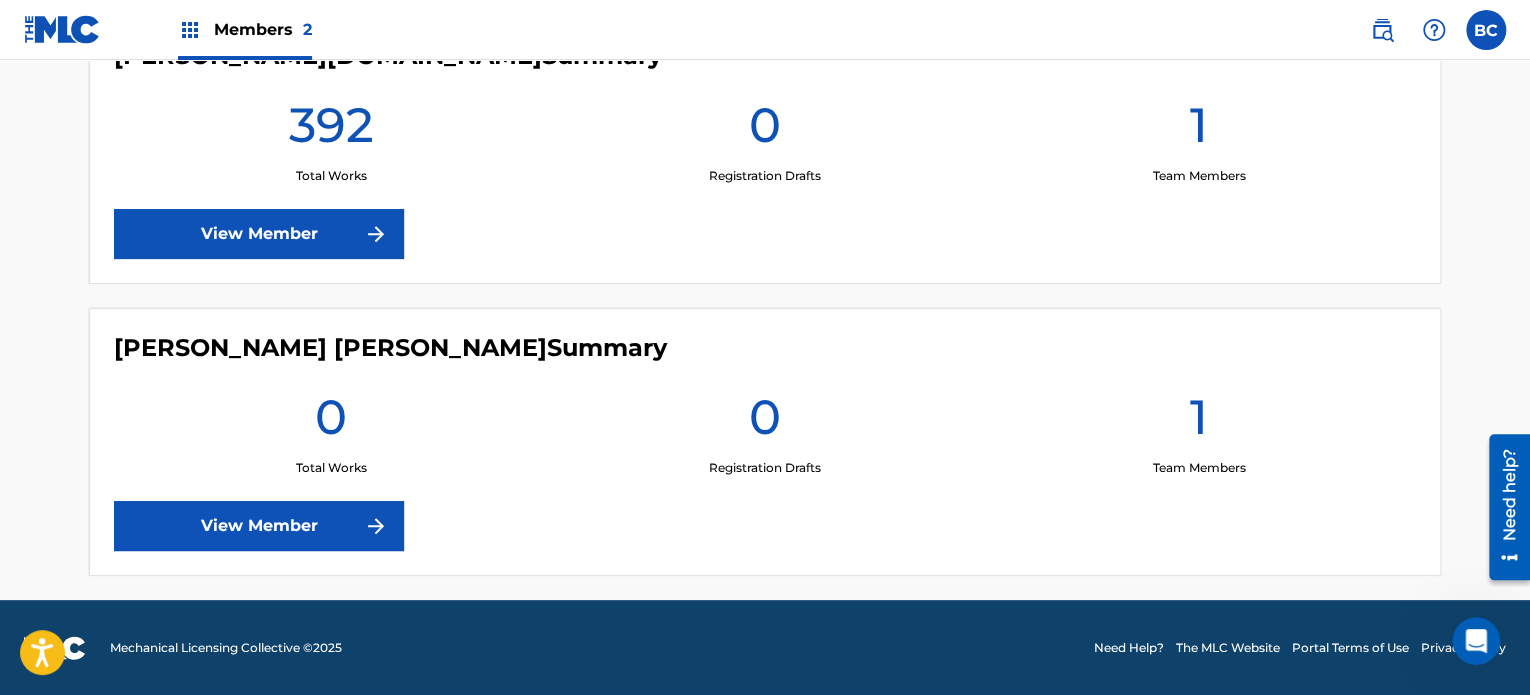 click on "392" at bounding box center (330, 131) 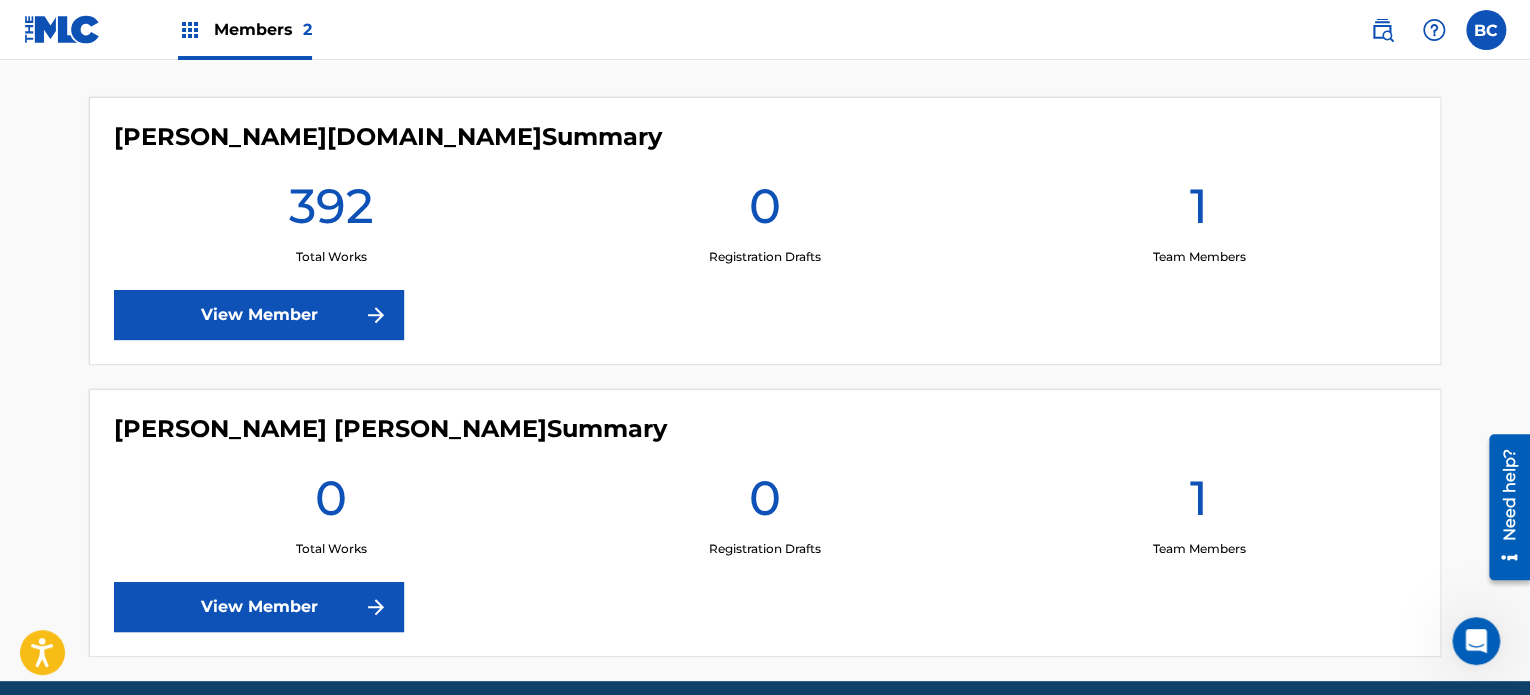 scroll, scrollTop: 320, scrollLeft: 0, axis: vertical 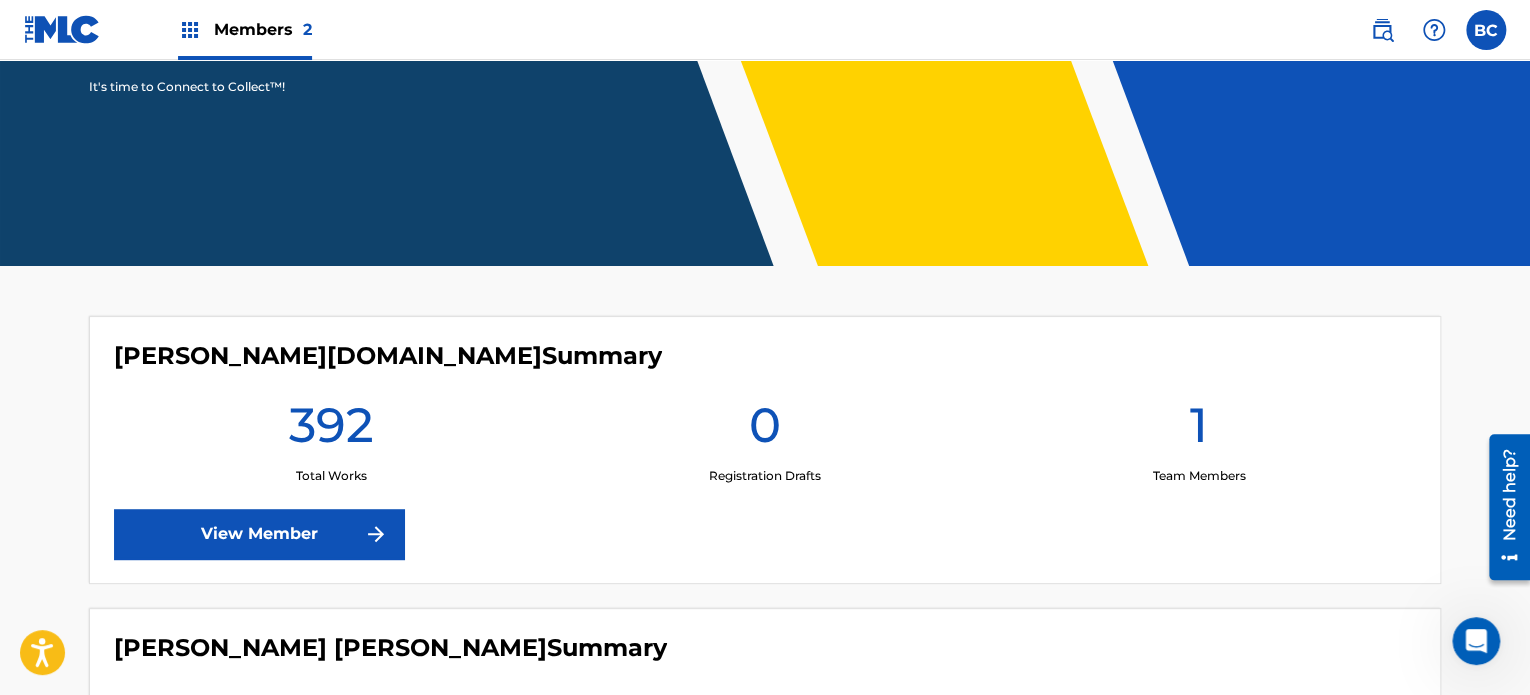 click on "Members    2" at bounding box center (263, 29) 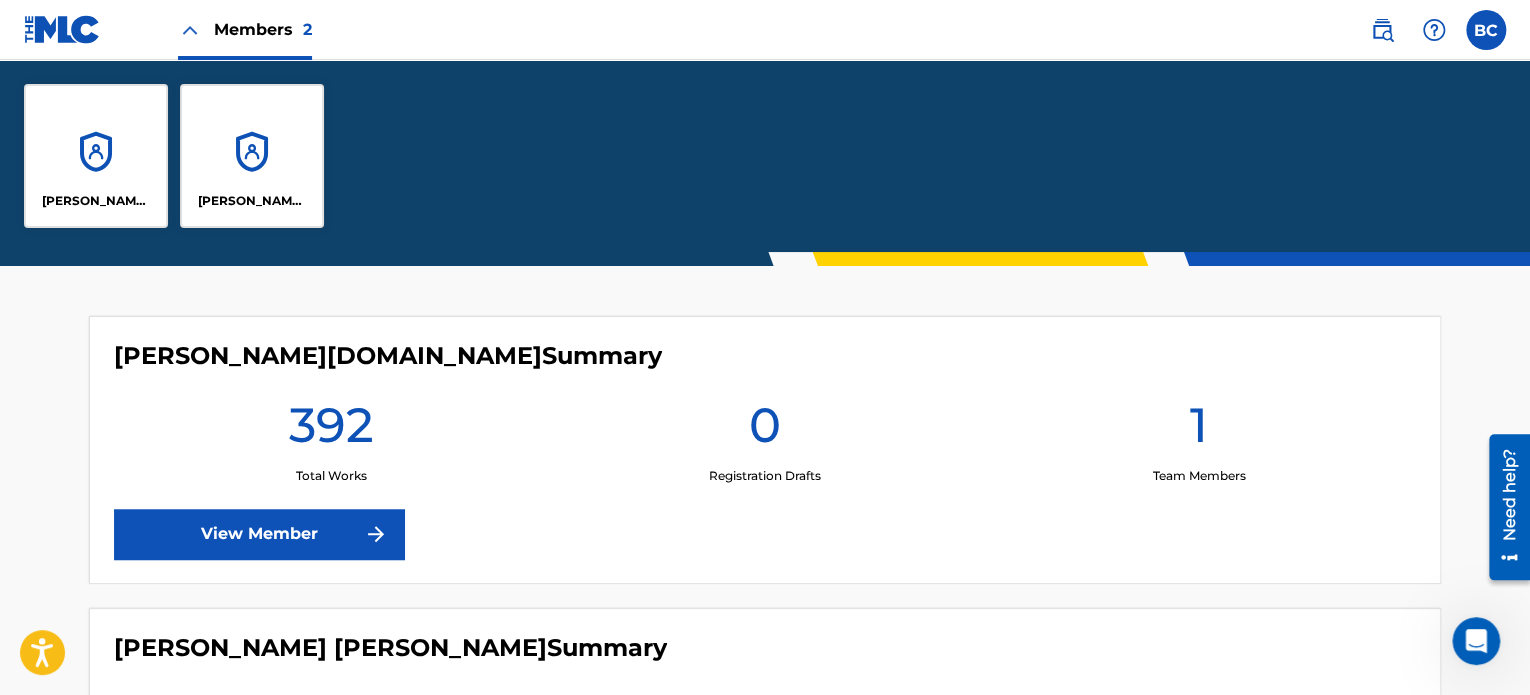 click on "[PERSON_NAME][DOMAIN_NAME]" at bounding box center [96, 156] 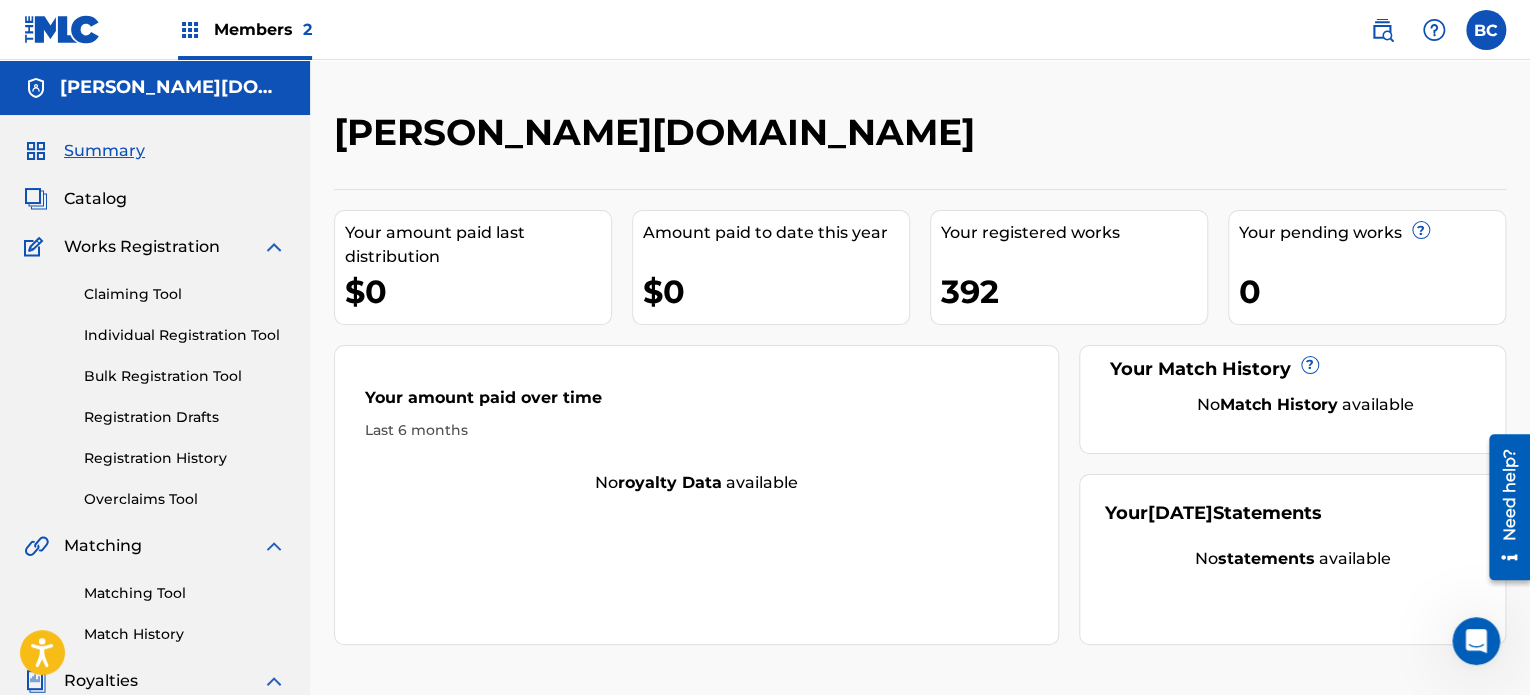 click on "Claiming Tool" at bounding box center (185, 294) 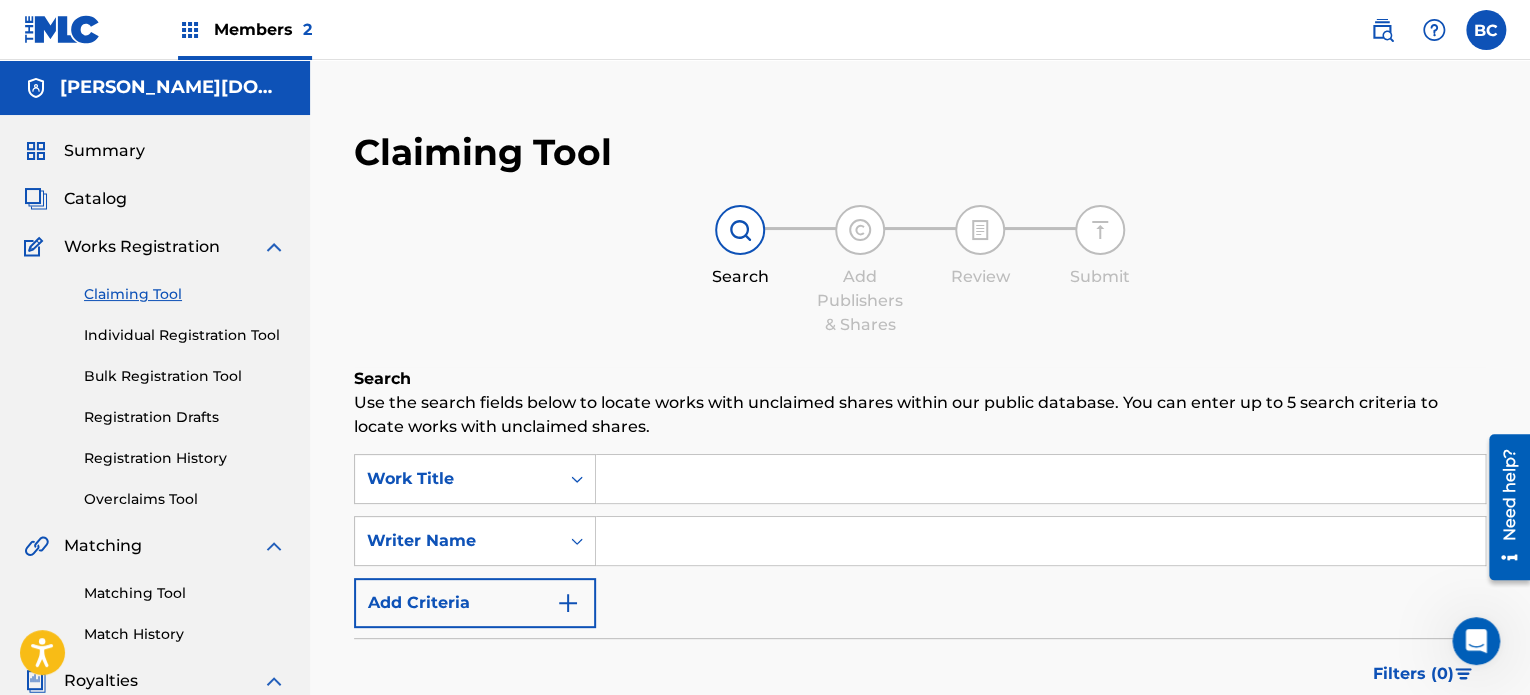 click on "Individual Registration Tool" at bounding box center [185, 335] 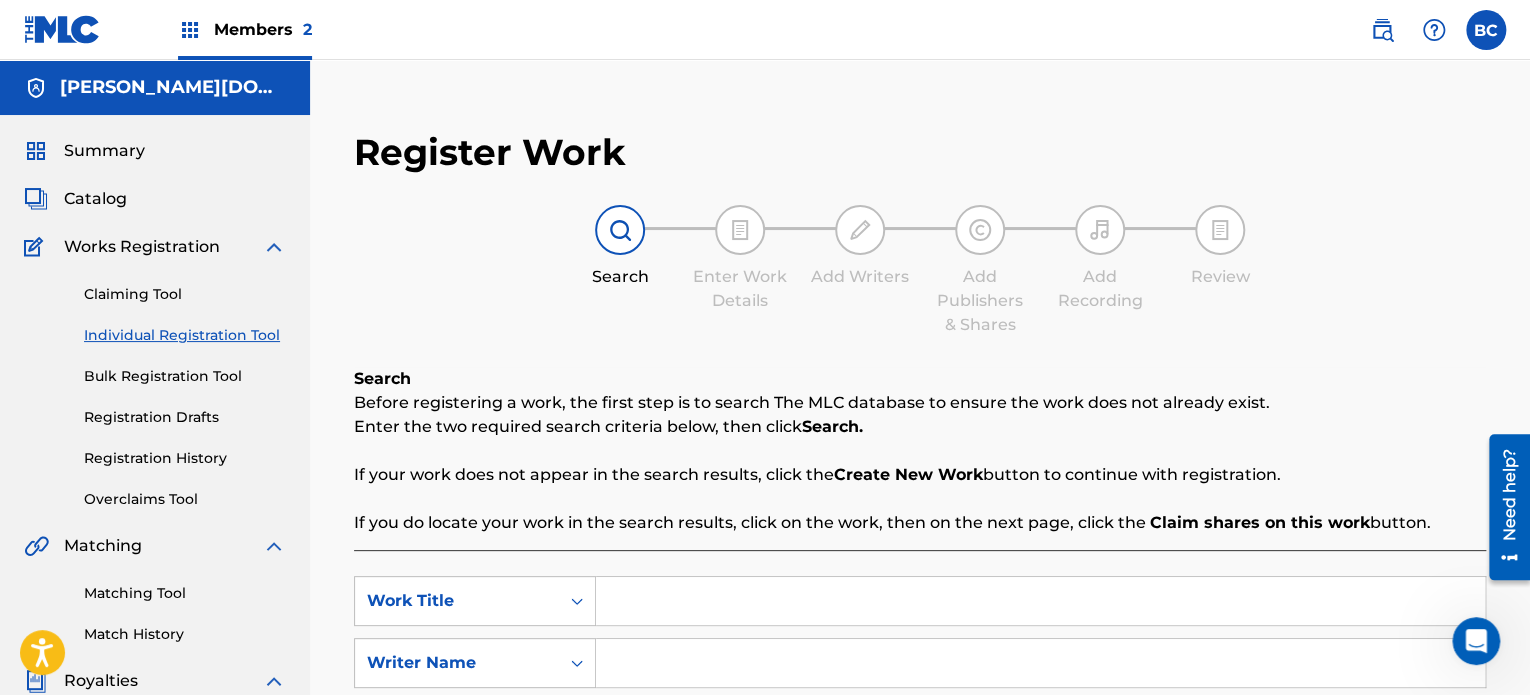 click on "Catalog" at bounding box center (95, 199) 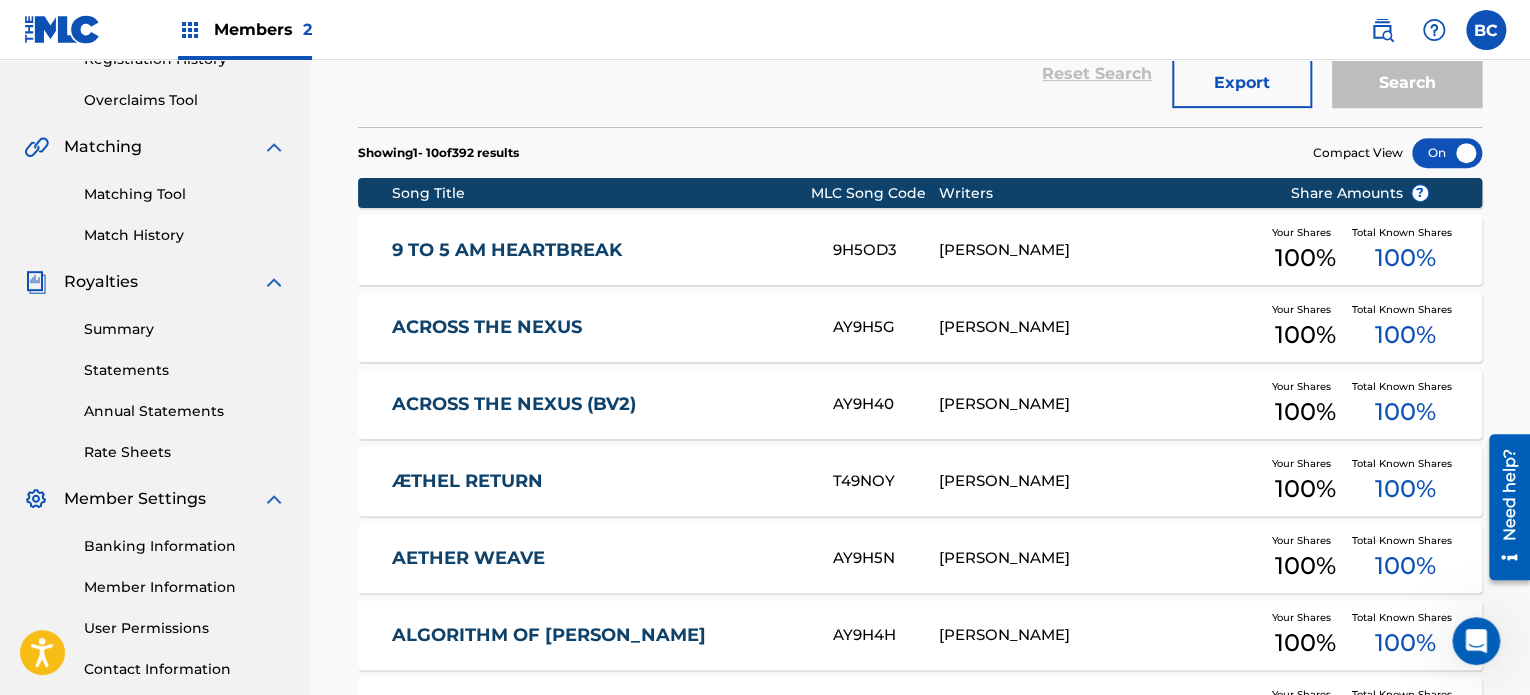 scroll, scrollTop: 400, scrollLeft: 0, axis: vertical 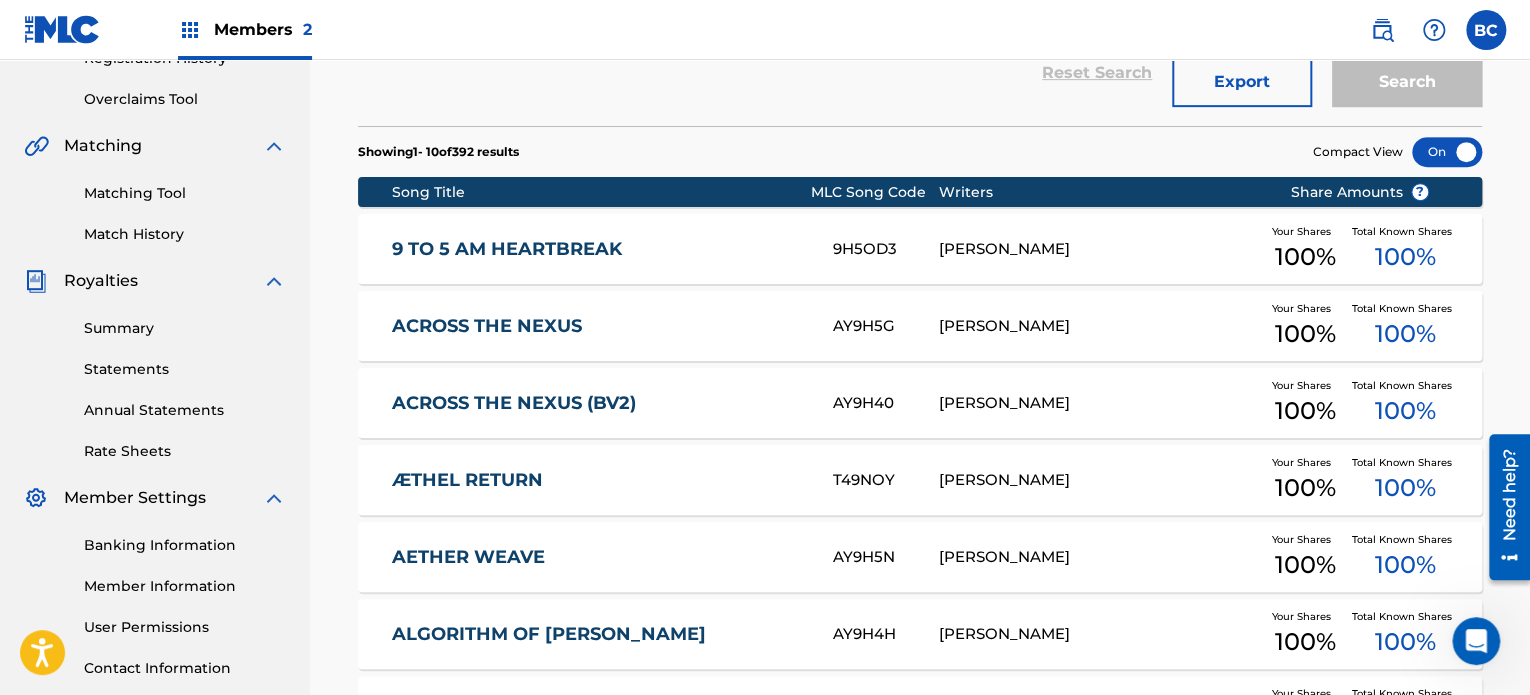 click on "9 TO 5 AM HEARTBREAK" at bounding box center [599, 249] 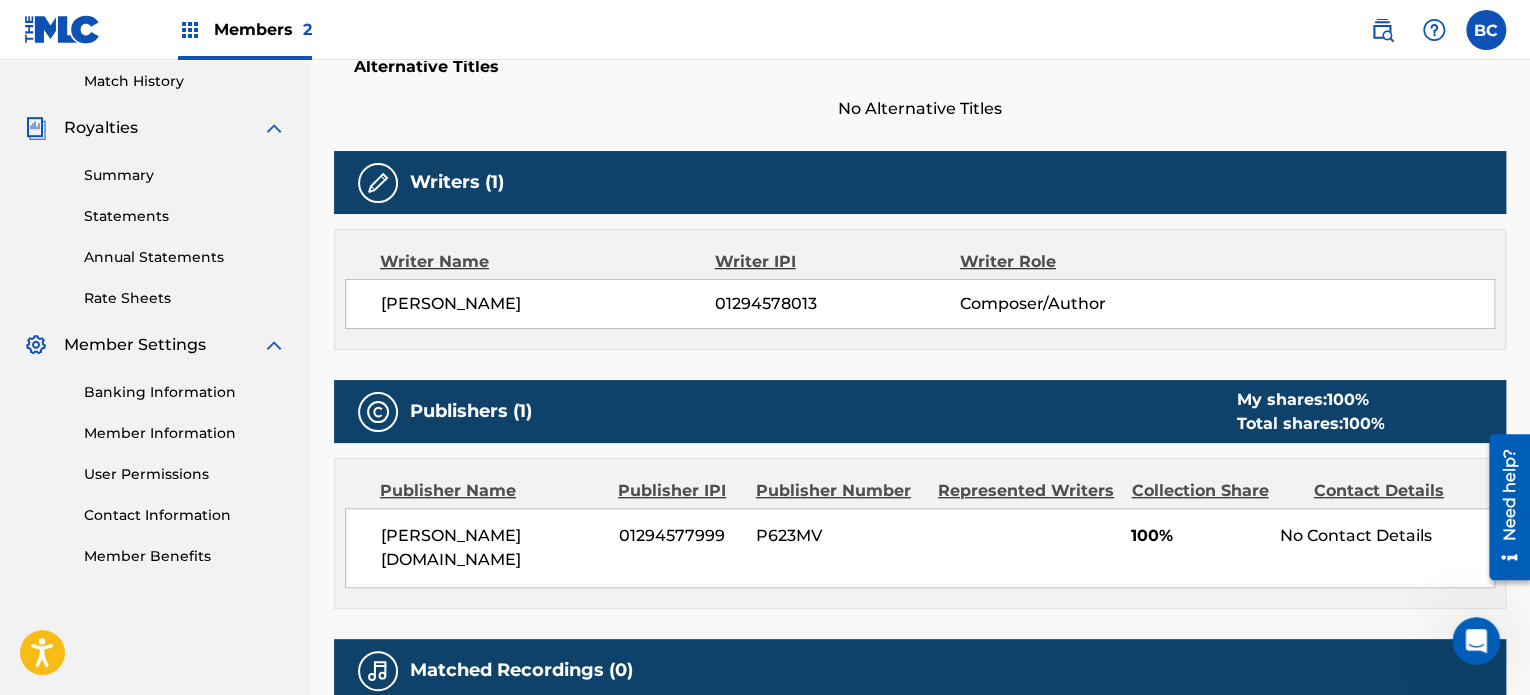 scroll, scrollTop: 574, scrollLeft: 0, axis: vertical 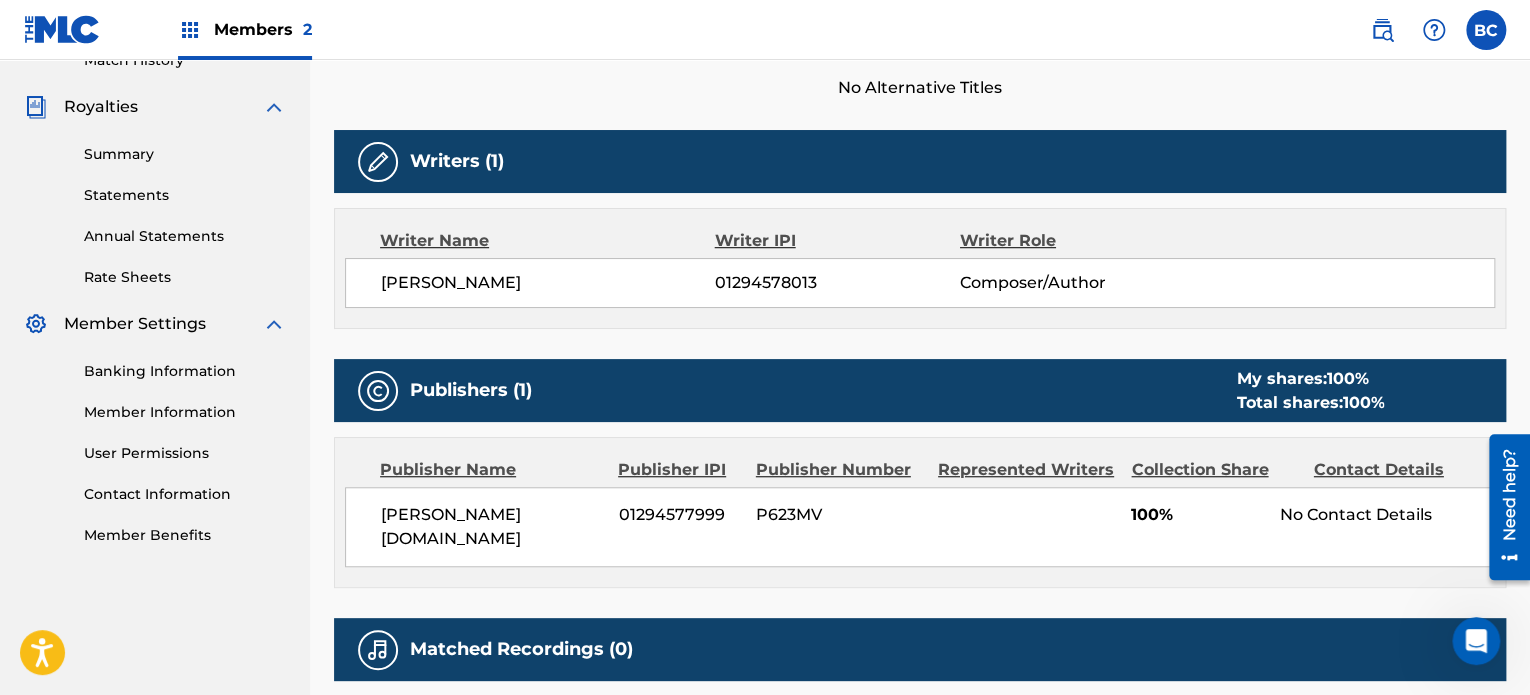 click on "Contact Information" at bounding box center (185, 494) 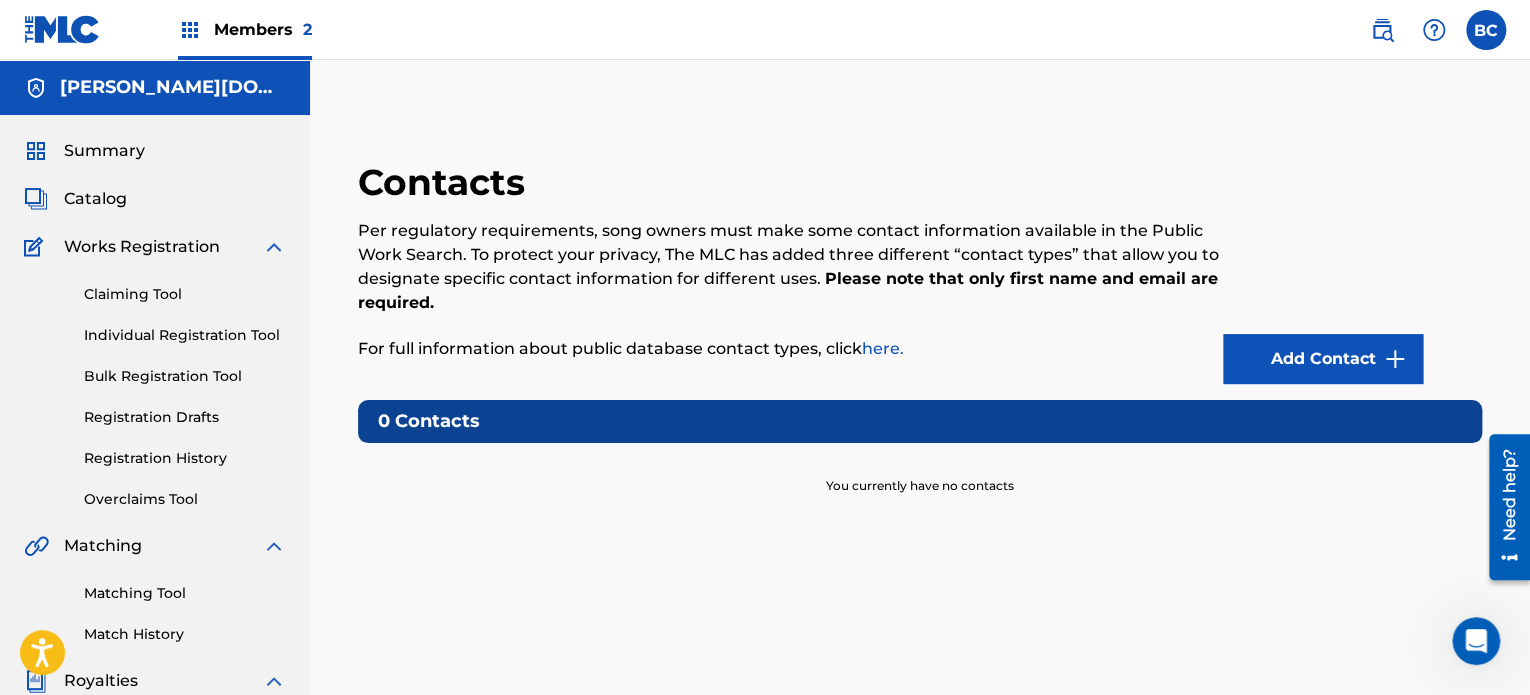click on "Add Contact" at bounding box center [1323, 359] 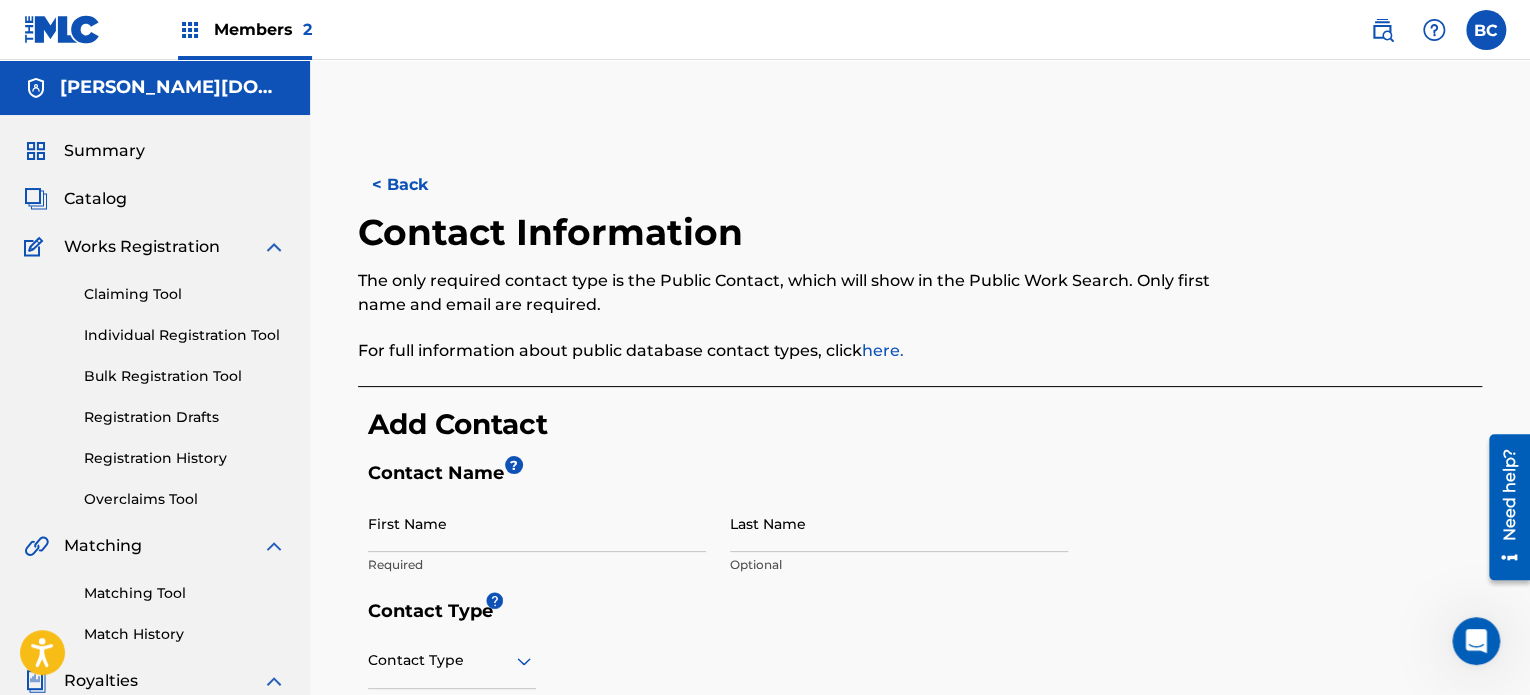 scroll, scrollTop: 0, scrollLeft: 0, axis: both 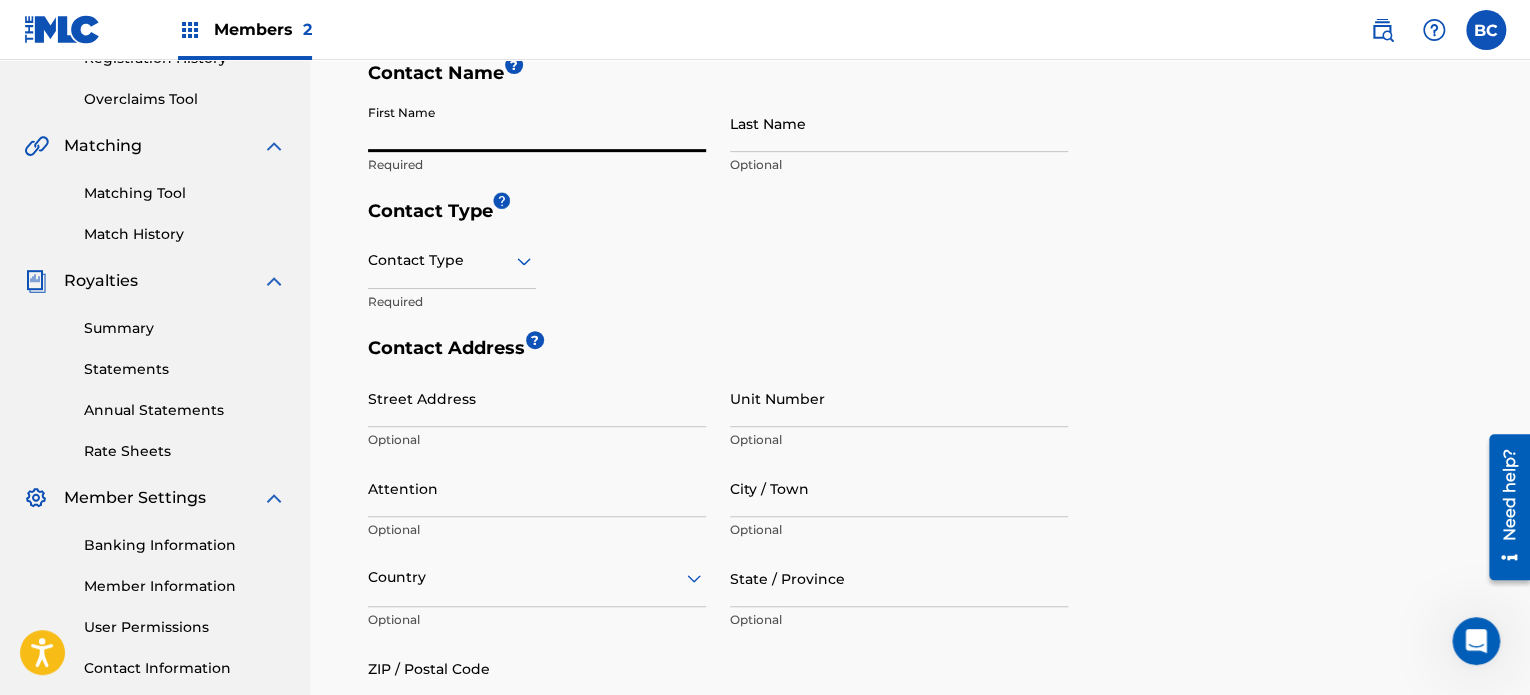 click on "First Name" at bounding box center [537, 123] 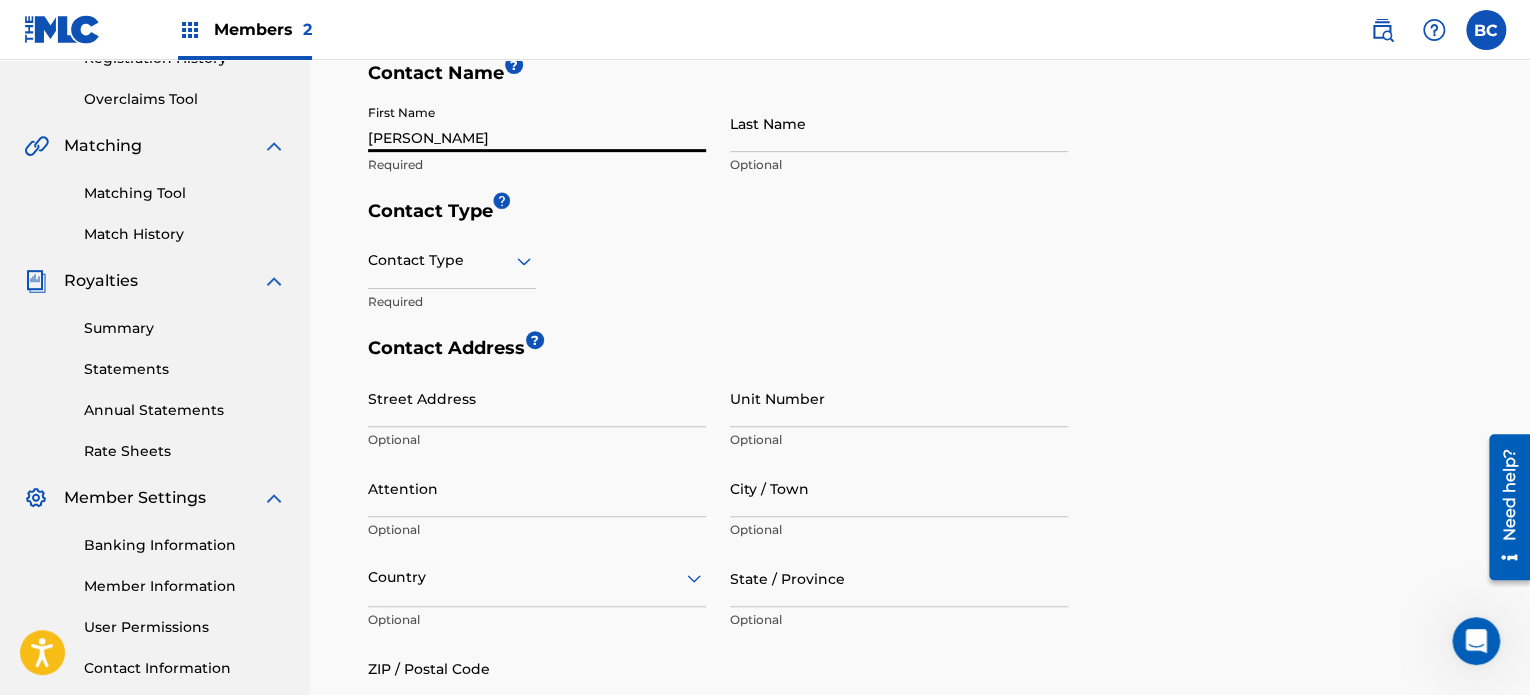 type on "[PERSON_NAME]" 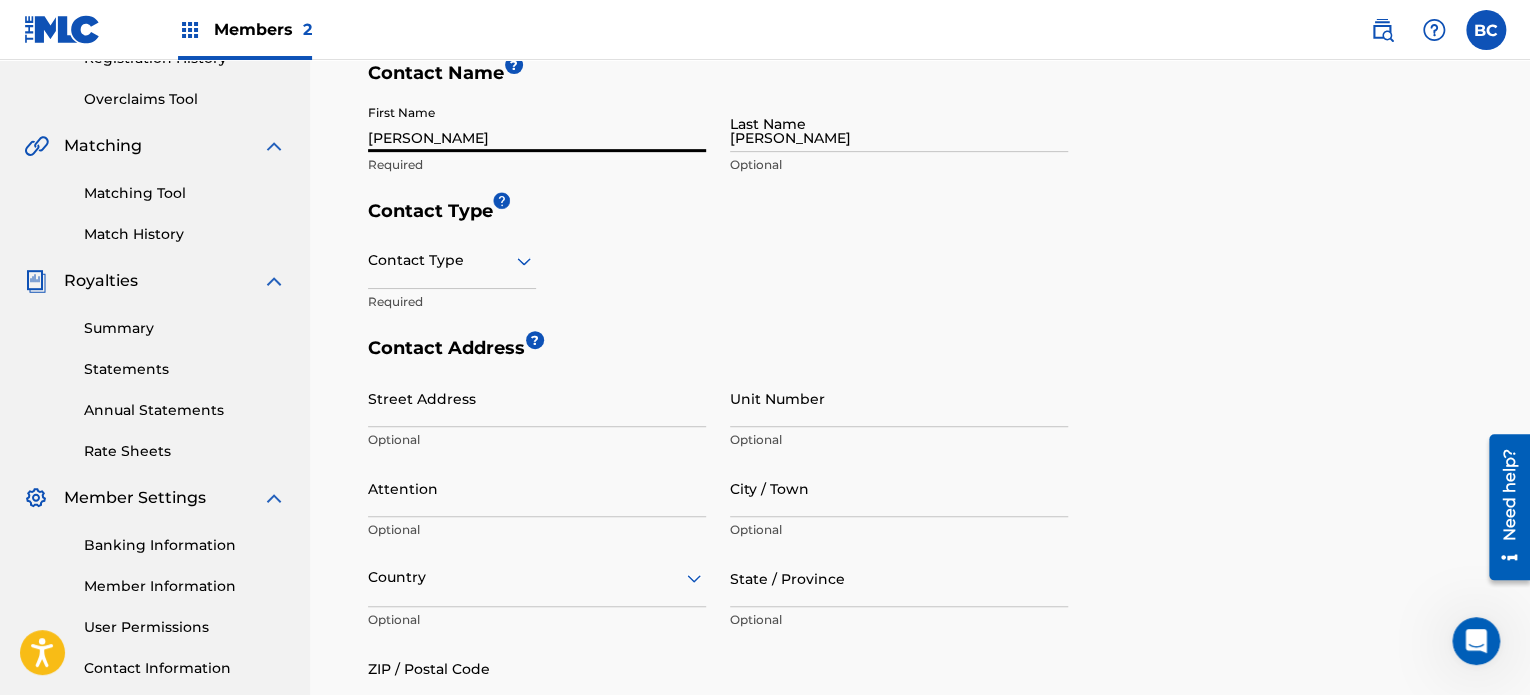 type on "[STREET_ADDRESS]" 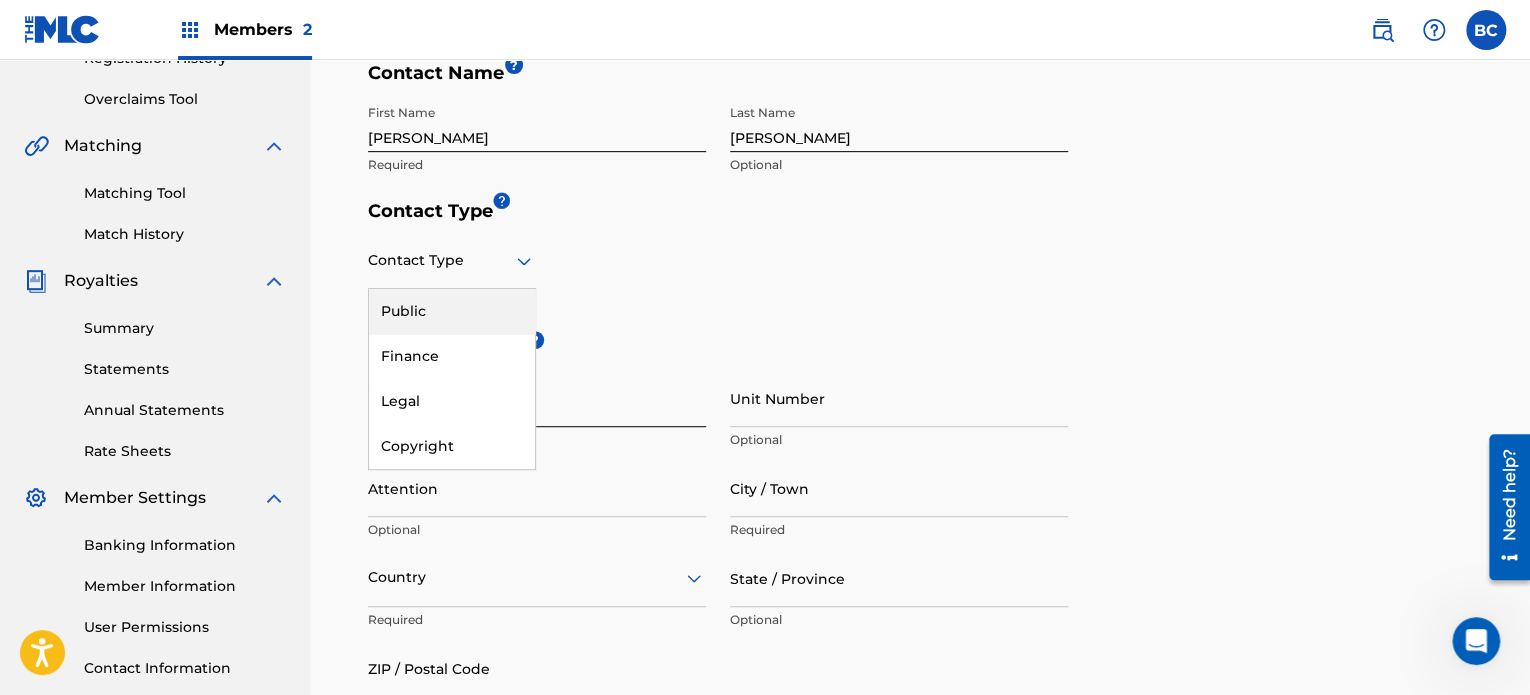 click on "Contact Type" at bounding box center [452, 260] 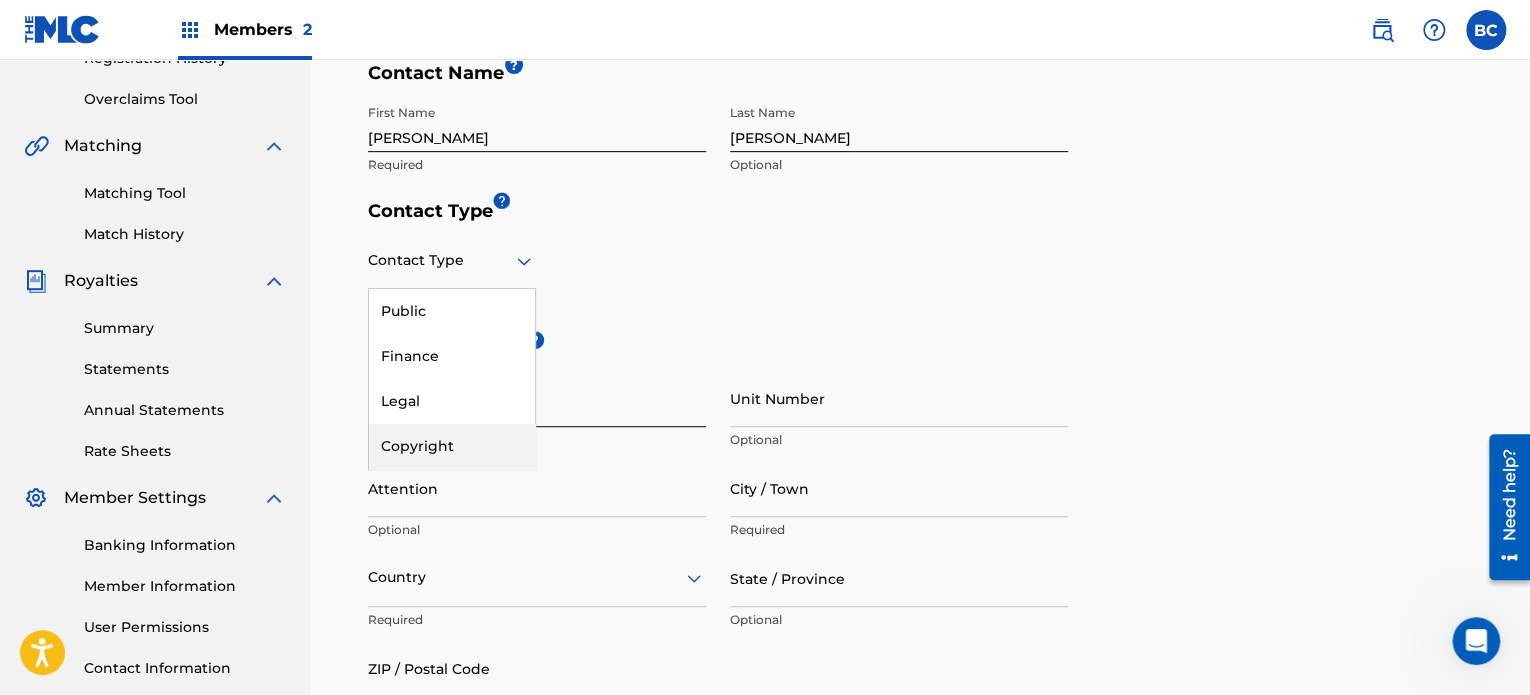 click on "Copyright" at bounding box center (452, 446) 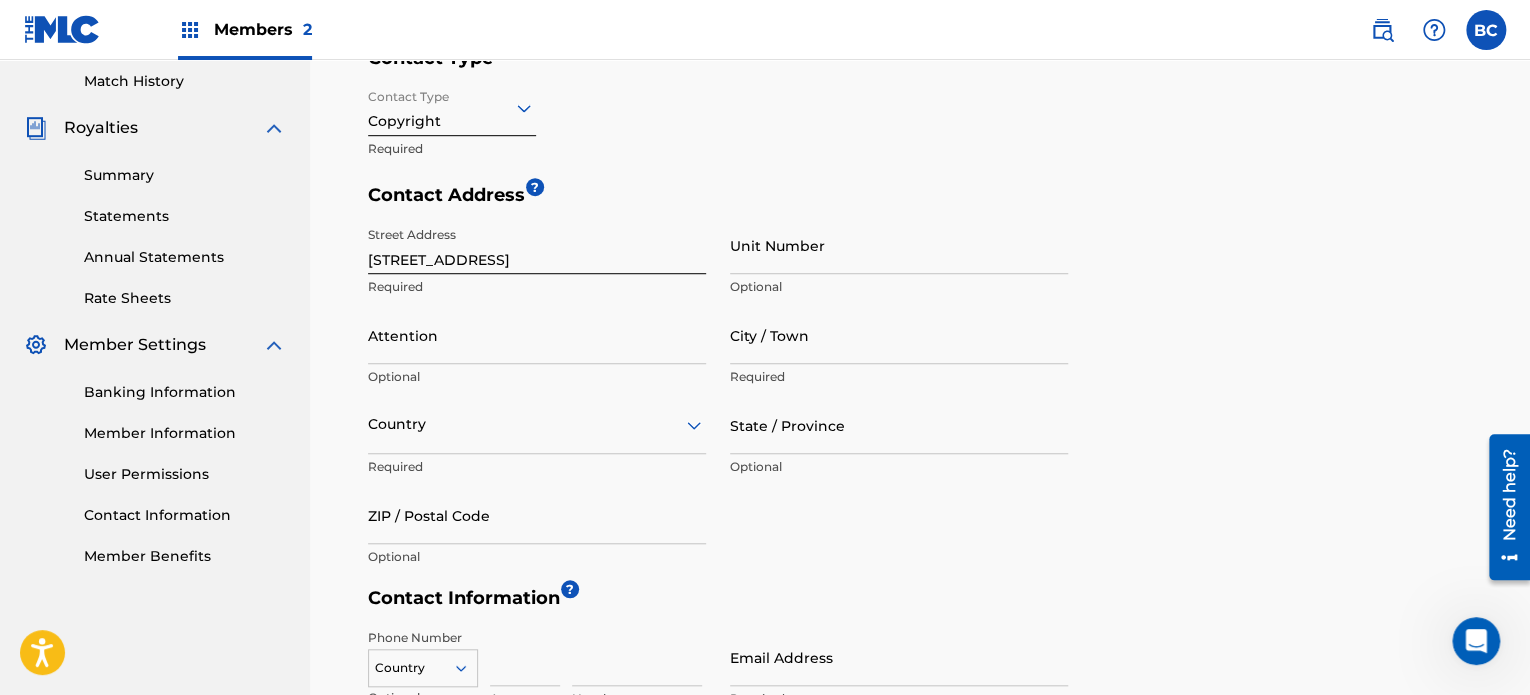 scroll, scrollTop: 700, scrollLeft: 0, axis: vertical 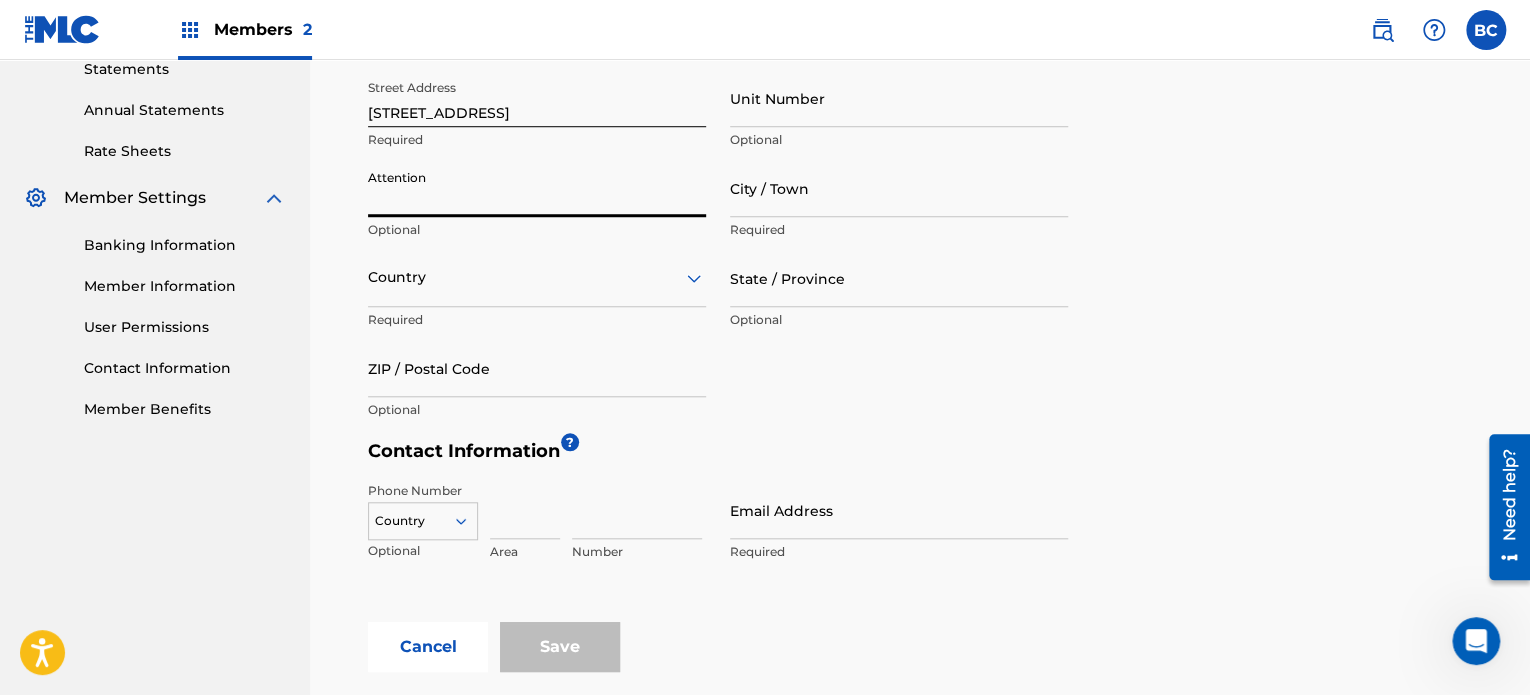 click on "Attention" at bounding box center [537, 188] 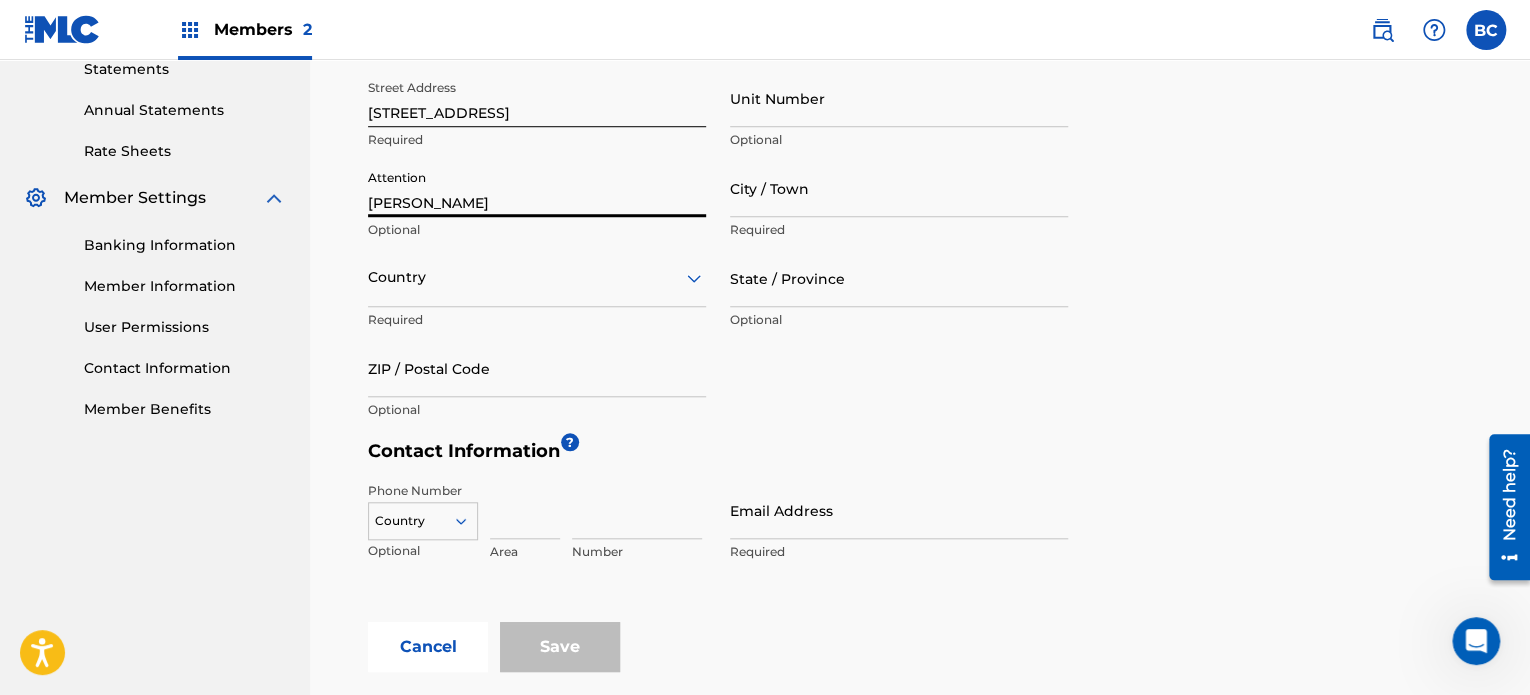type on "[GEOGRAPHIC_DATA]" 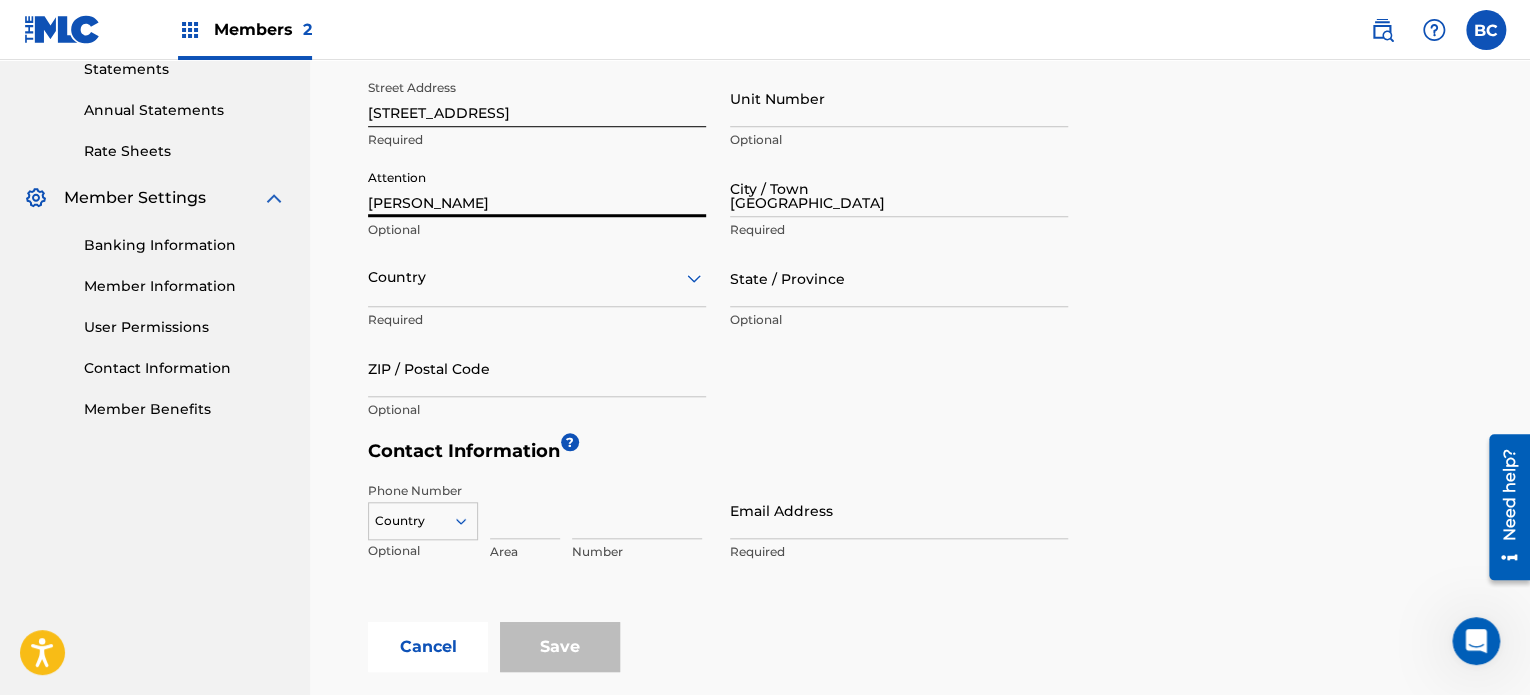 type on "[GEOGRAPHIC_DATA]" 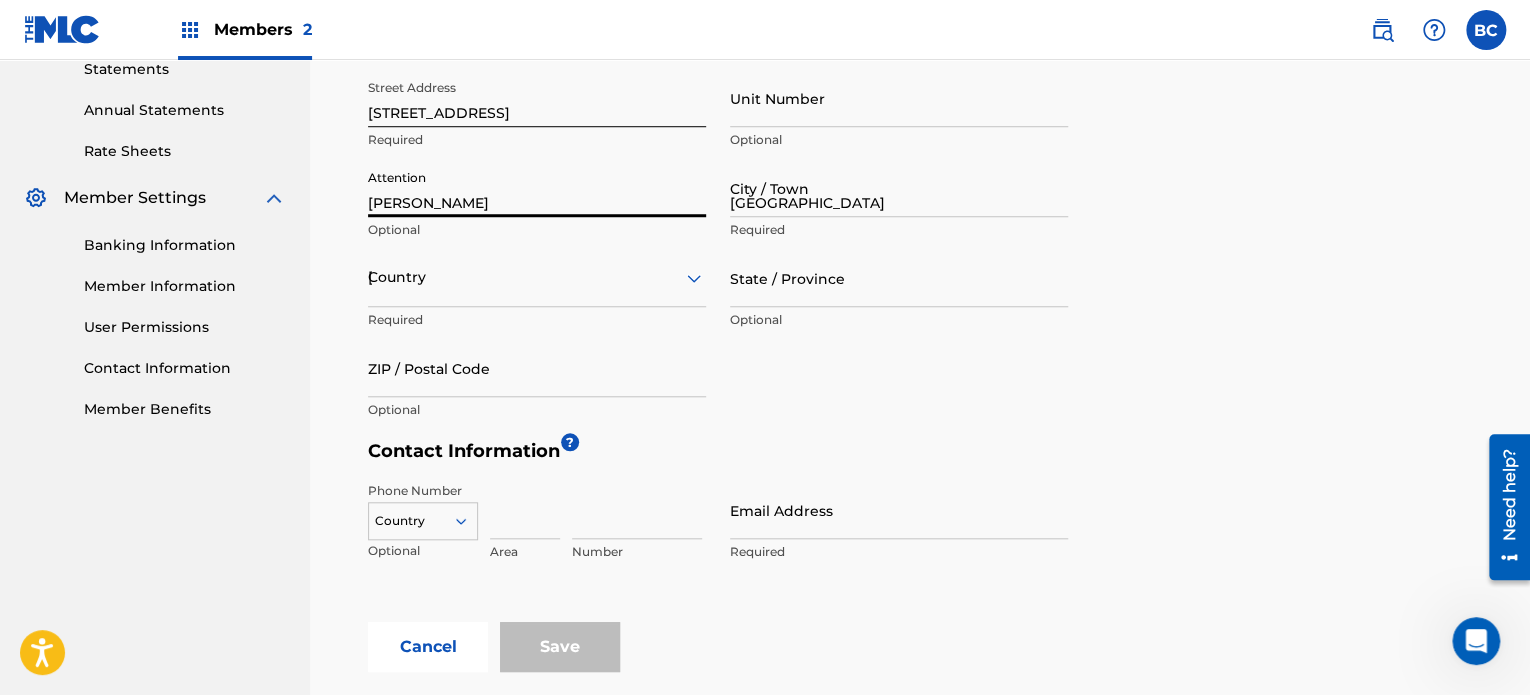type on "[GEOGRAPHIC_DATA]" 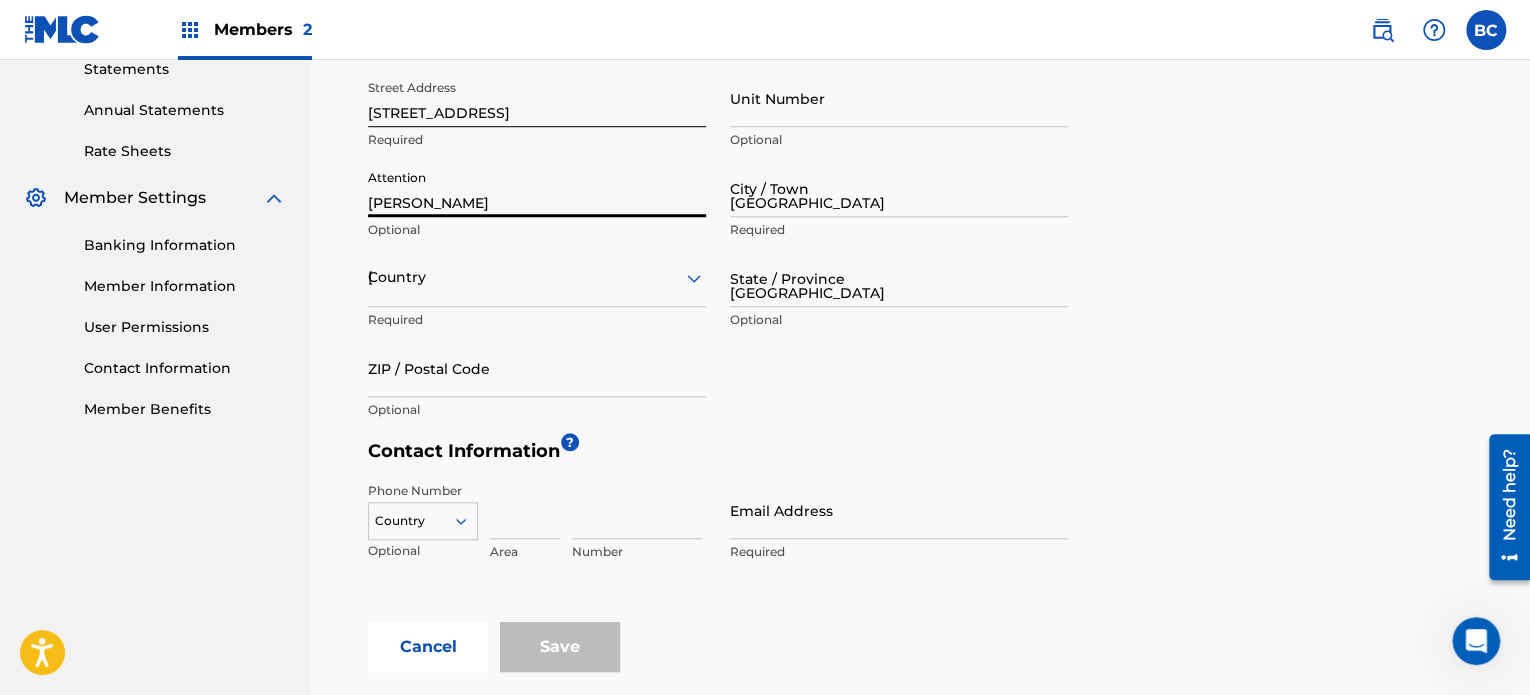 type on "BT7 1AU" 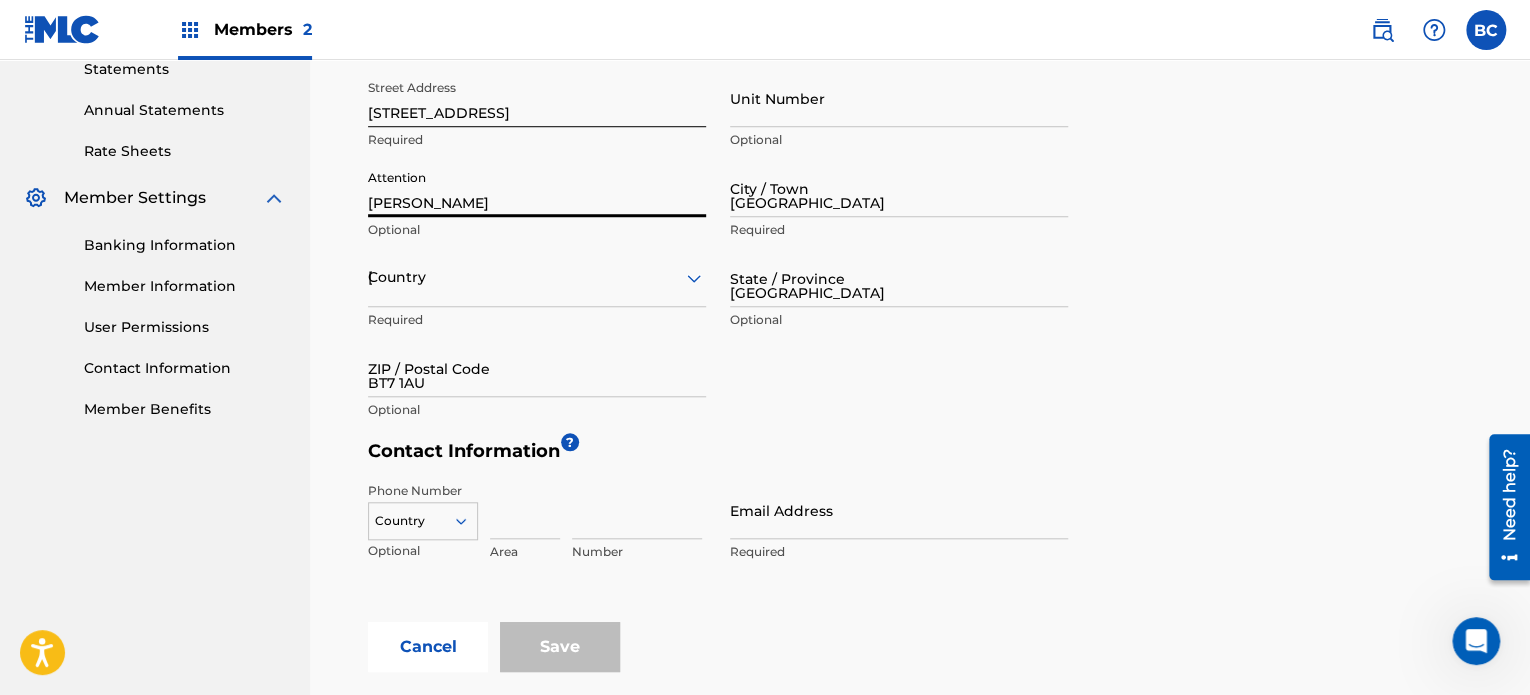 type on "44" 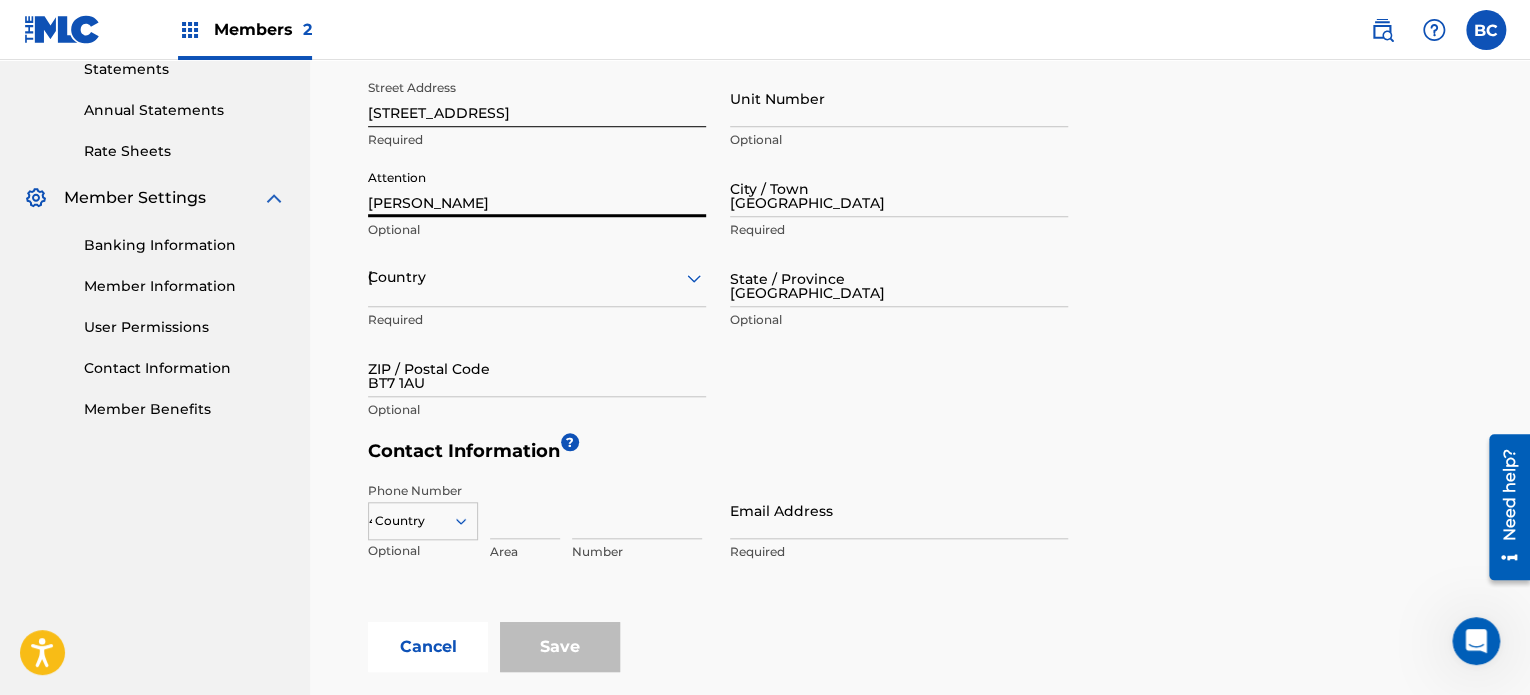 type on "7713" 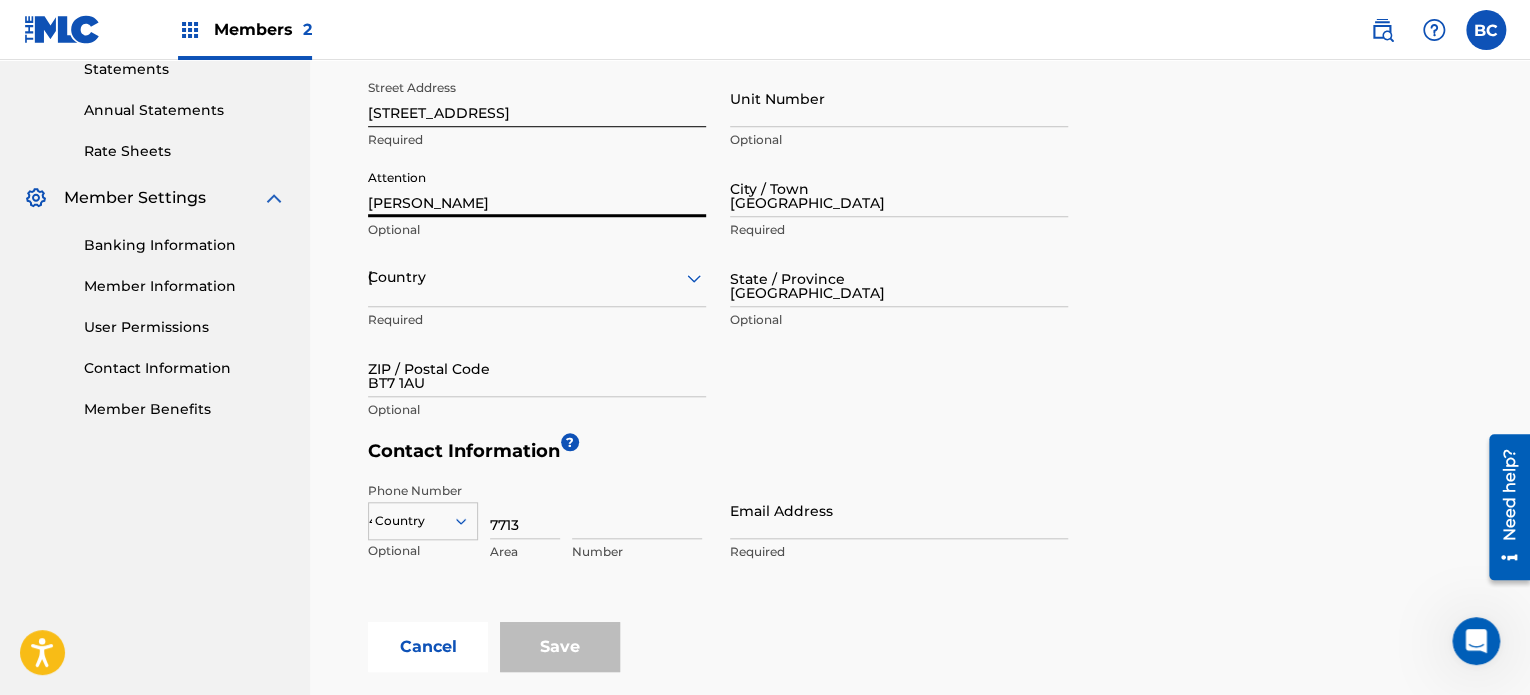 type on "410303" 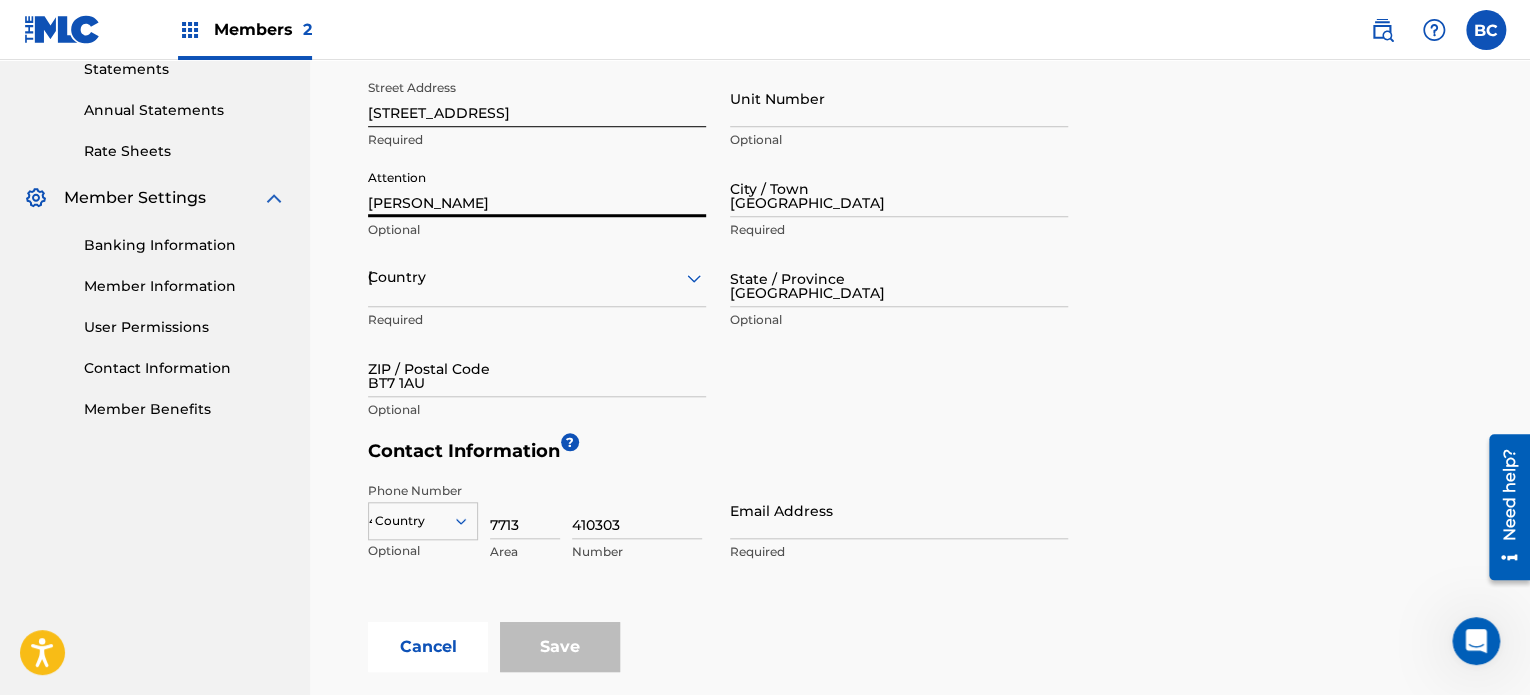 type on "[PERSON_NAME][EMAIL_ADDRESS][DOMAIN_NAME]" 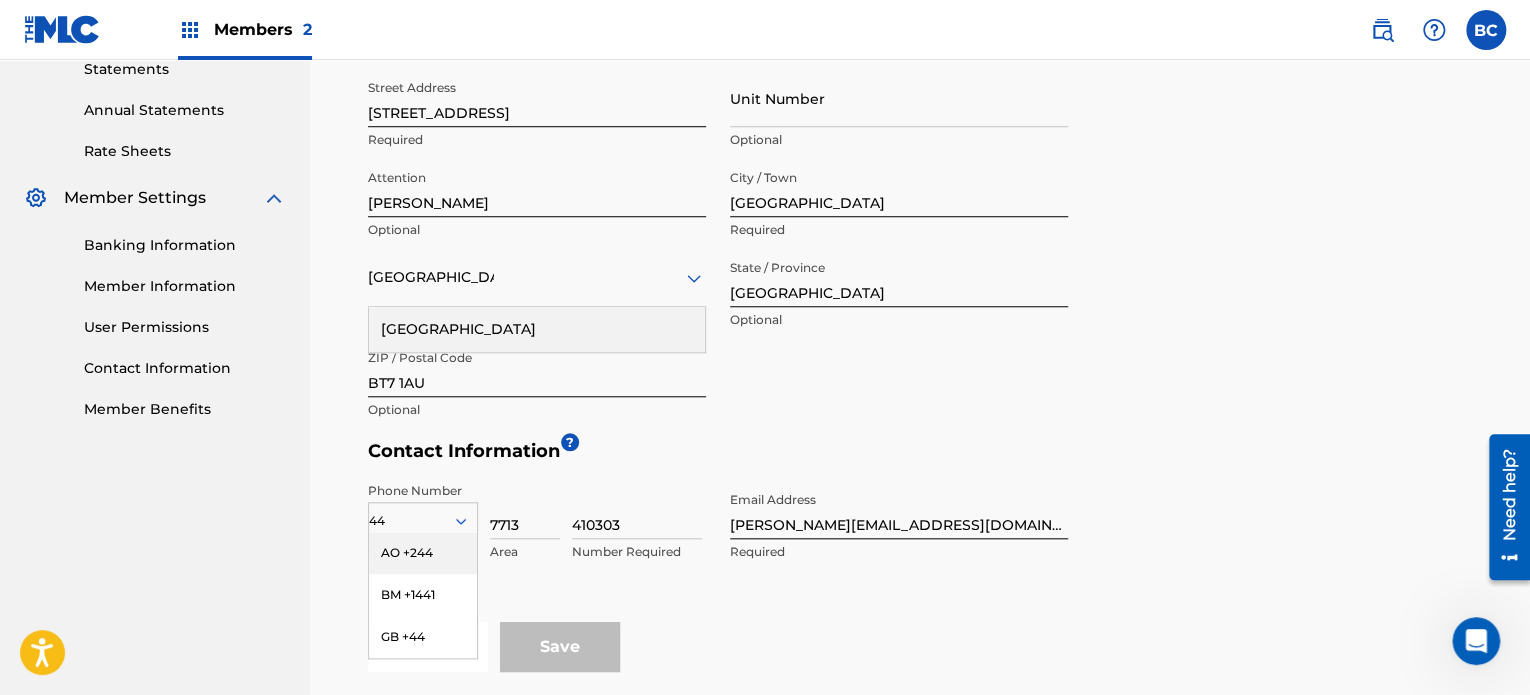click on "Street Address [GEOGRAPHIC_DATA] Required Unit Number Optional Attention Brooke Optional City / Town [GEOGRAPHIC_DATA] Required [GEOGRAPHIC_DATA] [GEOGRAPHIC_DATA] Required State / Province [GEOGRAPHIC_DATA] Optional ZIP / Postal Code BT7 1AU Optional" at bounding box center [718, 250] 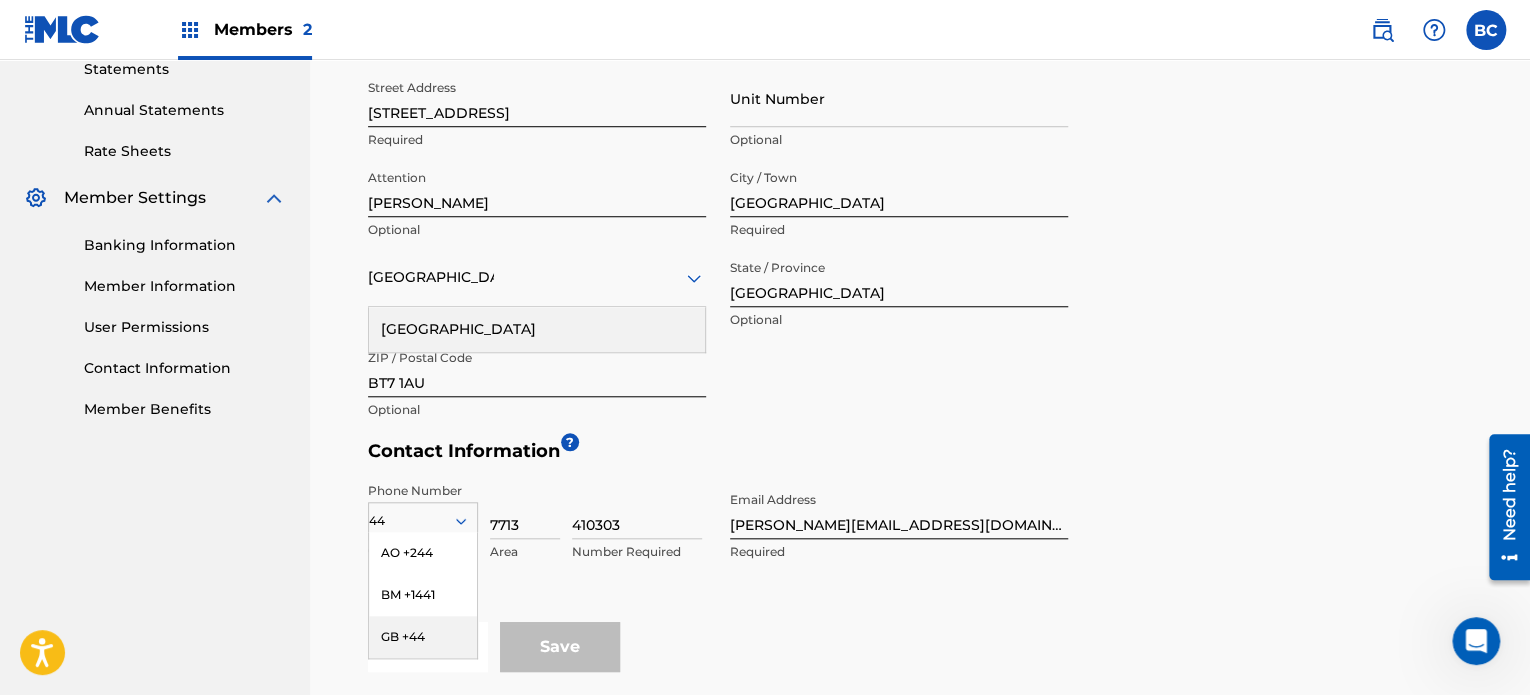 click on "GB +44" at bounding box center [423, 637] 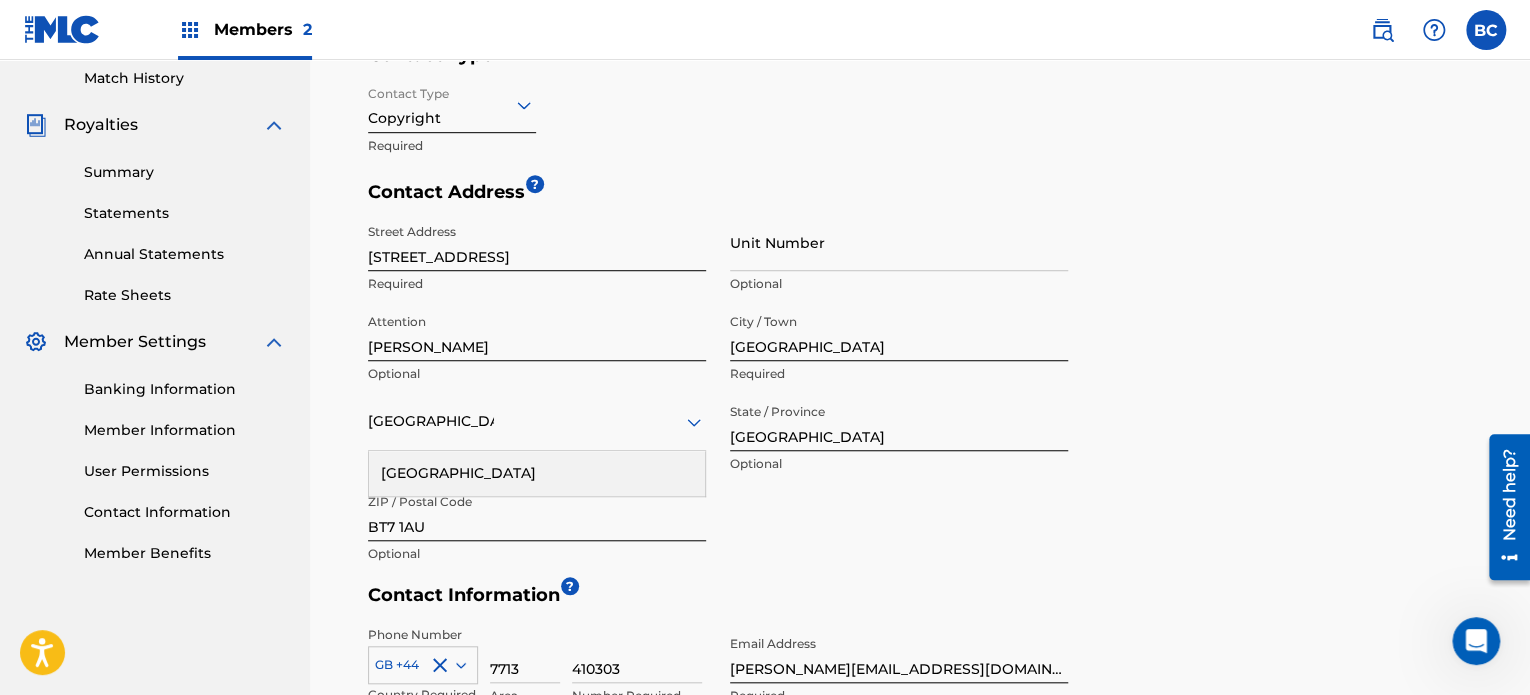 scroll, scrollTop: 512, scrollLeft: 0, axis: vertical 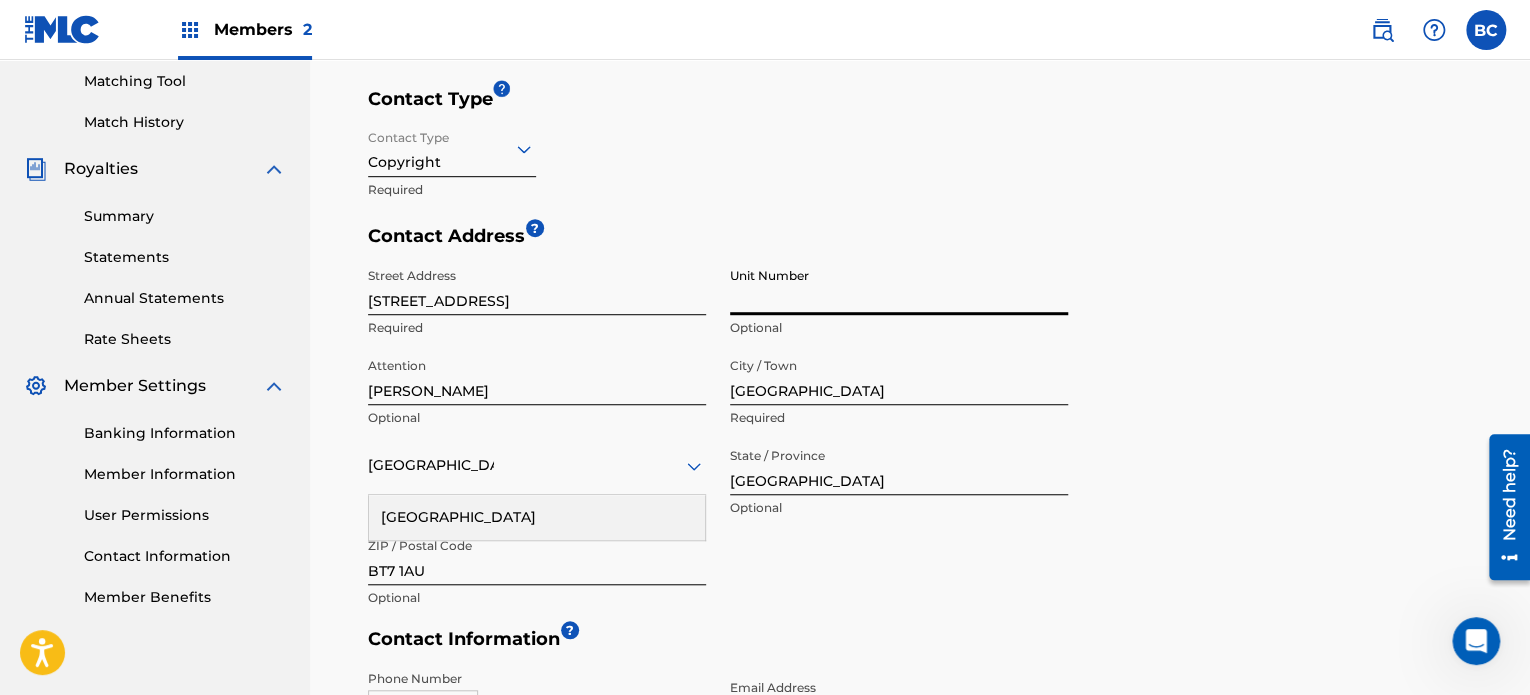 click on "Unit Number" at bounding box center (899, 286) 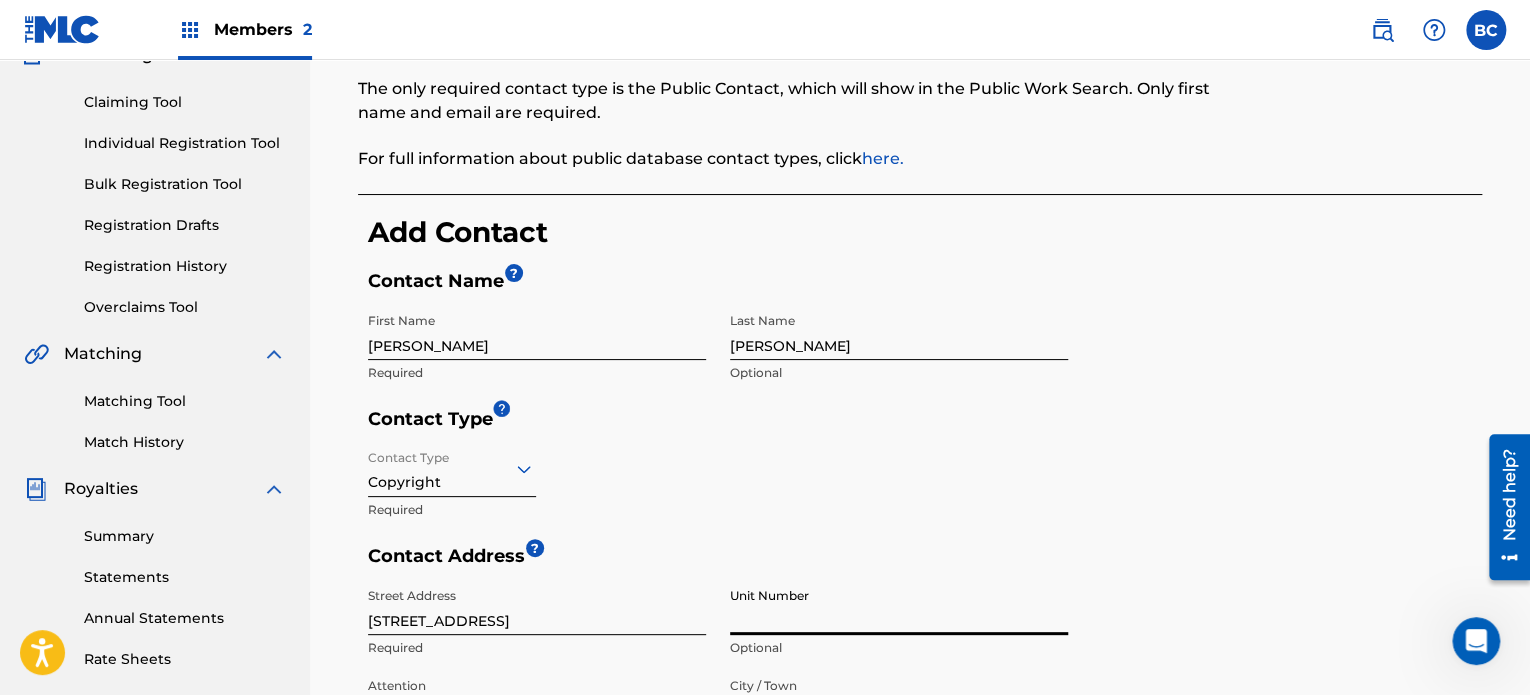 scroll, scrollTop: 112, scrollLeft: 0, axis: vertical 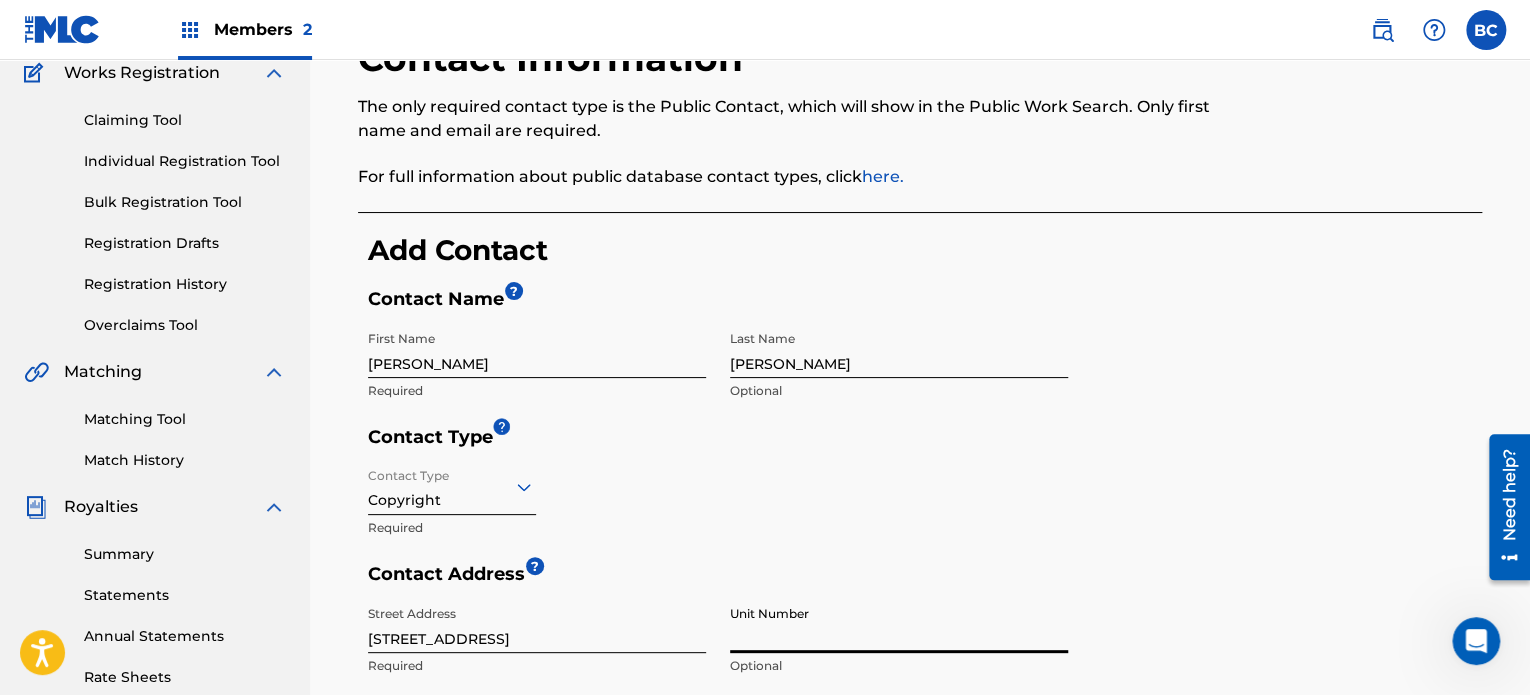 click on "Copyright" at bounding box center [452, 486] 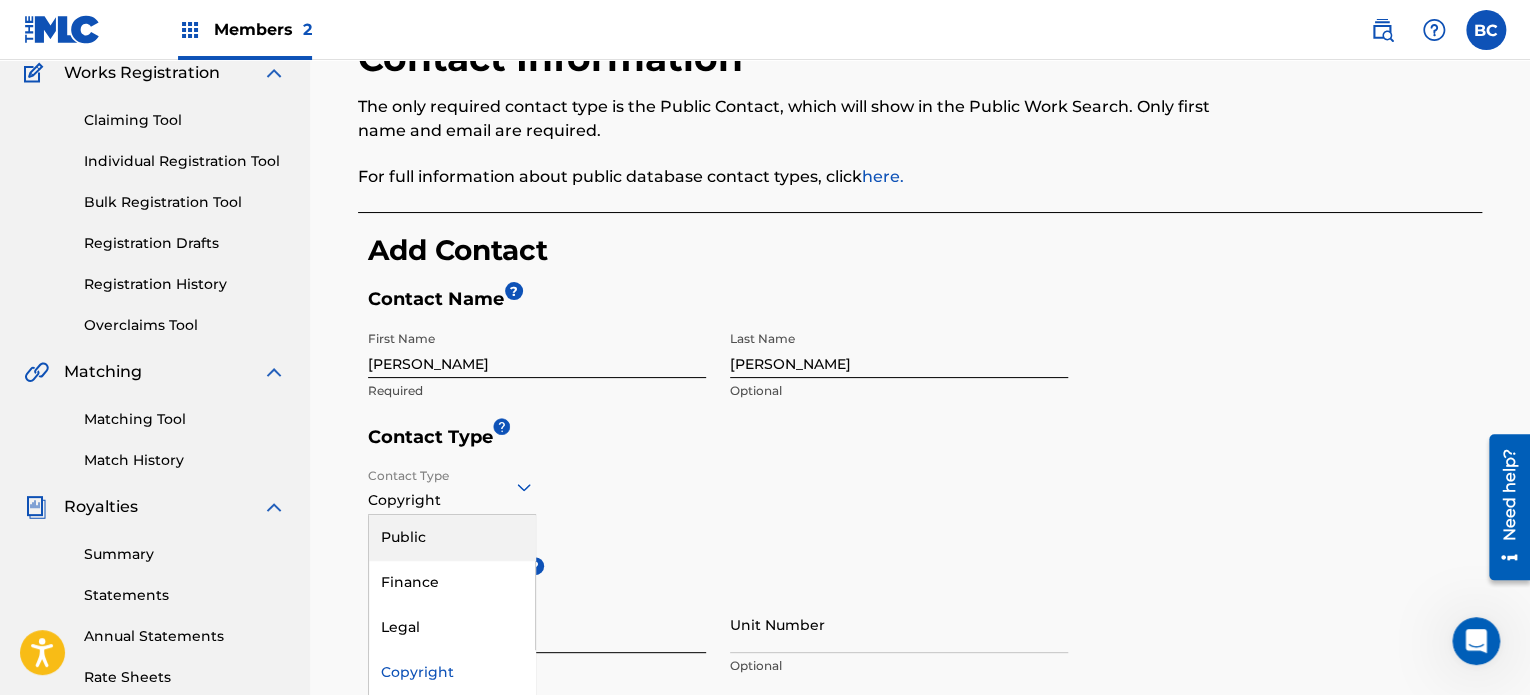 click on "Public" at bounding box center [452, 537] 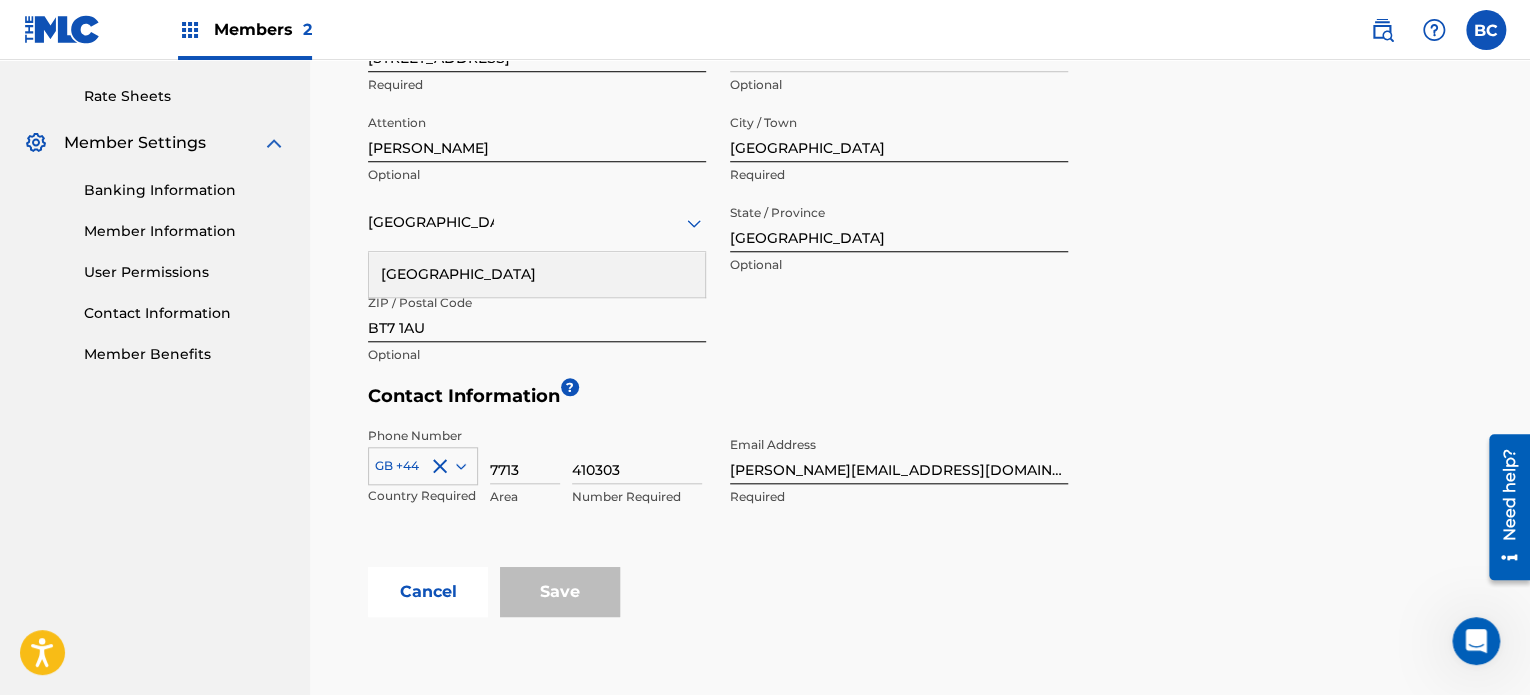 scroll, scrollTop: 712, scrollLeft: 0, axis: vertical 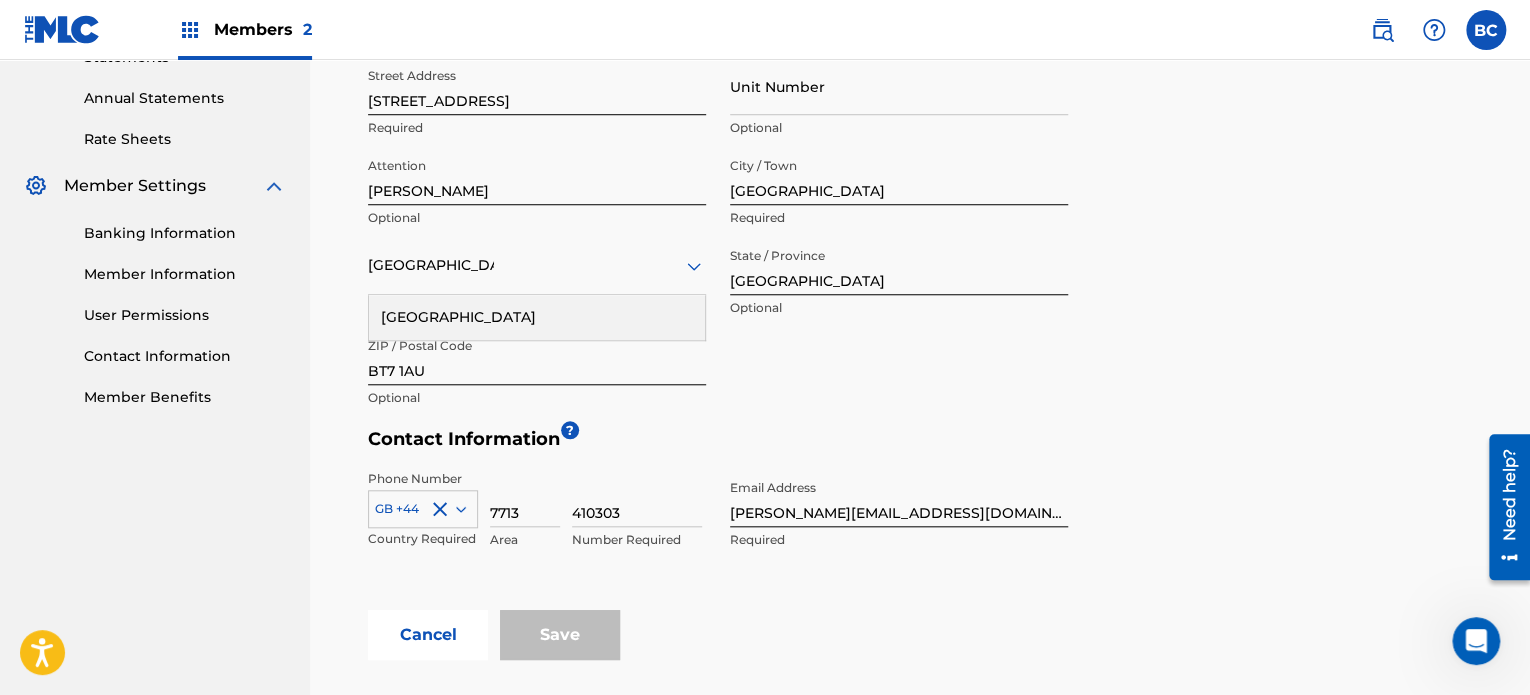 click on "Phone Number GB +44 Country Required 7713 Area 410303 Number Required Email Address [EMAIL_ADDRESS][DOMAIN_NAME] Required" at bounding box center [718, 535] 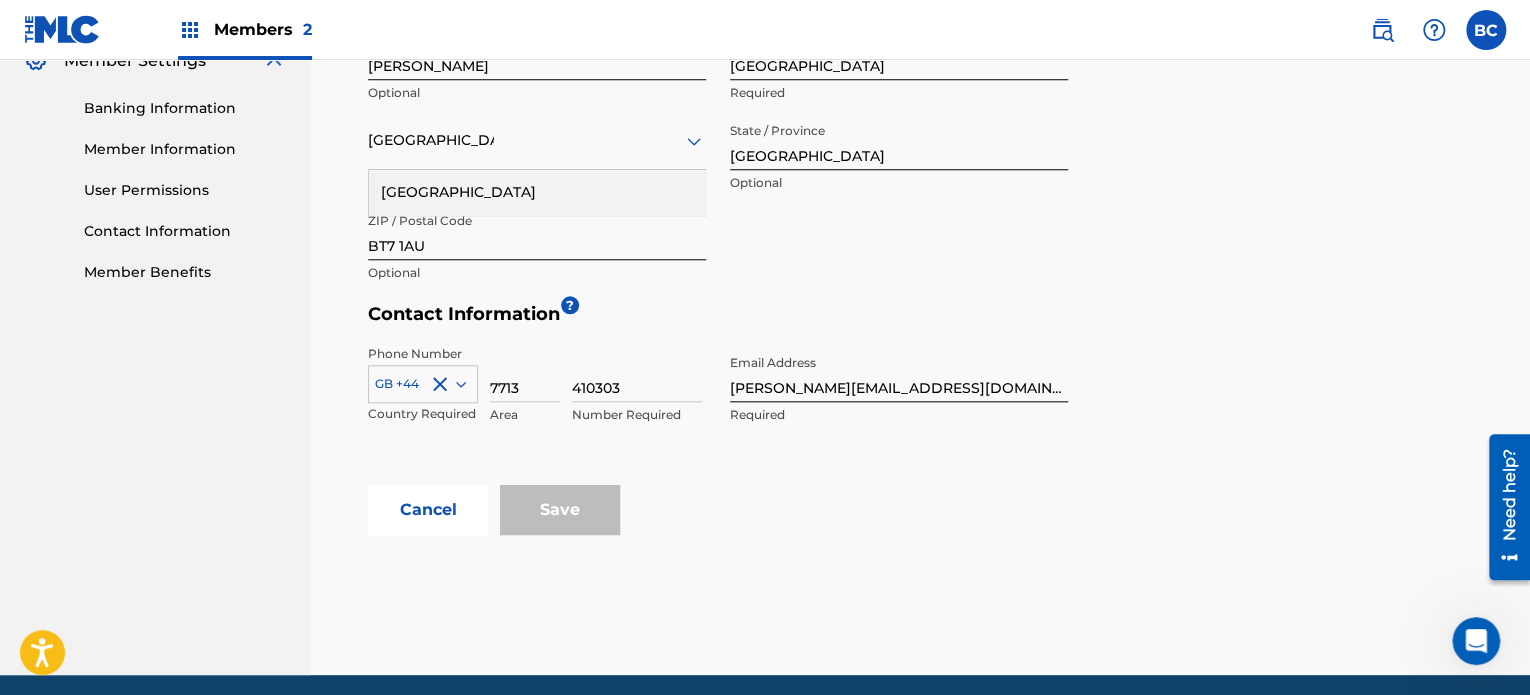 click on "GB +44" at bounding box center [423, 380] 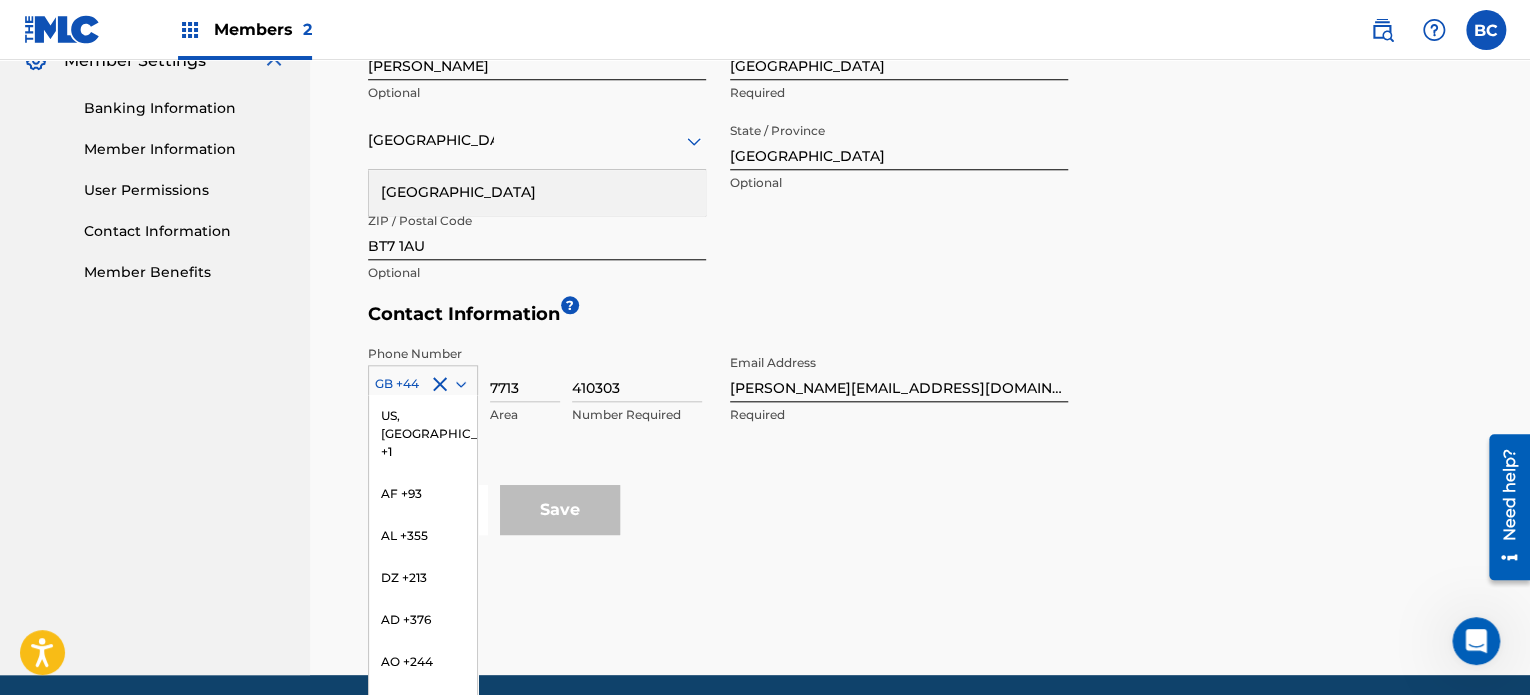 scroll, scrollTop: 8420, scrollLeft: 0, axis: vertical 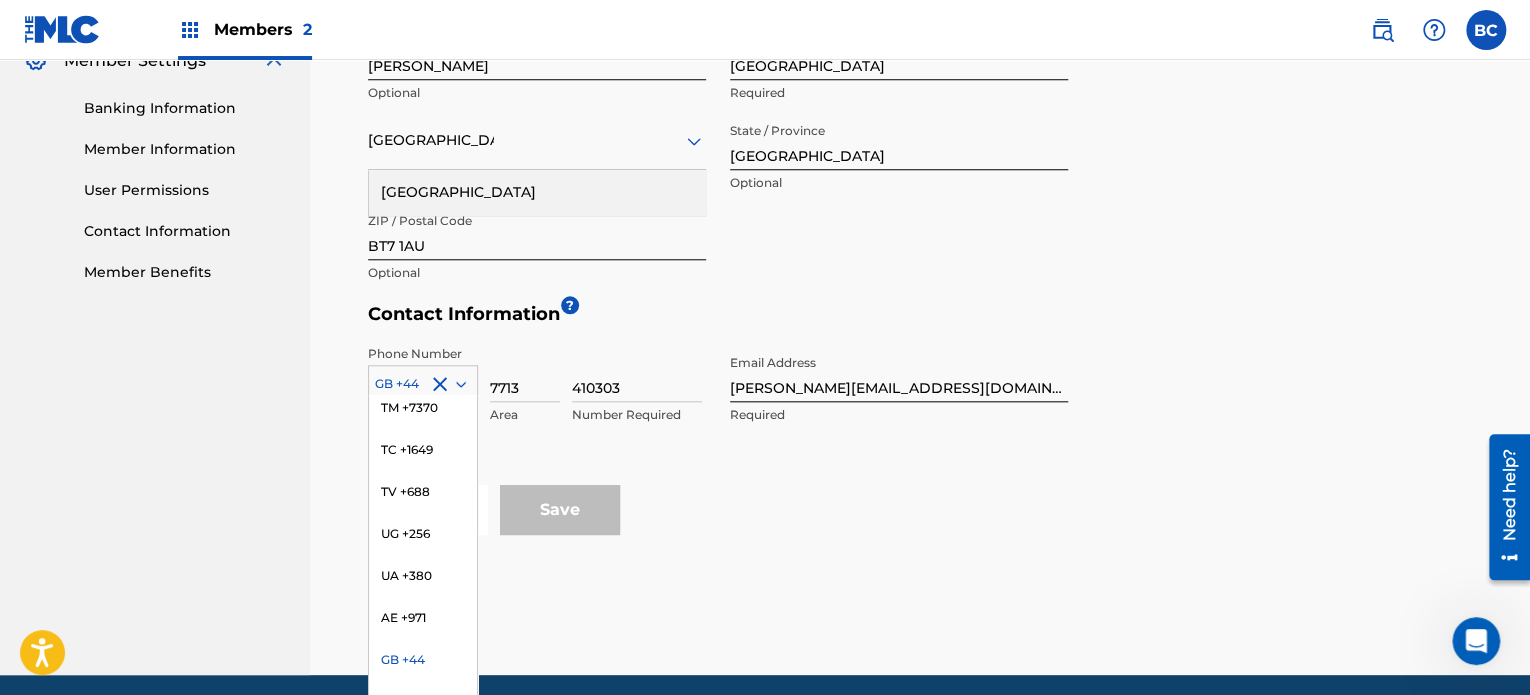 click on "GB +44" at bounding box center [423, 660] 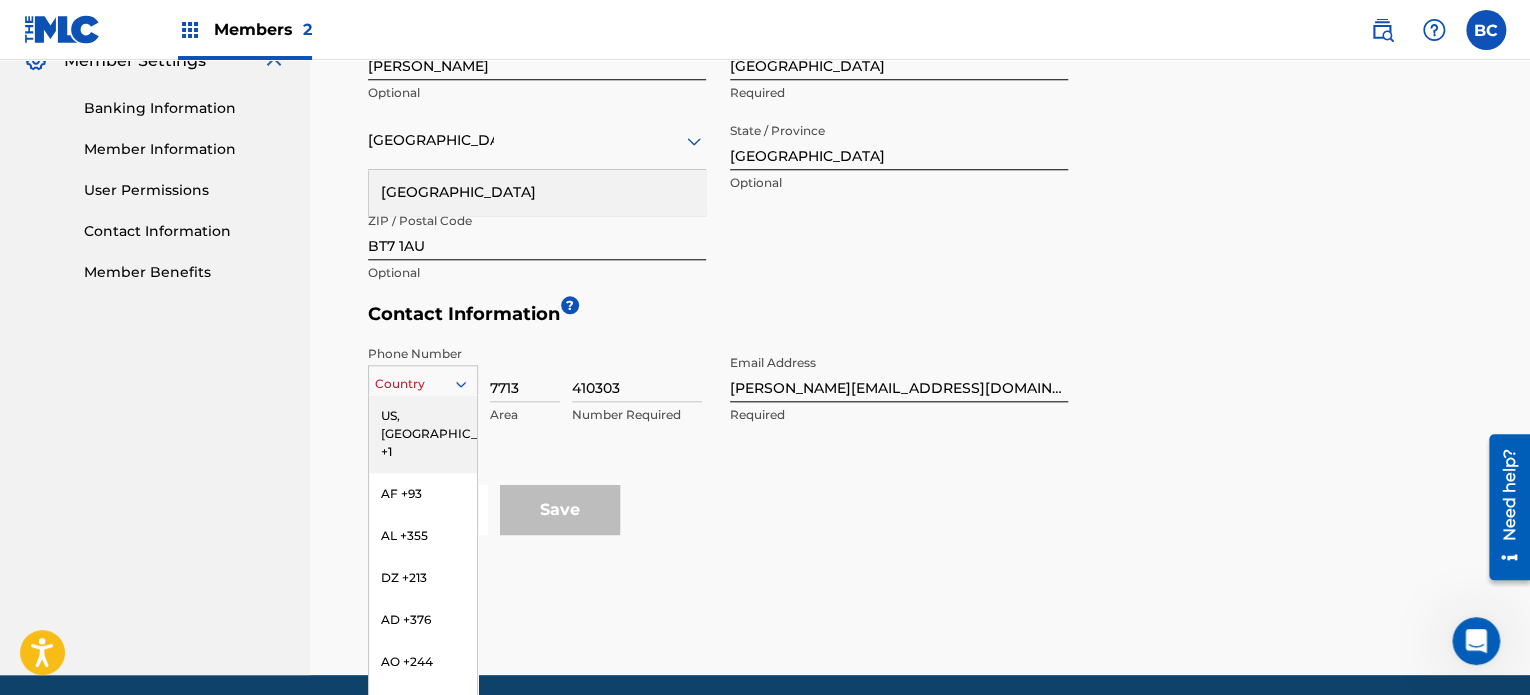 click 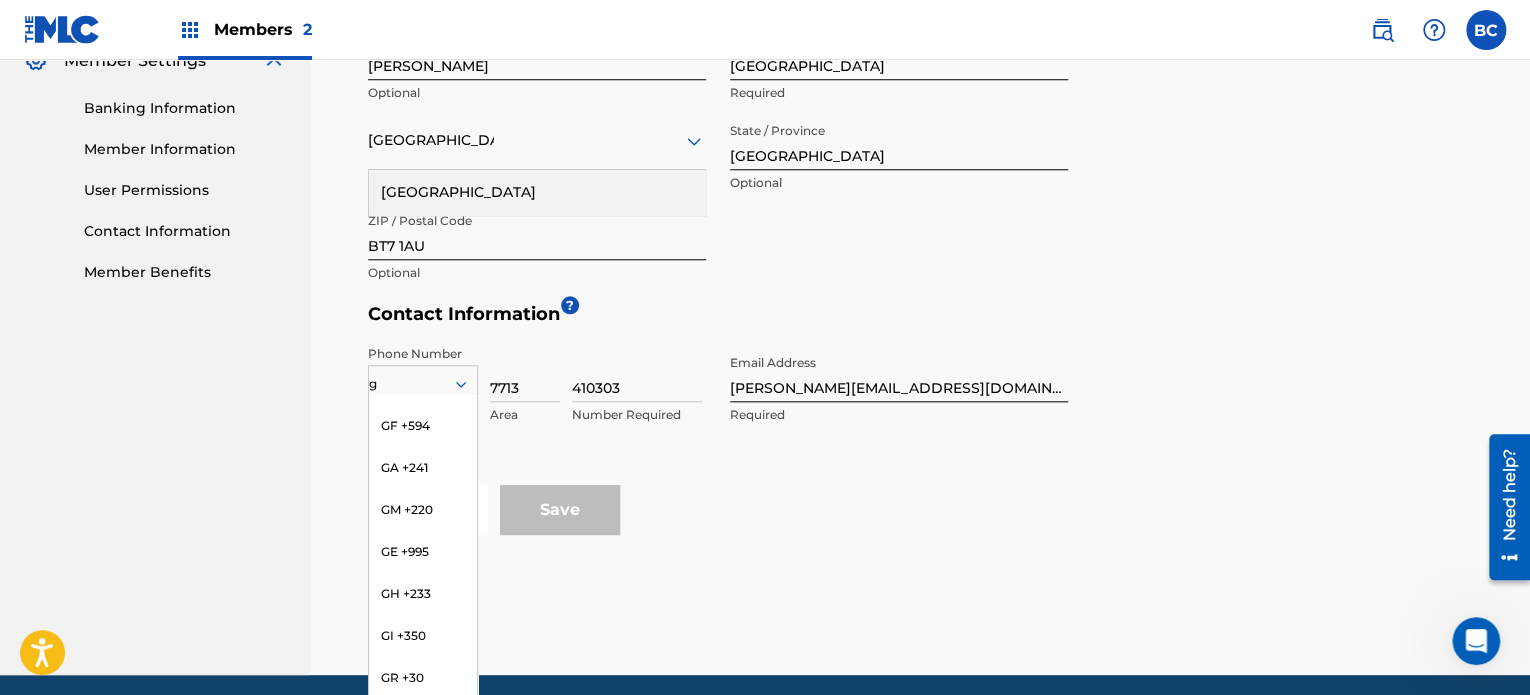 scroll, scrollTop: 0, scrollLeft: 0, axis: both 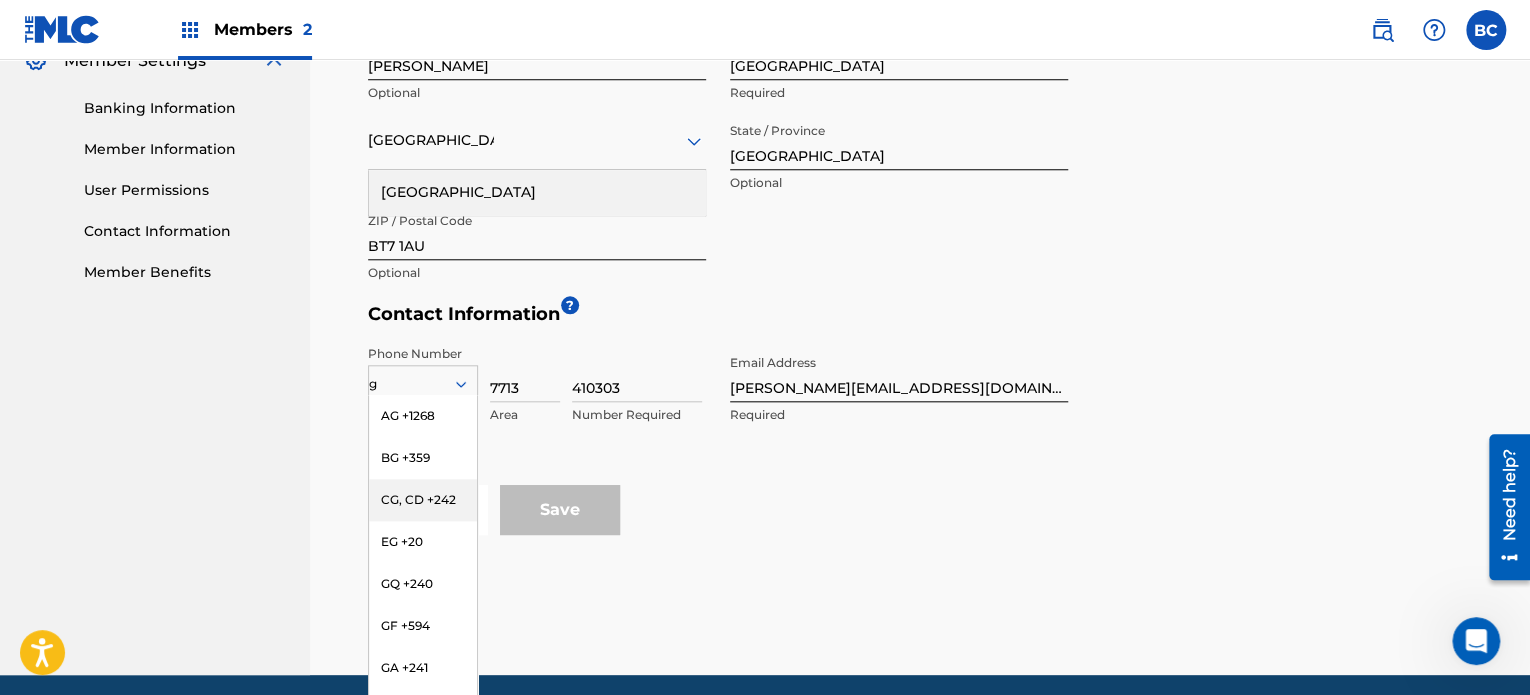 type on "gb" 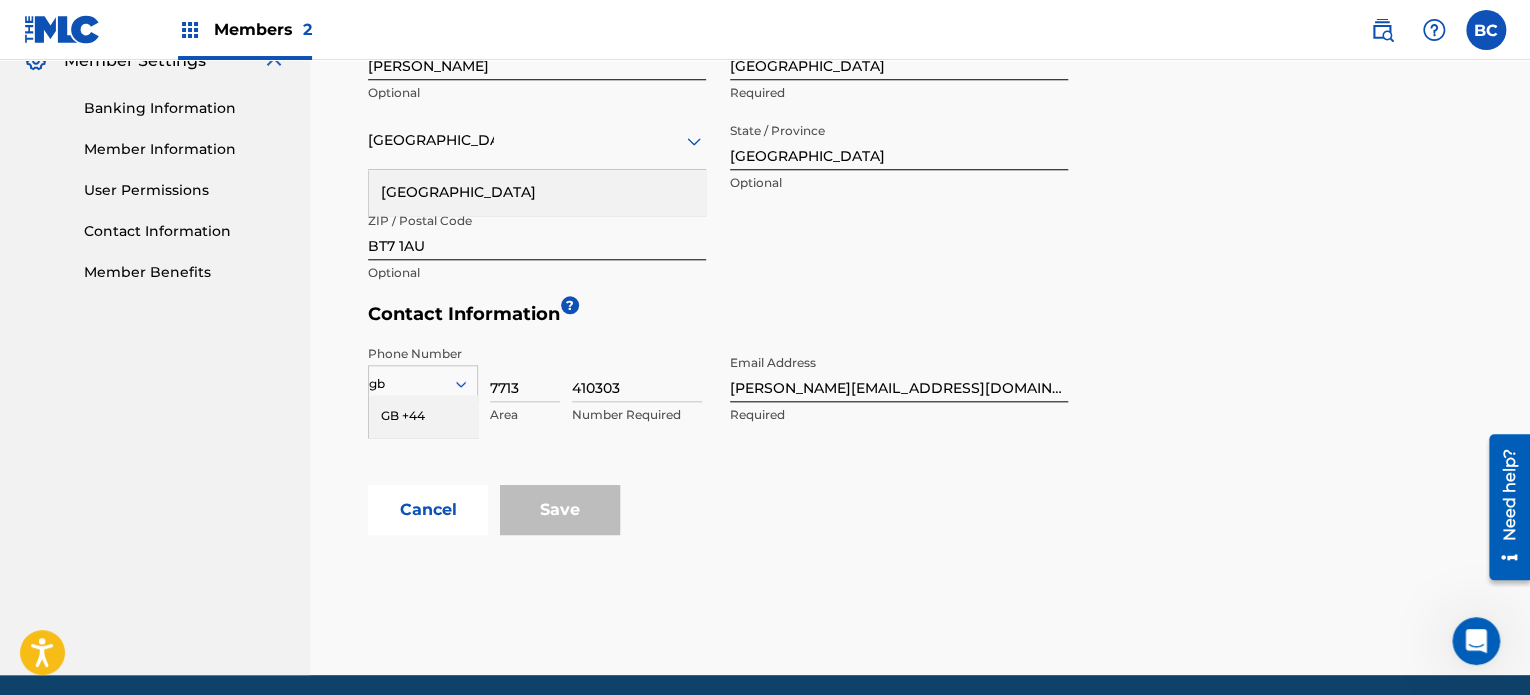 click on "GB +44" at bounding box center (423, 416) 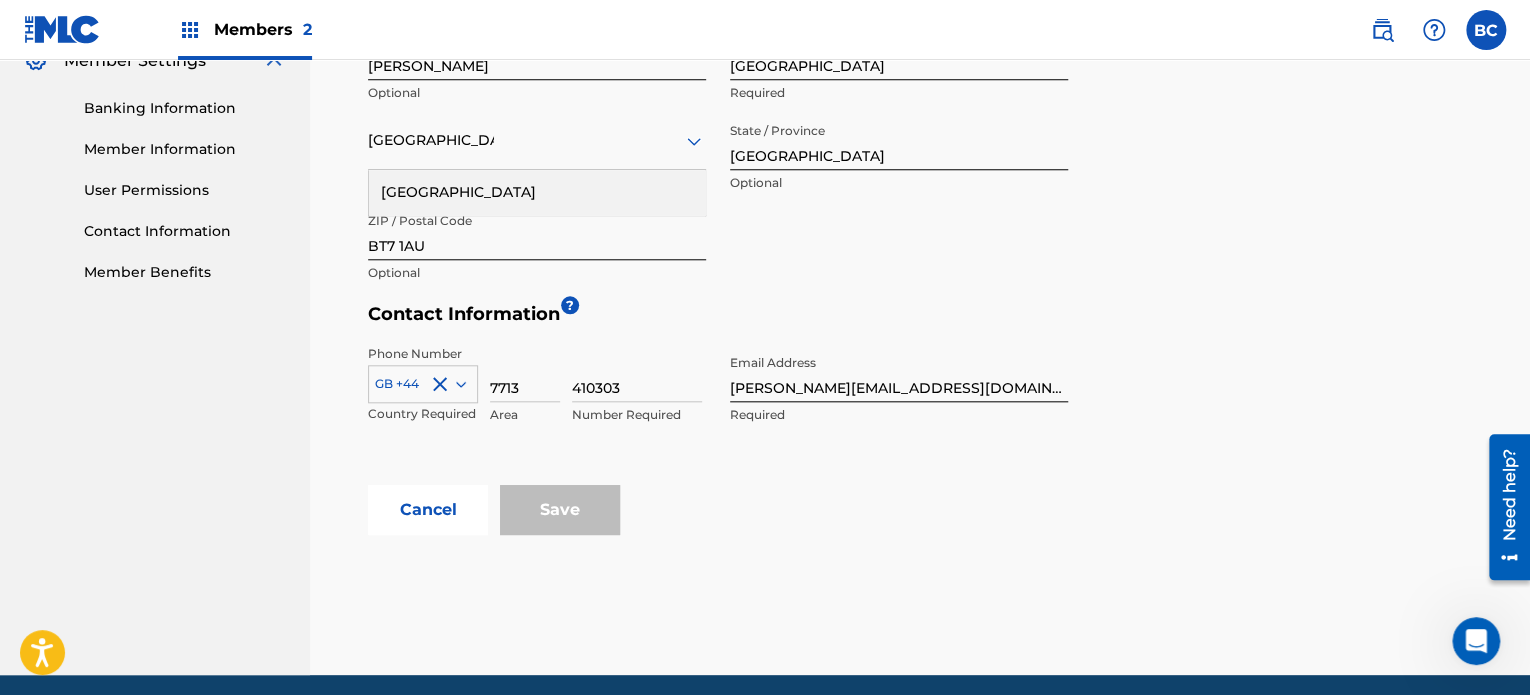 click on "7713" at bounding box center [525, 373] 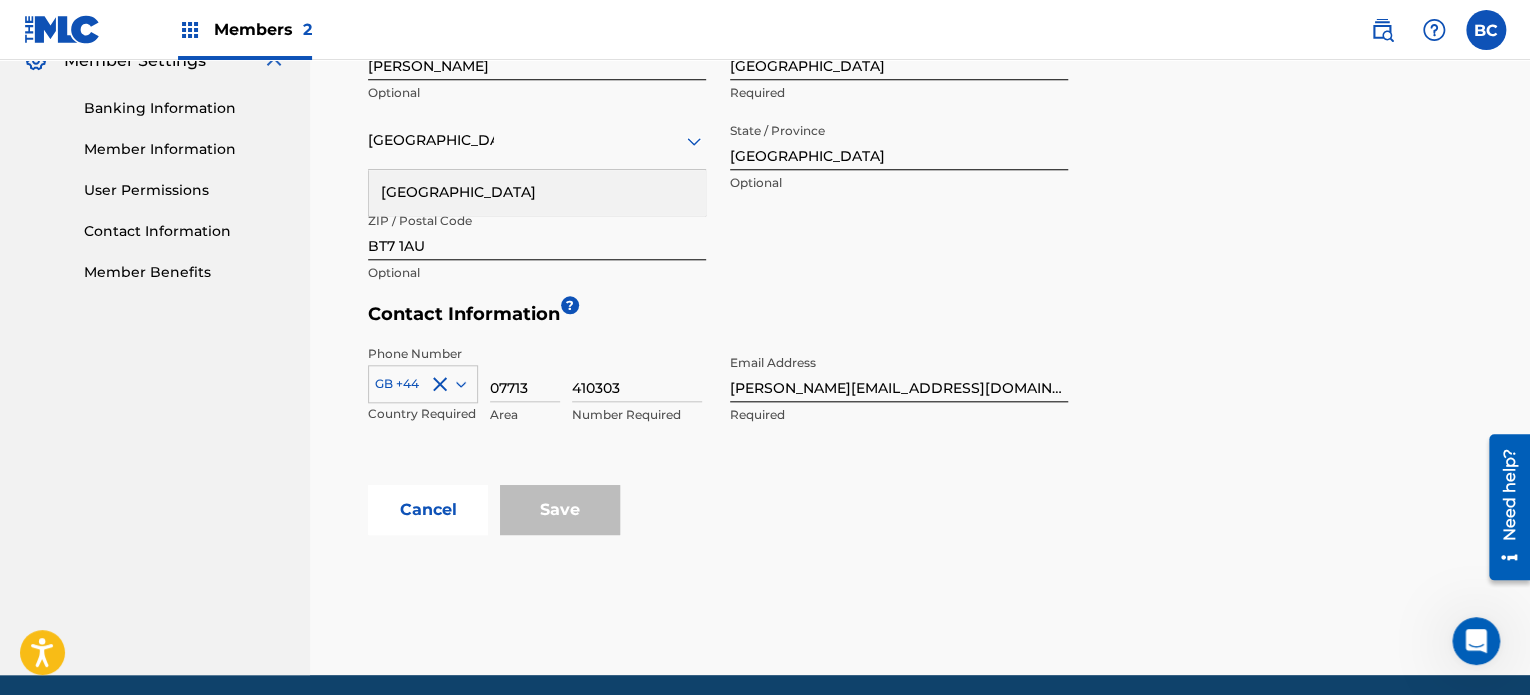 type on "07713" 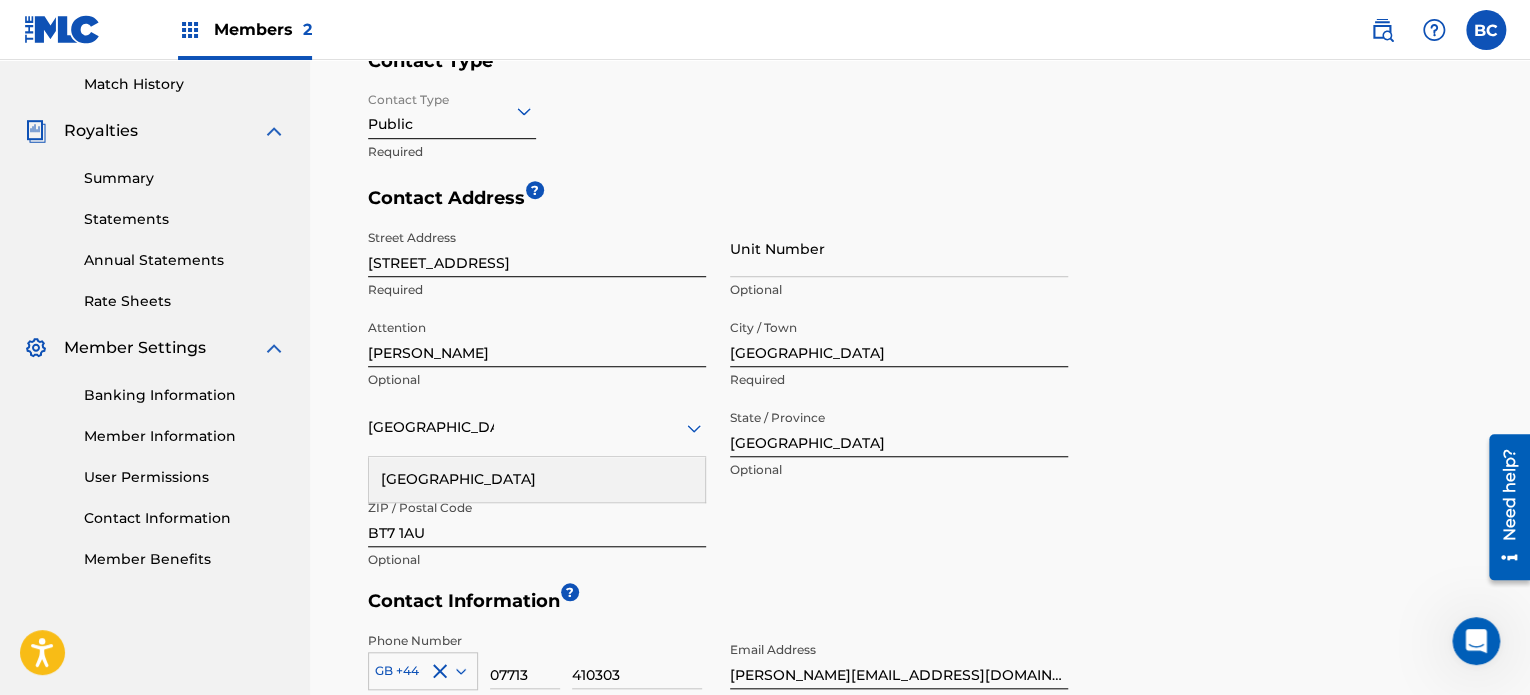 scroll, scrollTop: 537, scrollLeft: 0, axis: vertical 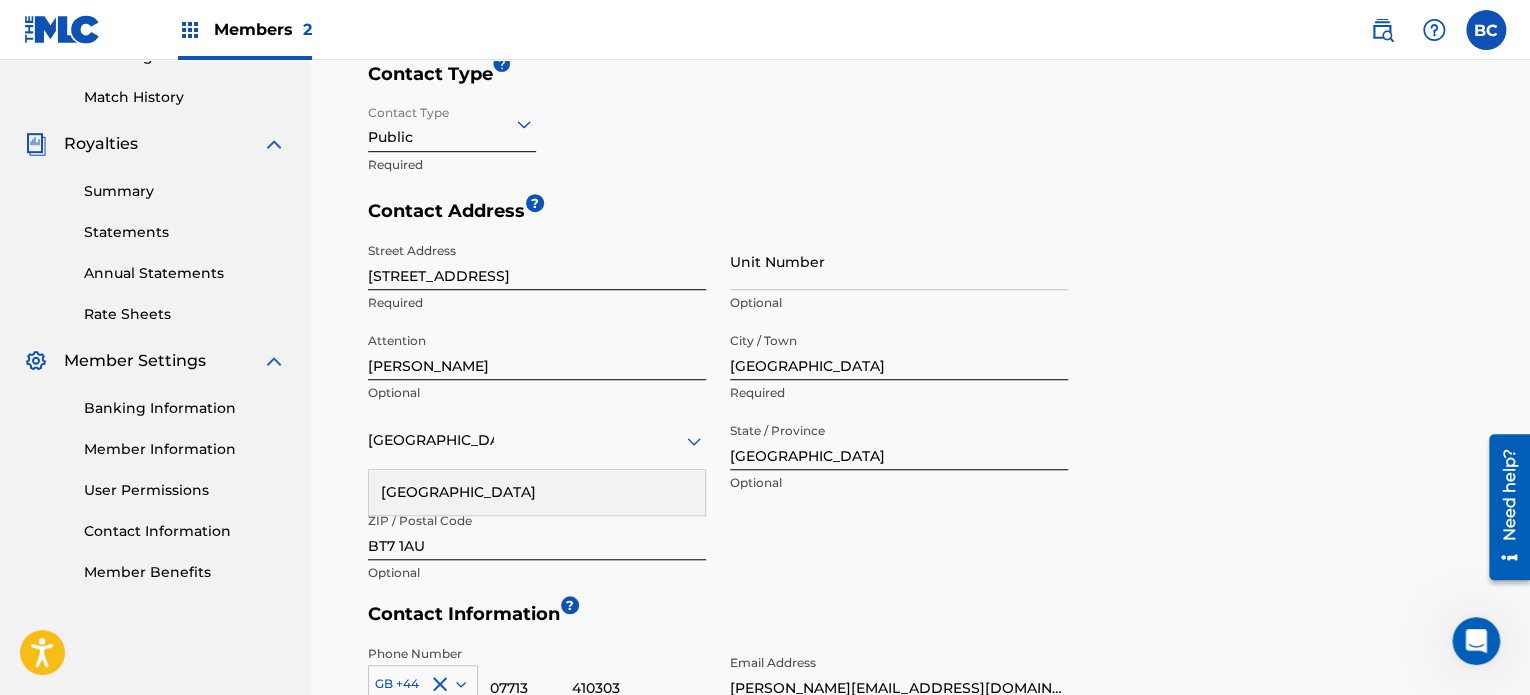 click on "[GEOGRAPHIC_DATA]" at bounding box center (537, 492) 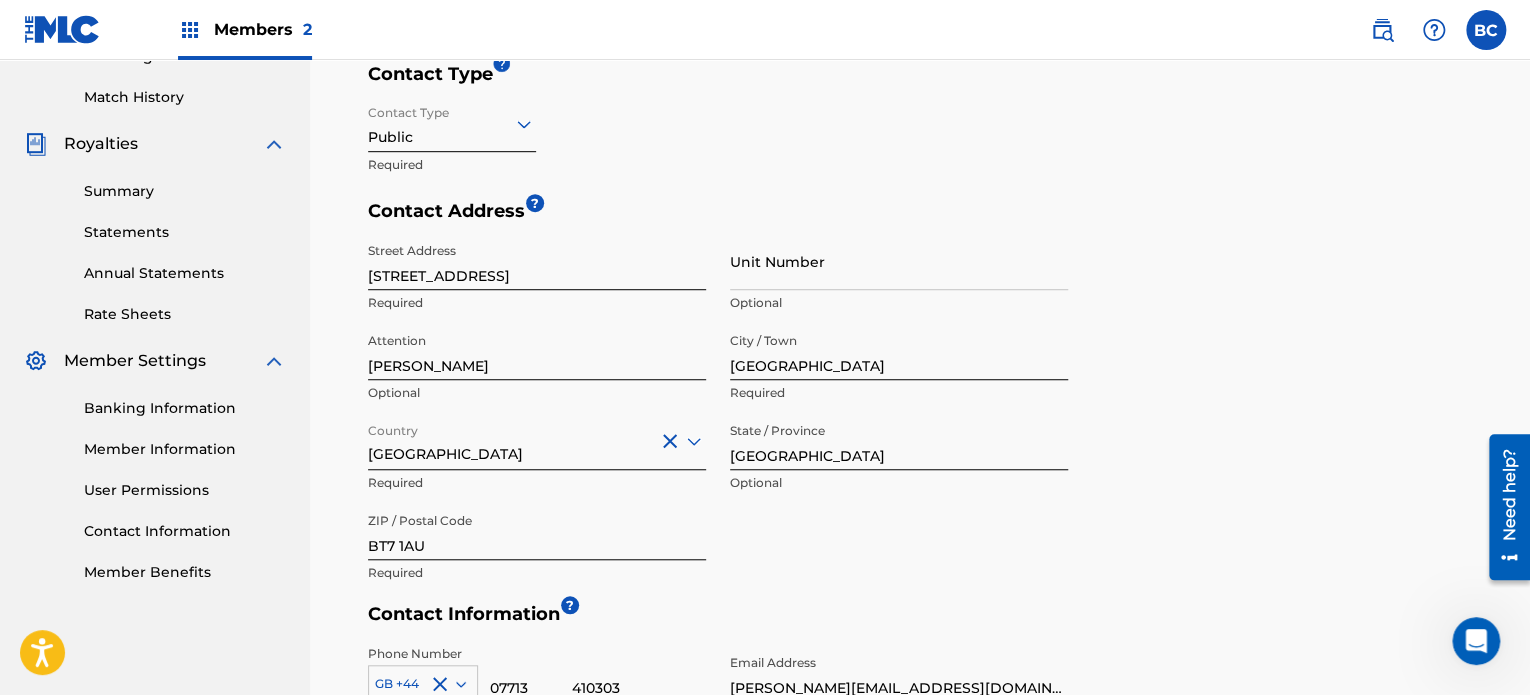 click on "Street Address [GEOGRAPHIC_DATA] Required Unit Number Optional Attention Brooke Optional City / Town [GEOGRAPHIC_DATA] Required Country [GEOGRAPHIC_DATA] Required State / Province [GEOGRAPHIC_DATA] Optional ZIP / Postal Code BT7 1AU Required" at bounding box center [718, 413] 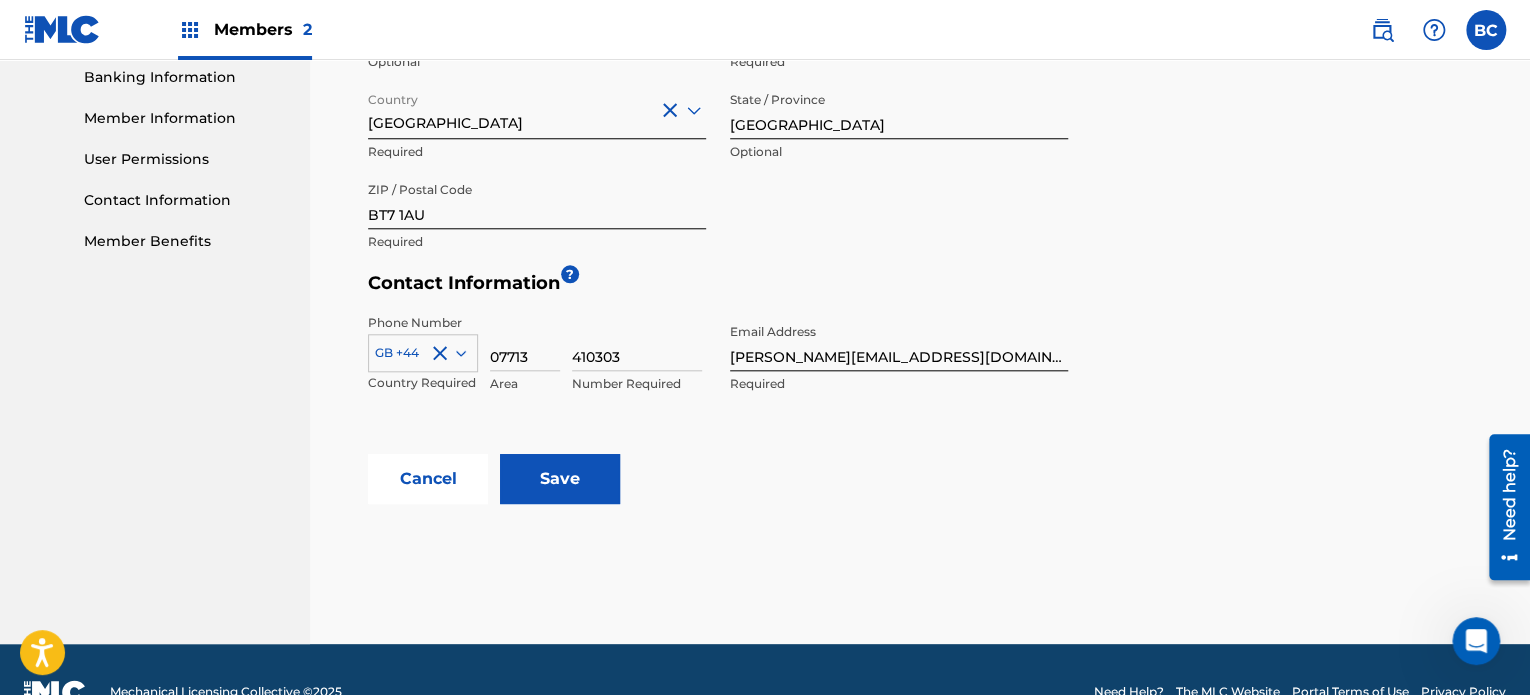 scroll, scrollTop: 912, scrollLeft: 0, axis: vertical 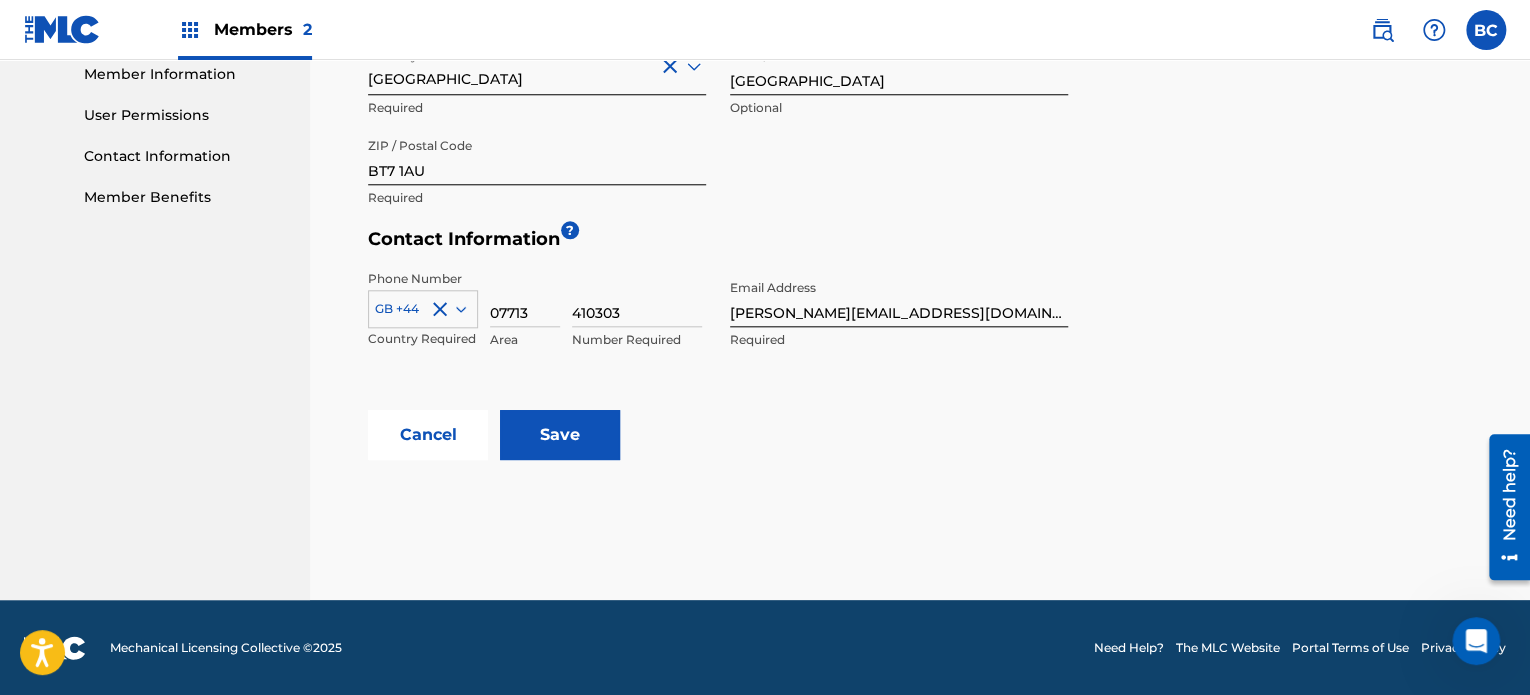 click on "Save" at bounding box center (560, 435) 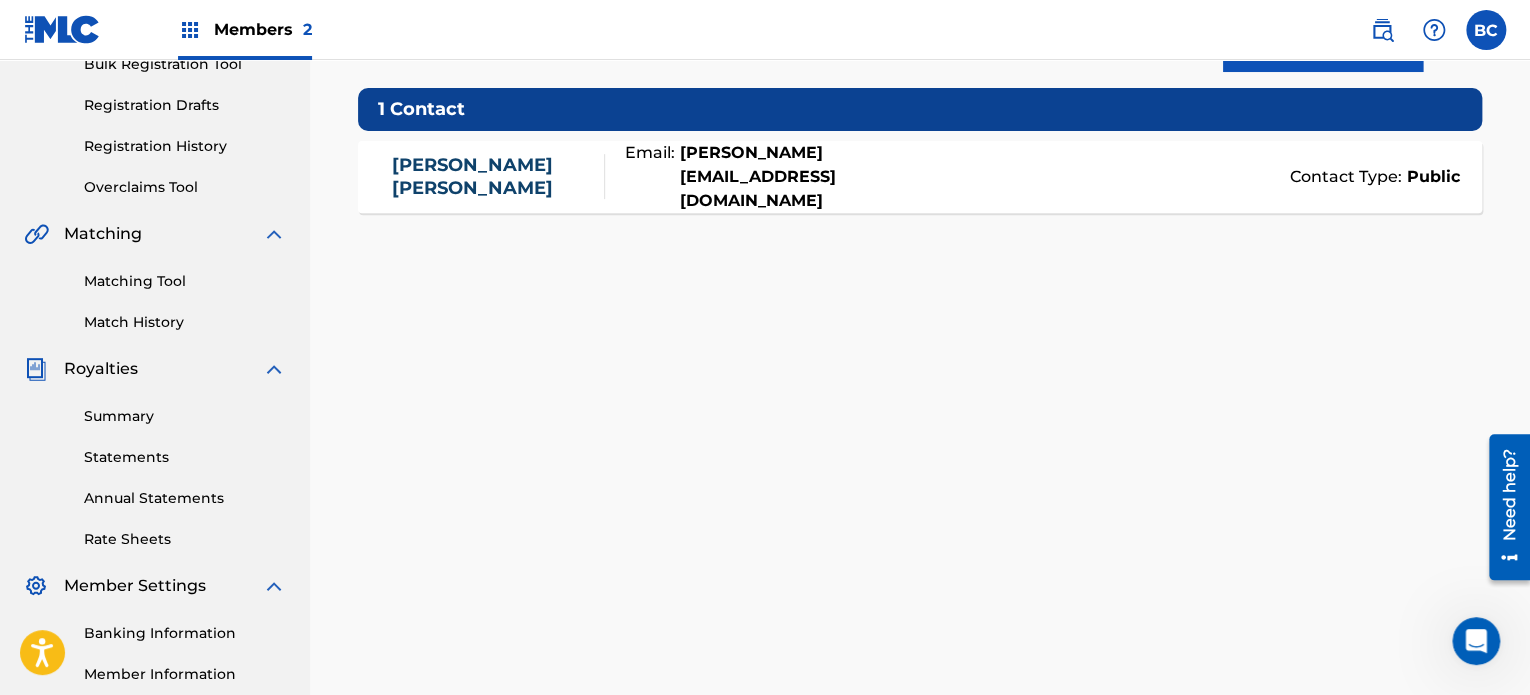 scroll, scrollTop: 244, scrollLeft: 0, axis: vertical 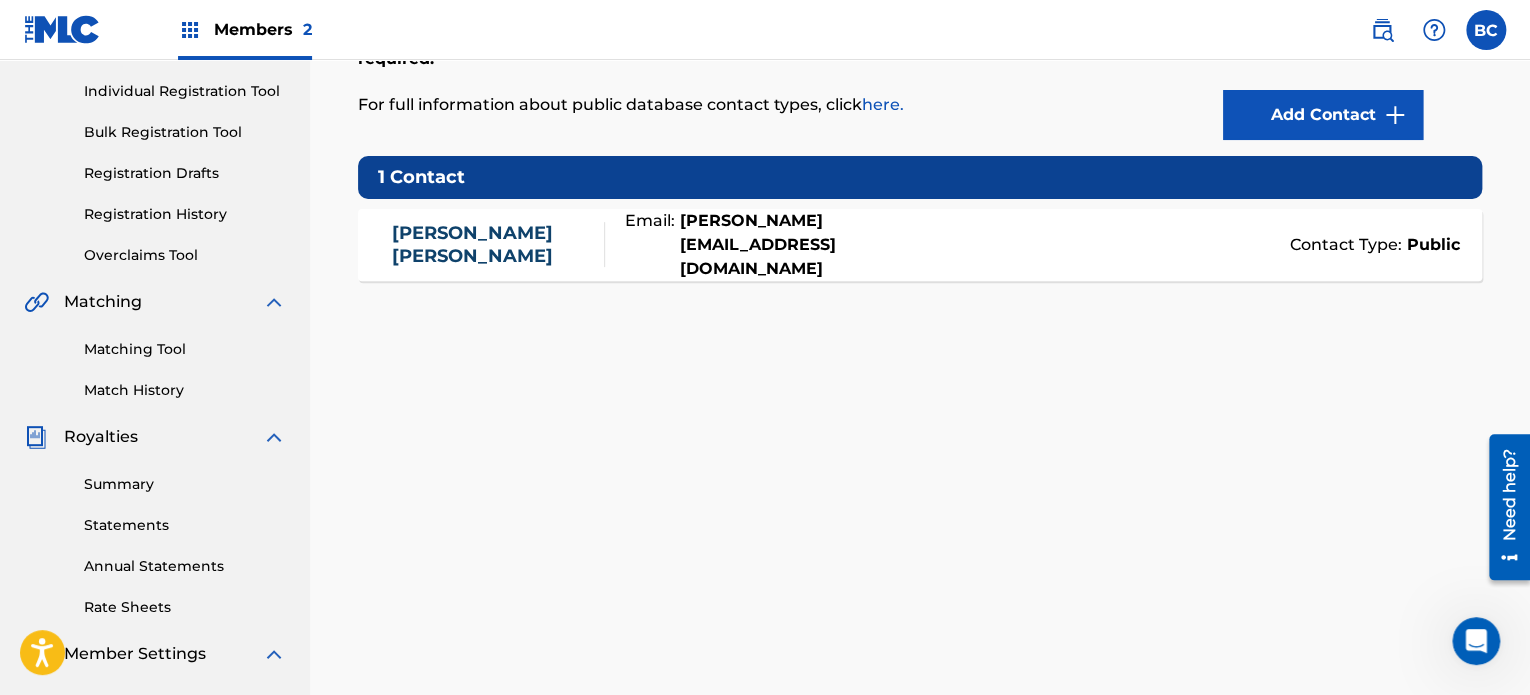 click on "Individual Registration Tool" at bounding box center [185, 91] 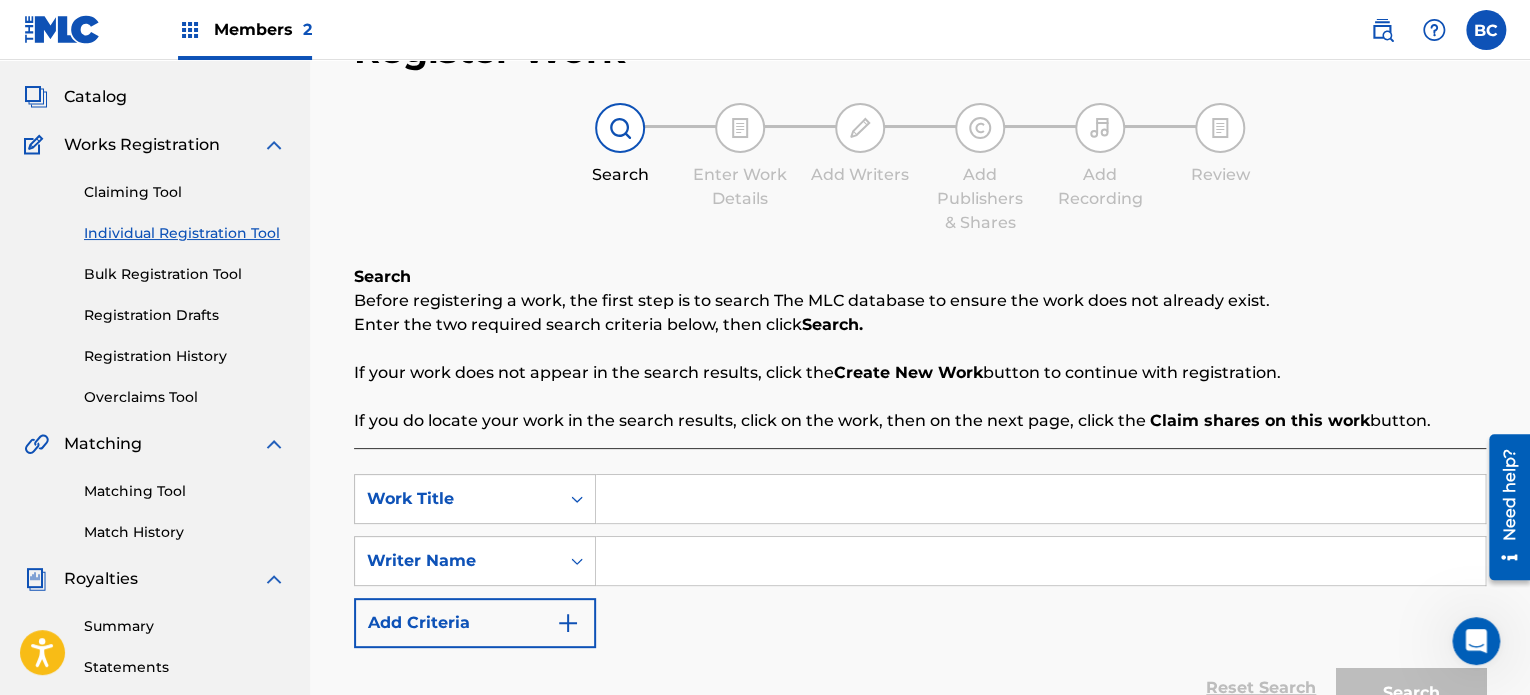 scroll, scrollTop: 0, scrollLeft: 0, axis: both 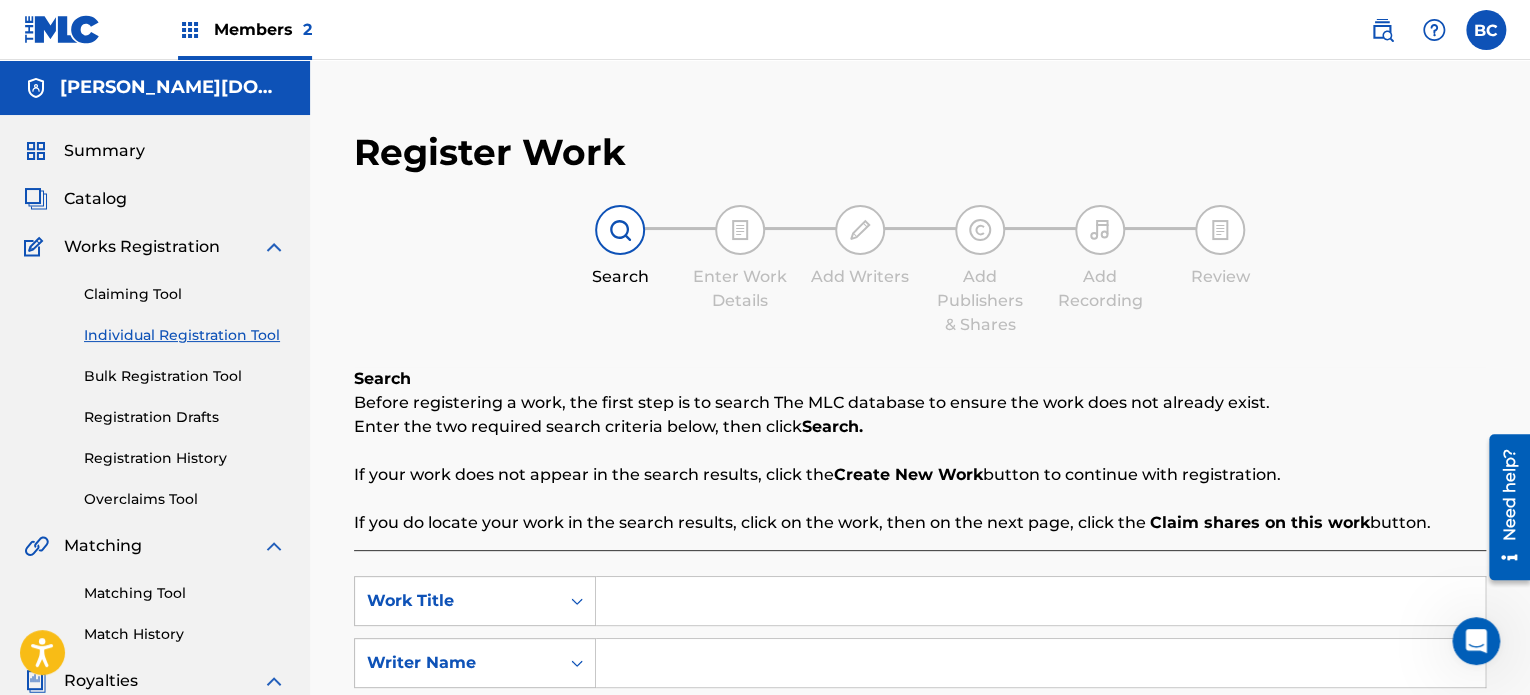 click on "Catalog" at bounding box center [95, 199] 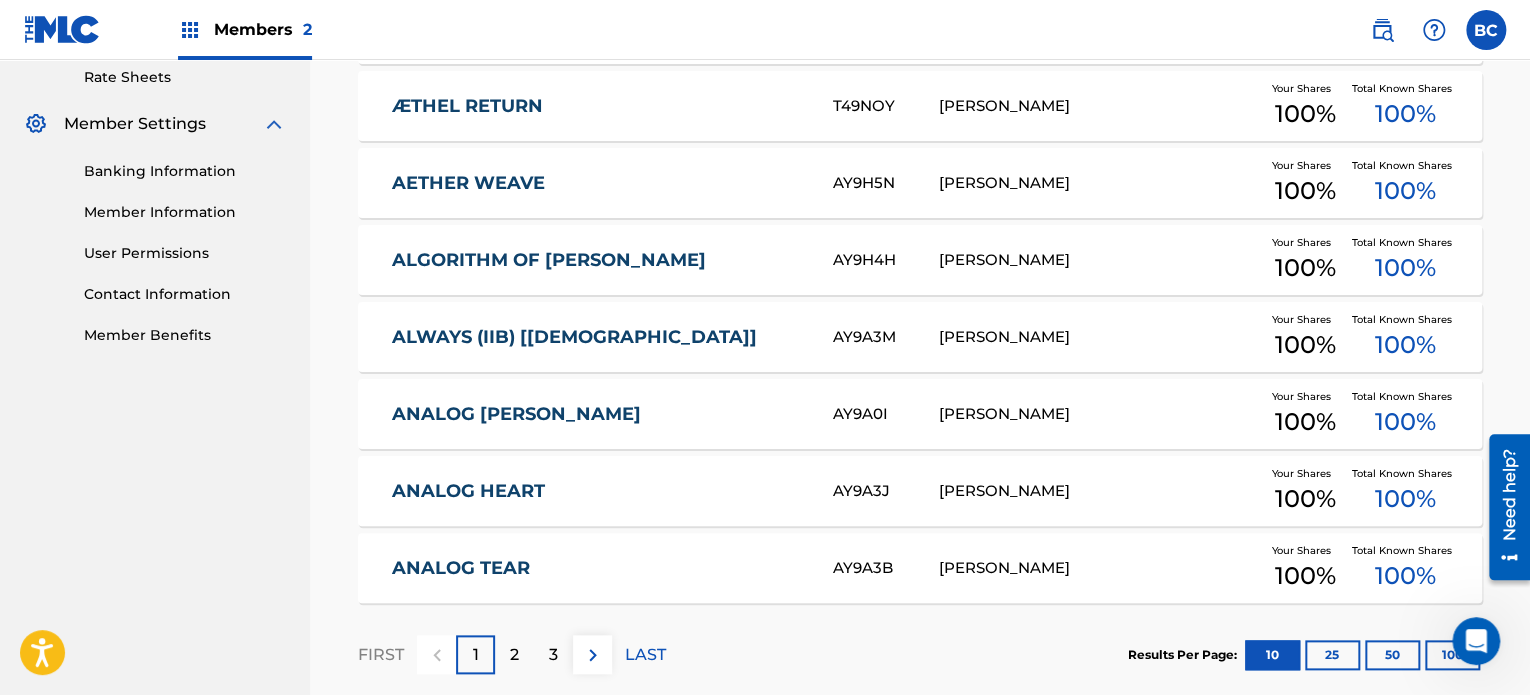 scroll, scrollTop: 800, scrollLeft: 0, axis: vertical 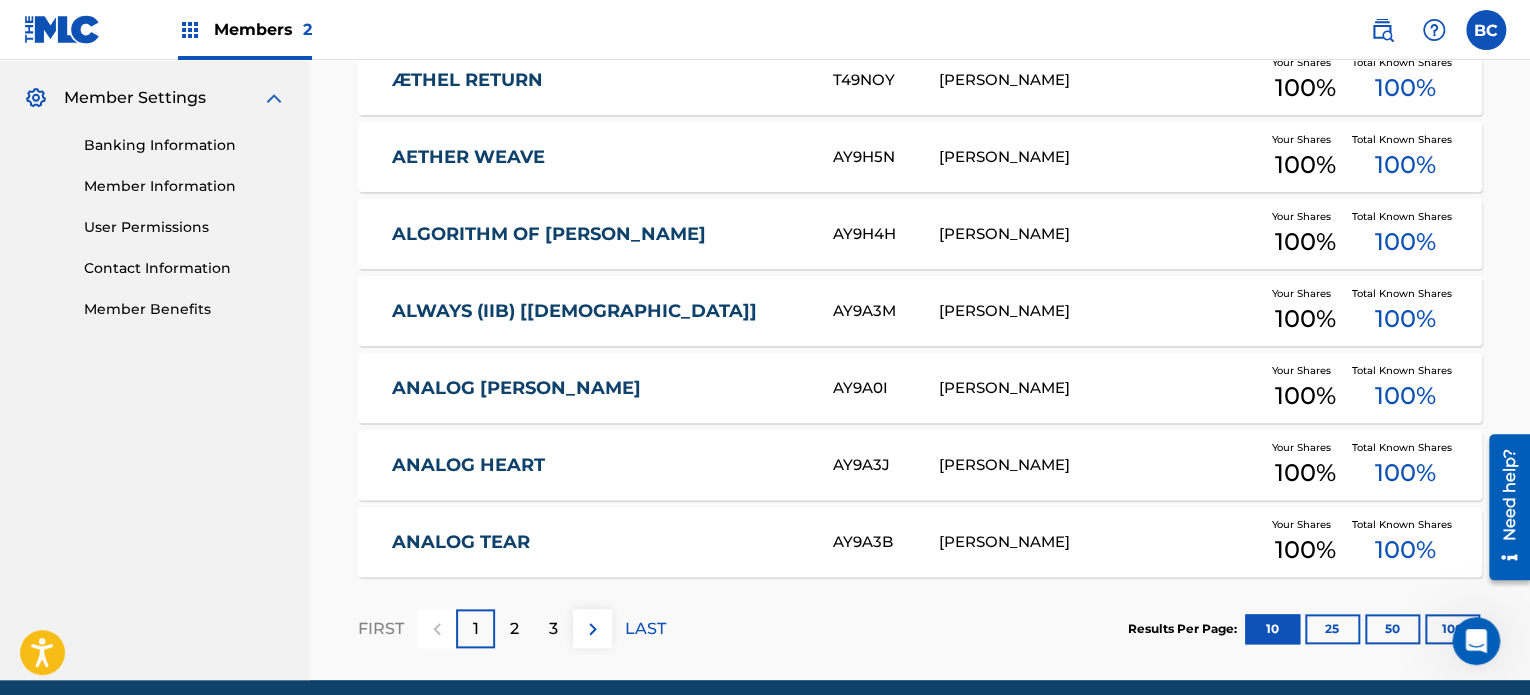 click on "ANALOG [PERSON_NAME]" at bounding box center (599, 388) 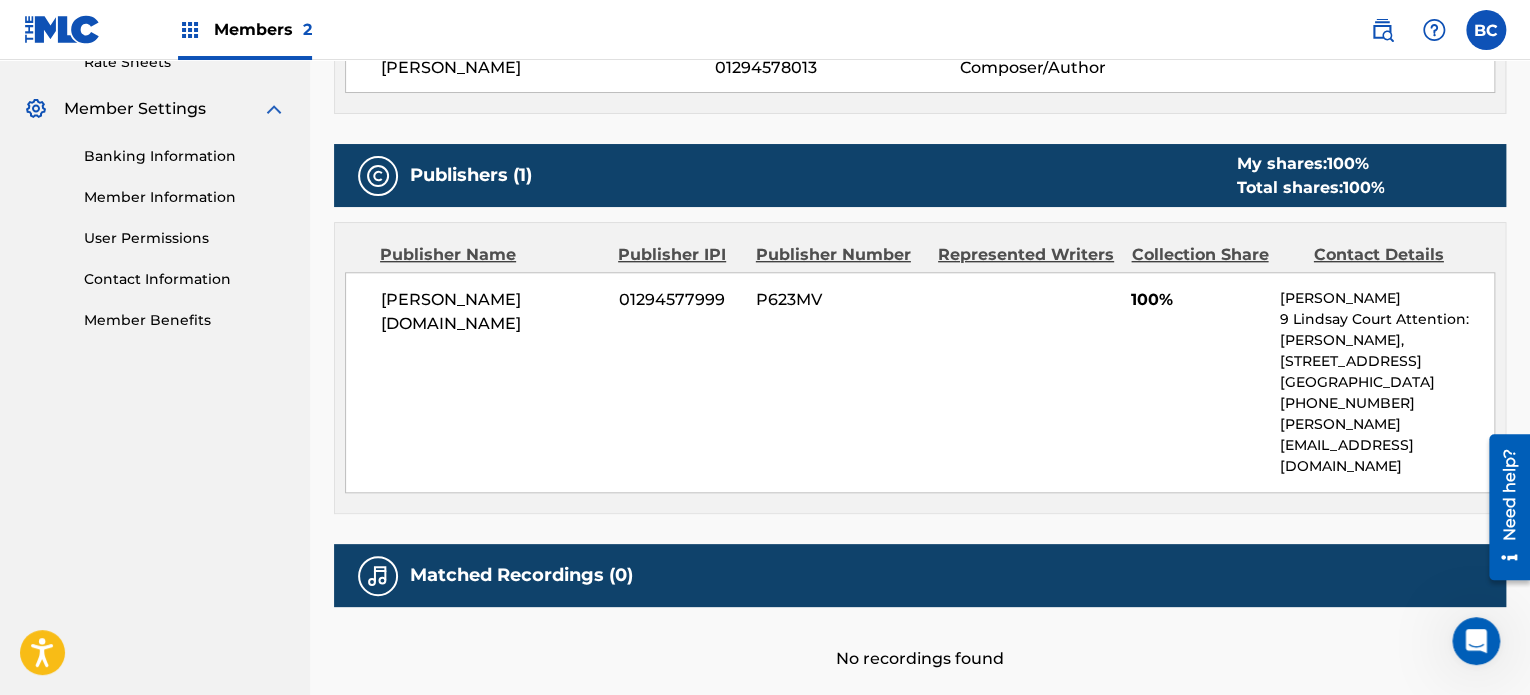 scroll, scrollTop: 800, scrollLeft: 0, axis: vertical 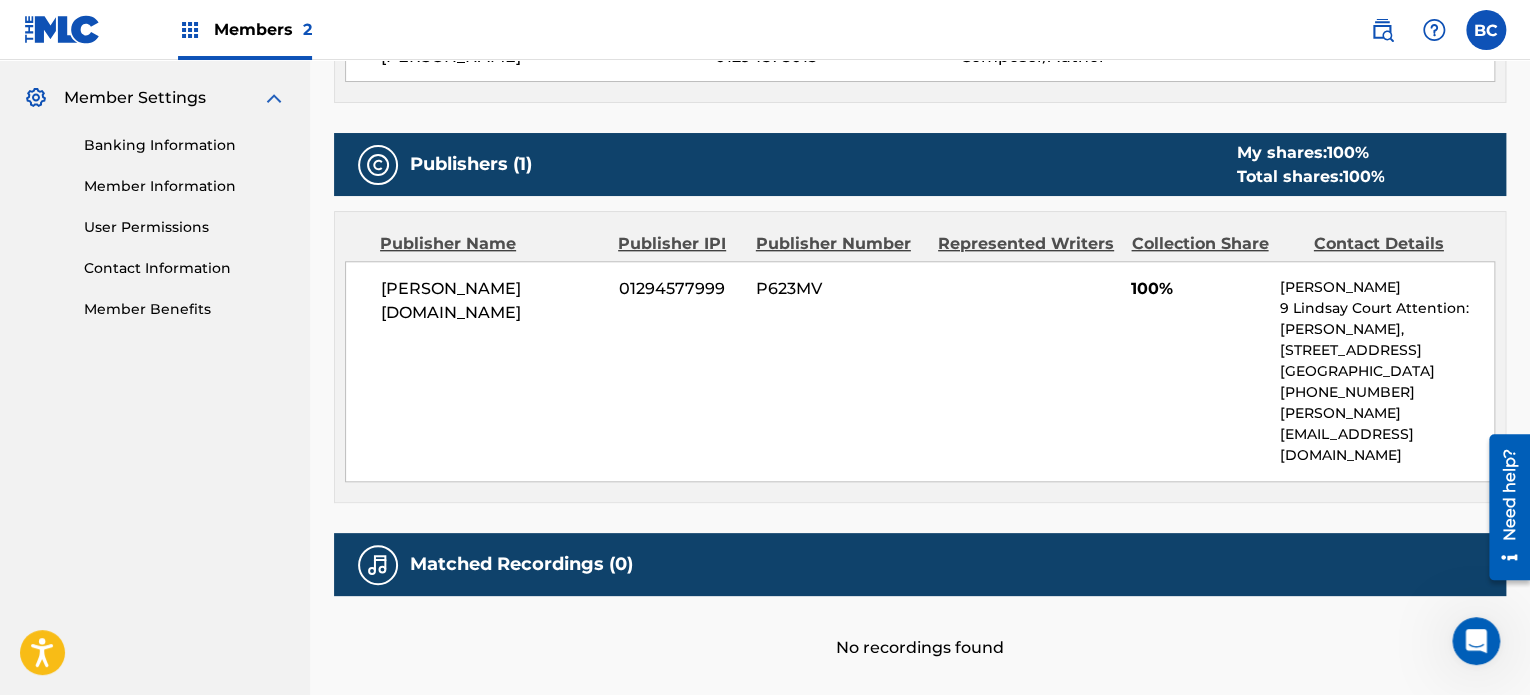 click on "Contact Information" at bounding box center [185, 268] 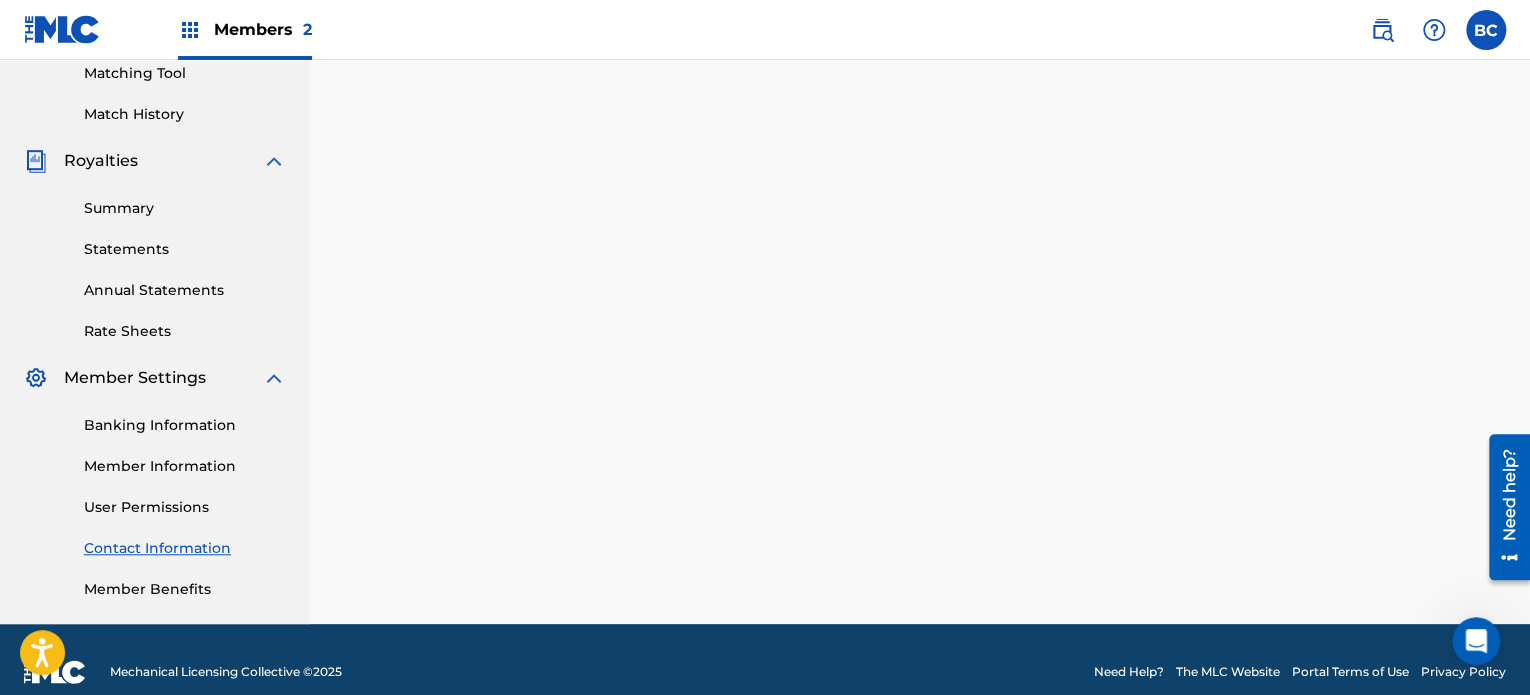 scroll, scrollTop: 544, scrollLeft: 0, axis: vertical 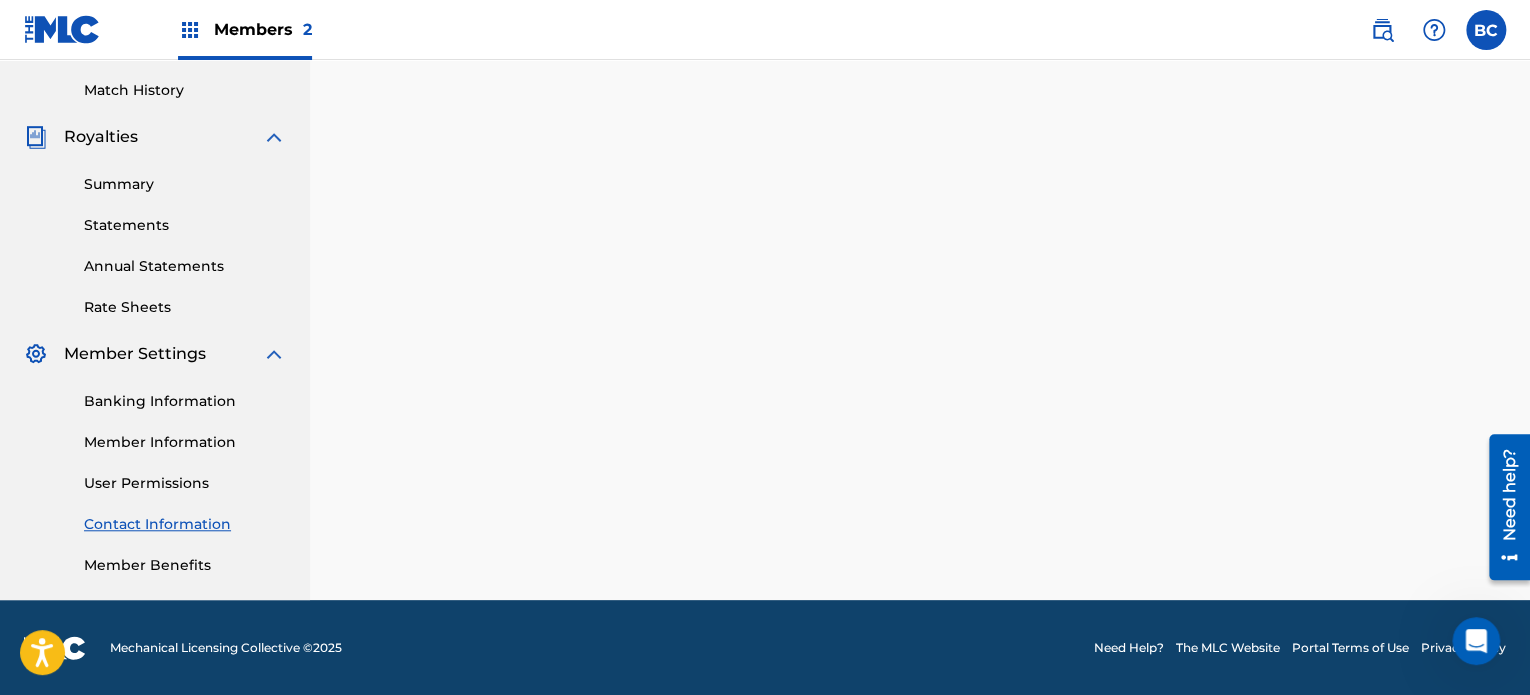 click on "Contact Information" at bounding box center [185, 524] 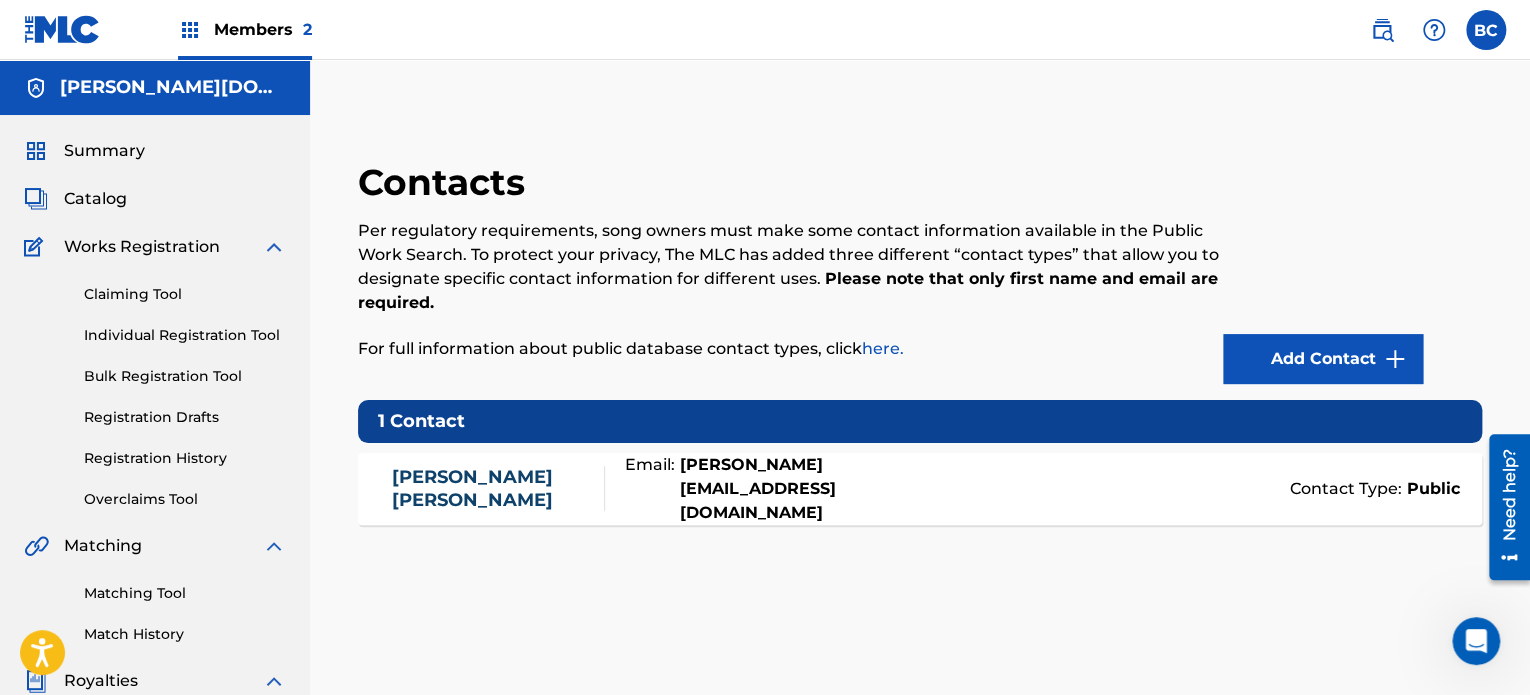 click on "[PERSON_NAME]" at bounding box center [493, 488] 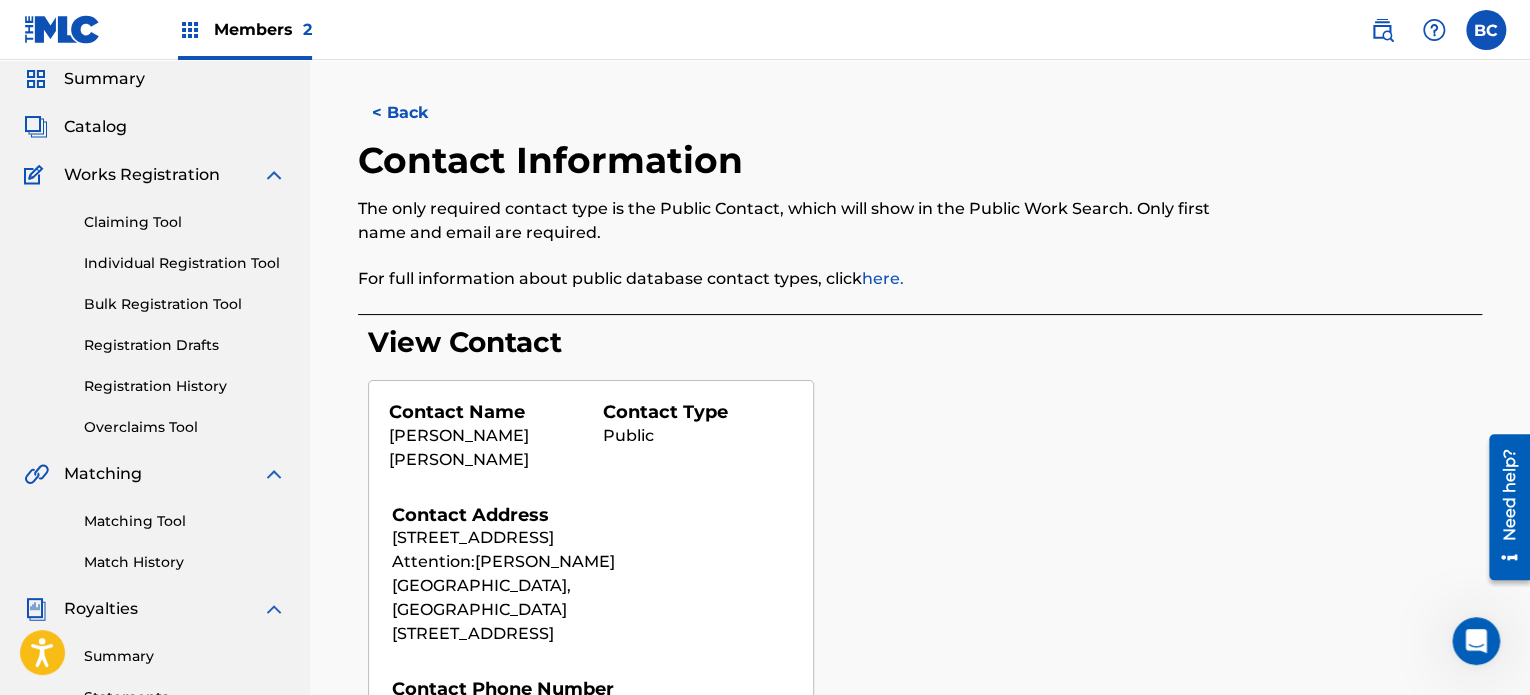 scroll, scrollTop: 400, scrollLeft: 0, axis: vertical 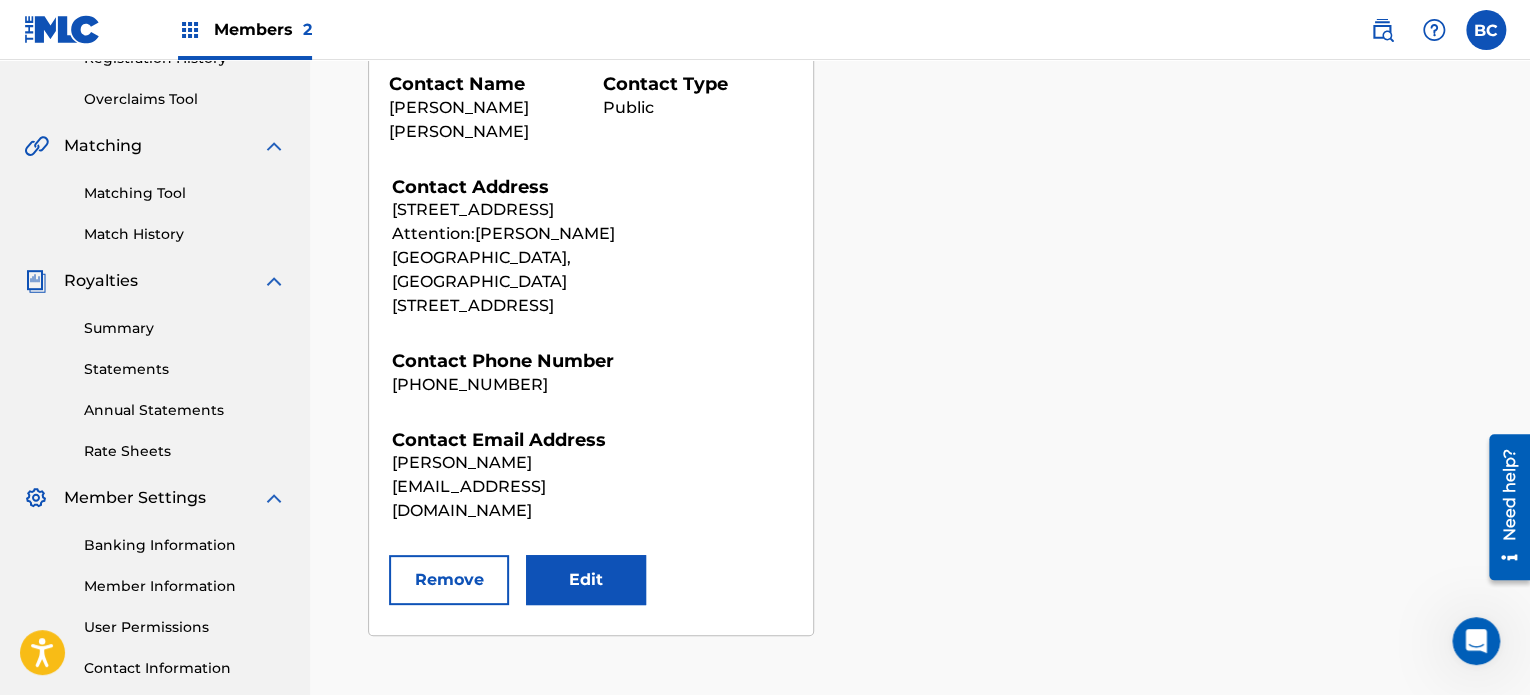 click on "Edit" at bounding box center [586, 580] 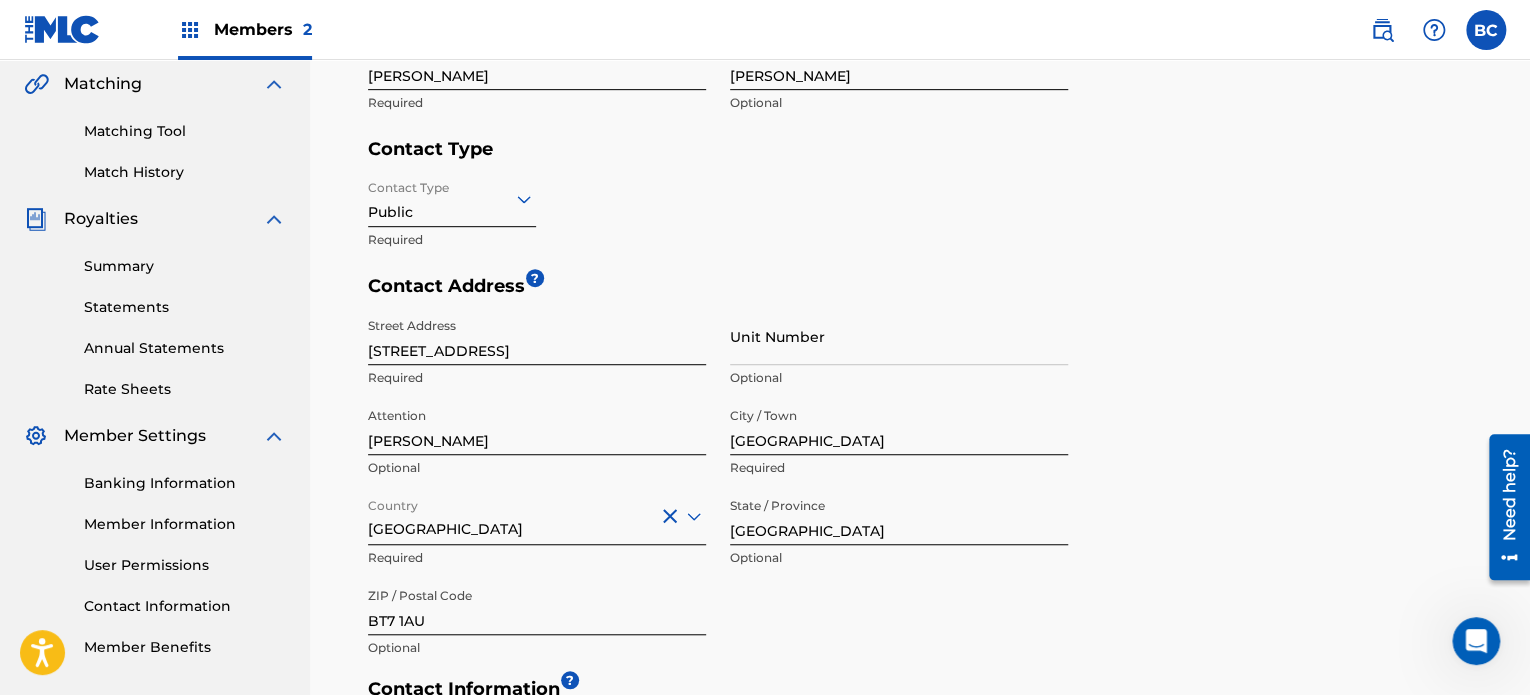 scroll, scrollTop: 800, scrollLeft: 0, axis: vertical 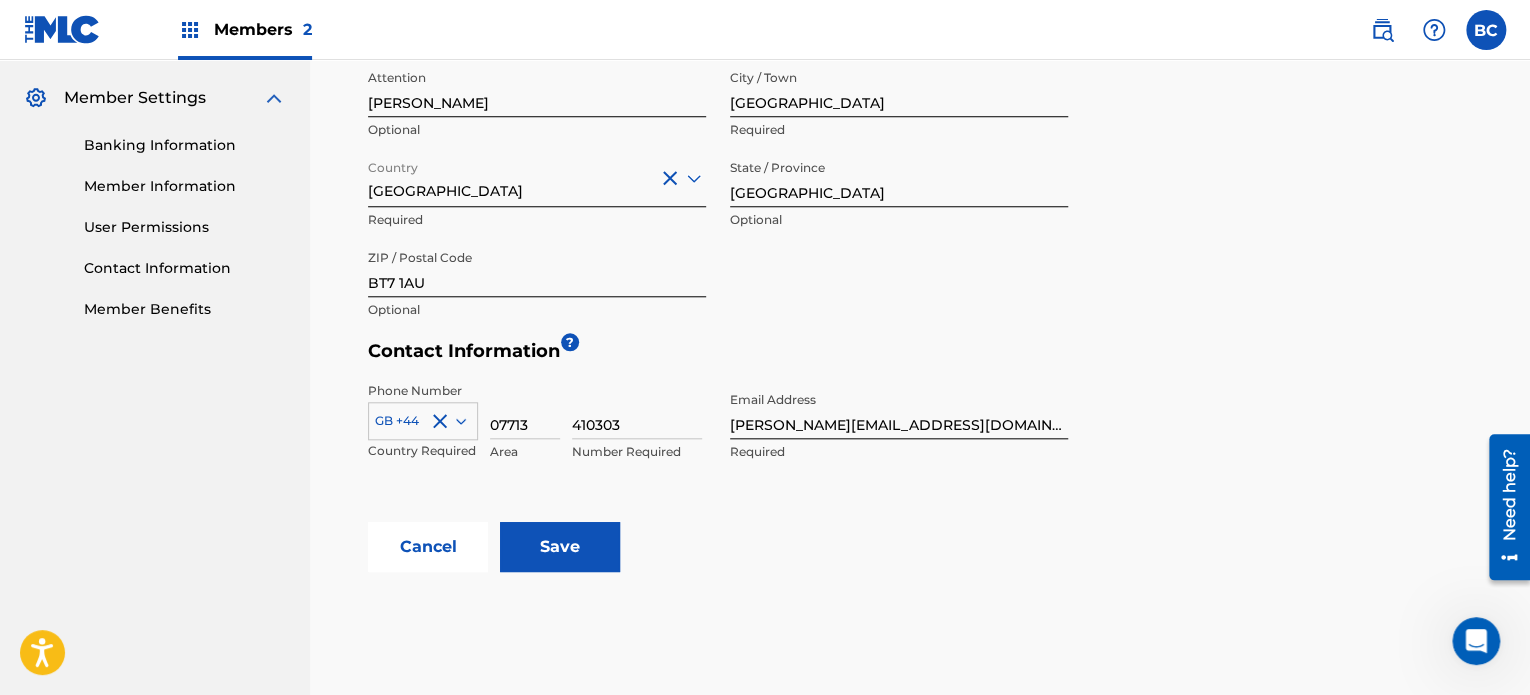 click on "Contact Name ? First Name [PERSON_NAME] Required Last Name [PERSON_NAME] Optional Contact Type Contact Type Public Required Contact Address ? Street Address 9 Lindsay Court Required Unit Number Optional Attention Brooke Optional City / Town [GEOGRAPHIC_DATA] Required Country [GEOGRAPHIC_DATA] Required State / Province [GEOGRAPHIC_DATA] Optional ZIP / Postal Code BT7 1AU Optional Contact Information ? Phone Number GB +44 Country Required 07713 Area 410303 Number Required Email Address [EMAIL_ADDRESS][DOMAIN_NAME] Required Cancel Save" at bounding box center [925, 117] 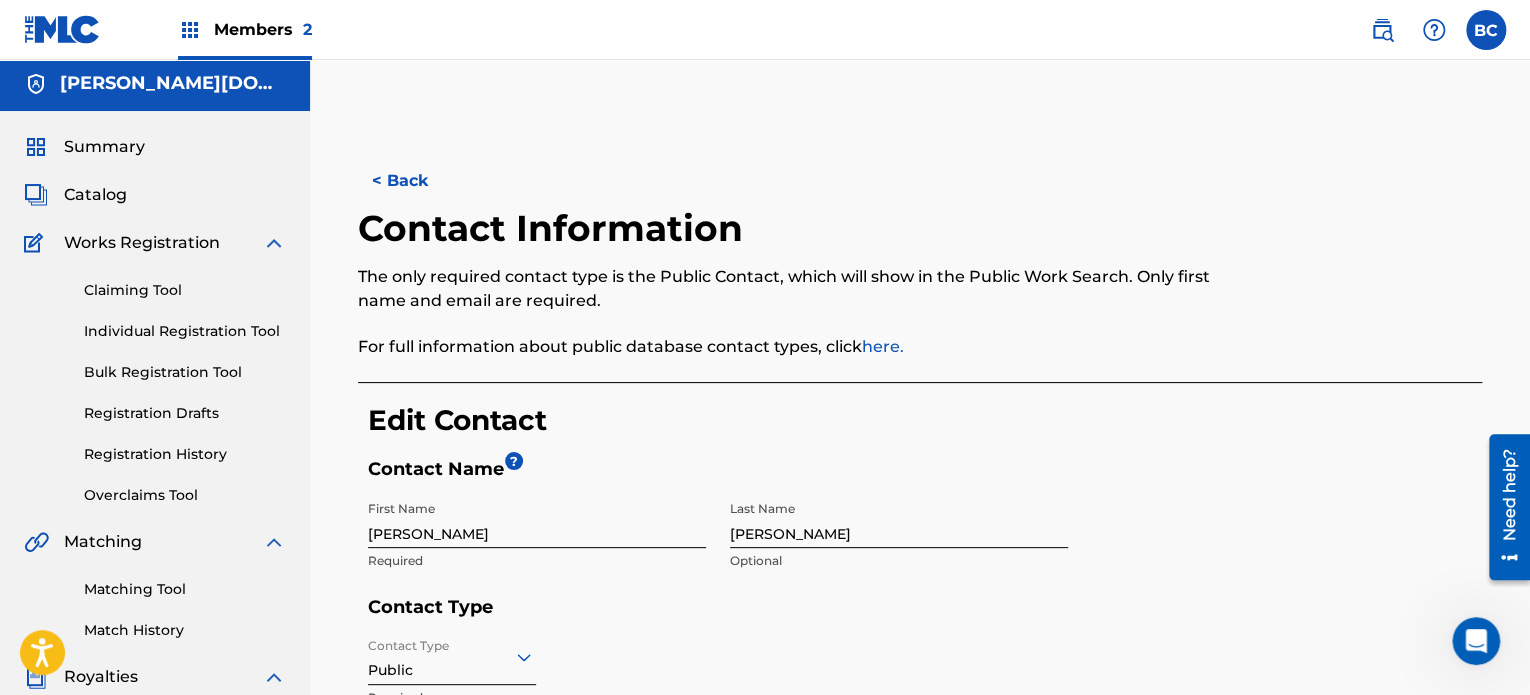 scroll, scrollTop: 0, scrollLeft: 0, axis: both 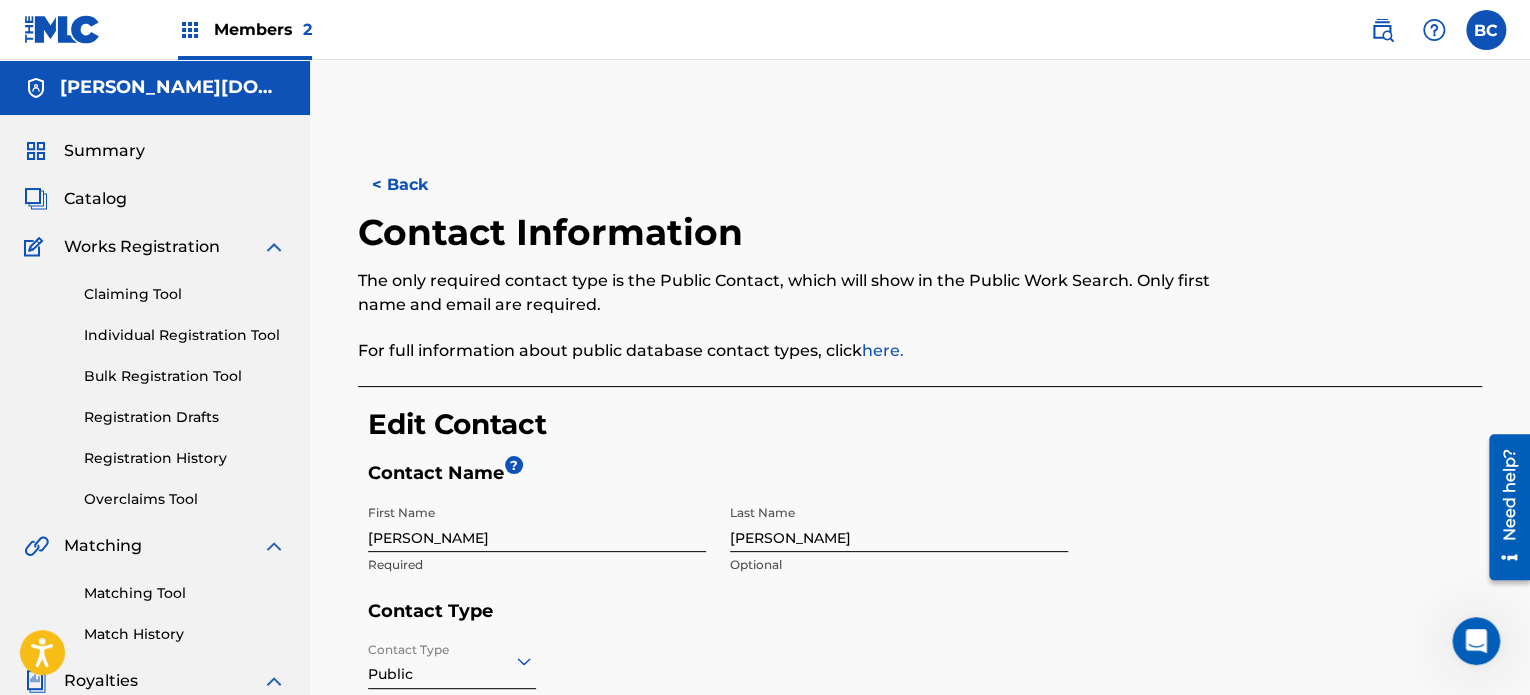 click on "Summary" at bounding box center (104, 151) 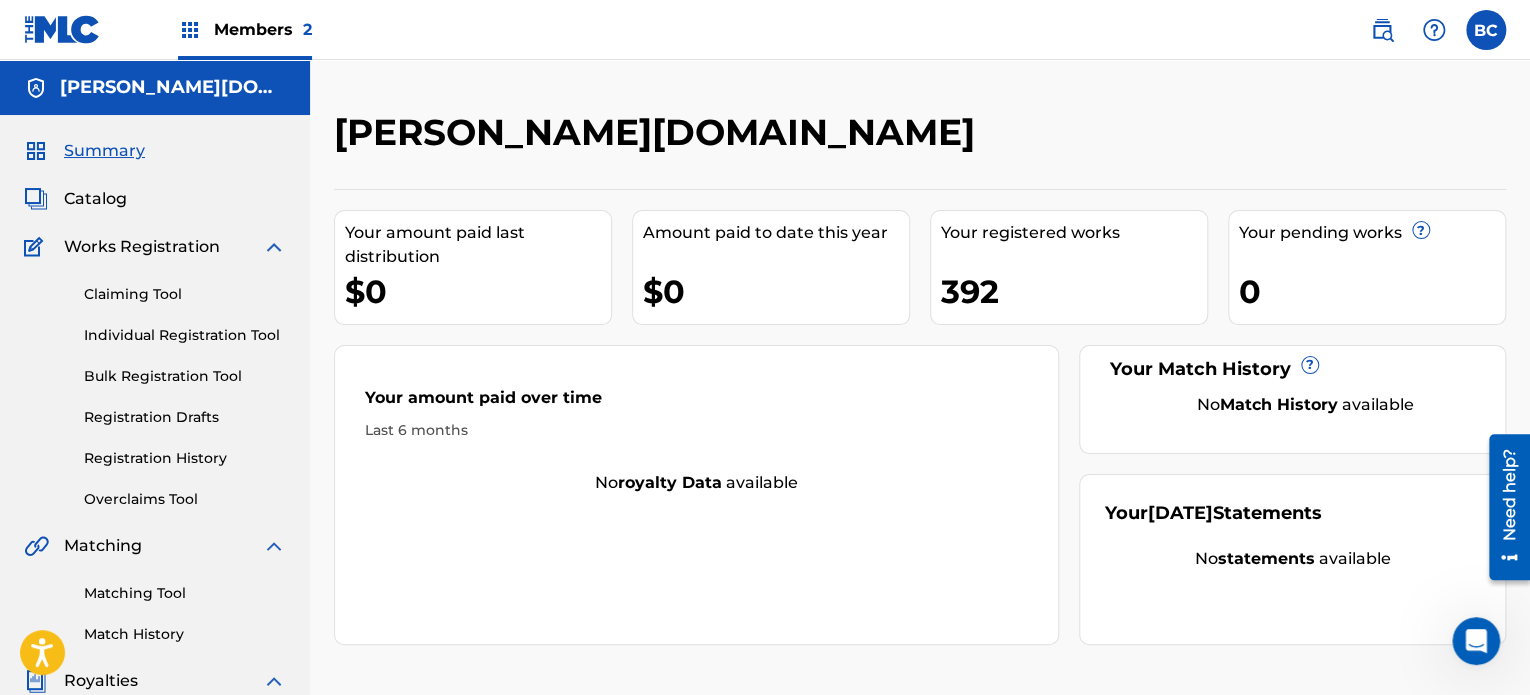 click on "Matching Tool" at bounding box center (185, 593) 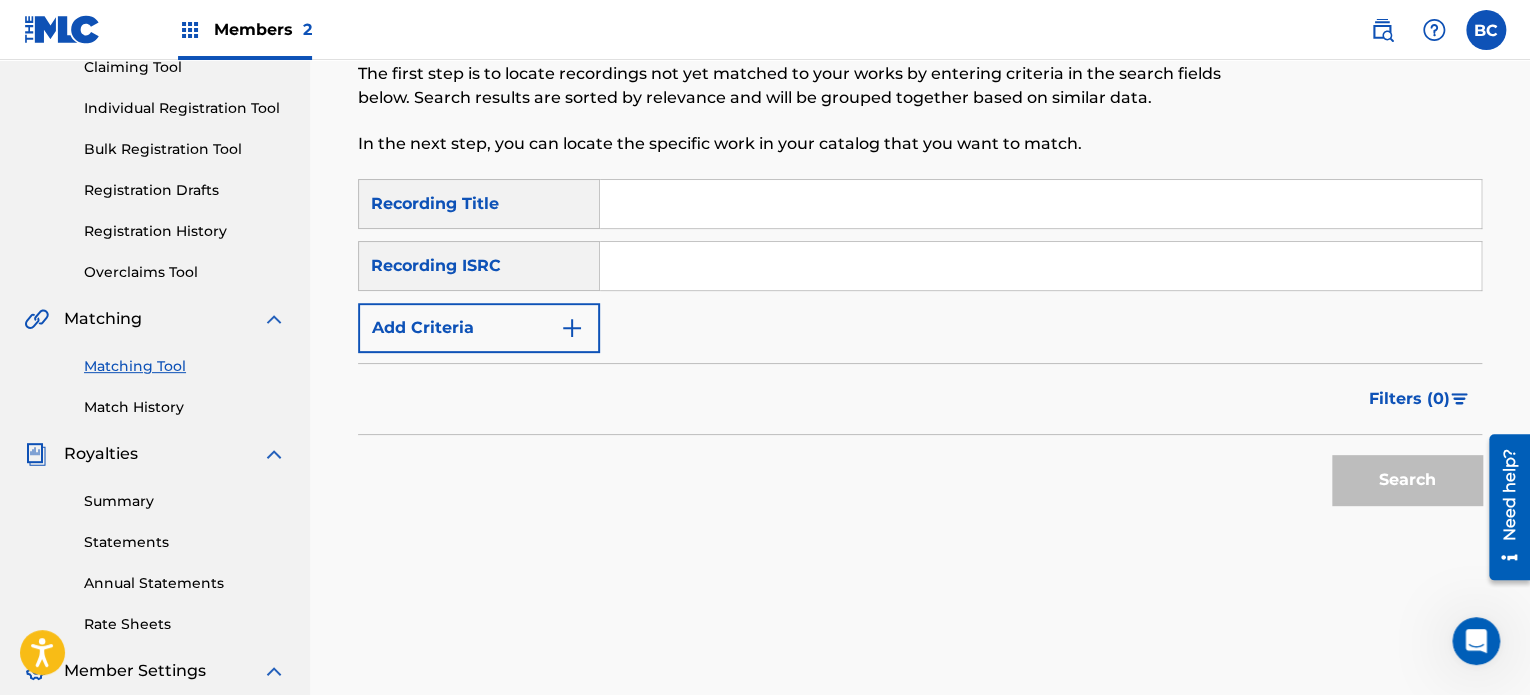 scroll, scrollTop: 300, scrollLeft: 0, axis: vertical 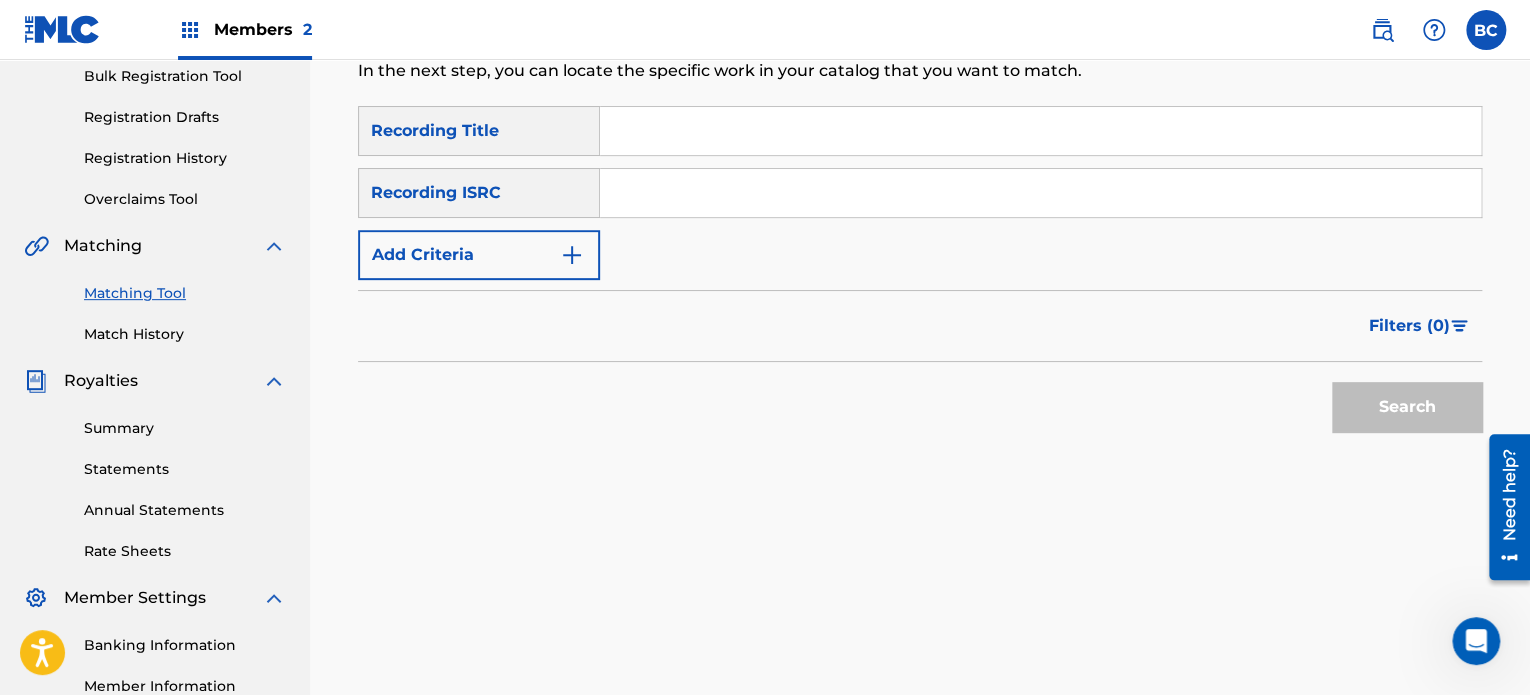 click on "Recording Title" at bounding box center [479, 131] 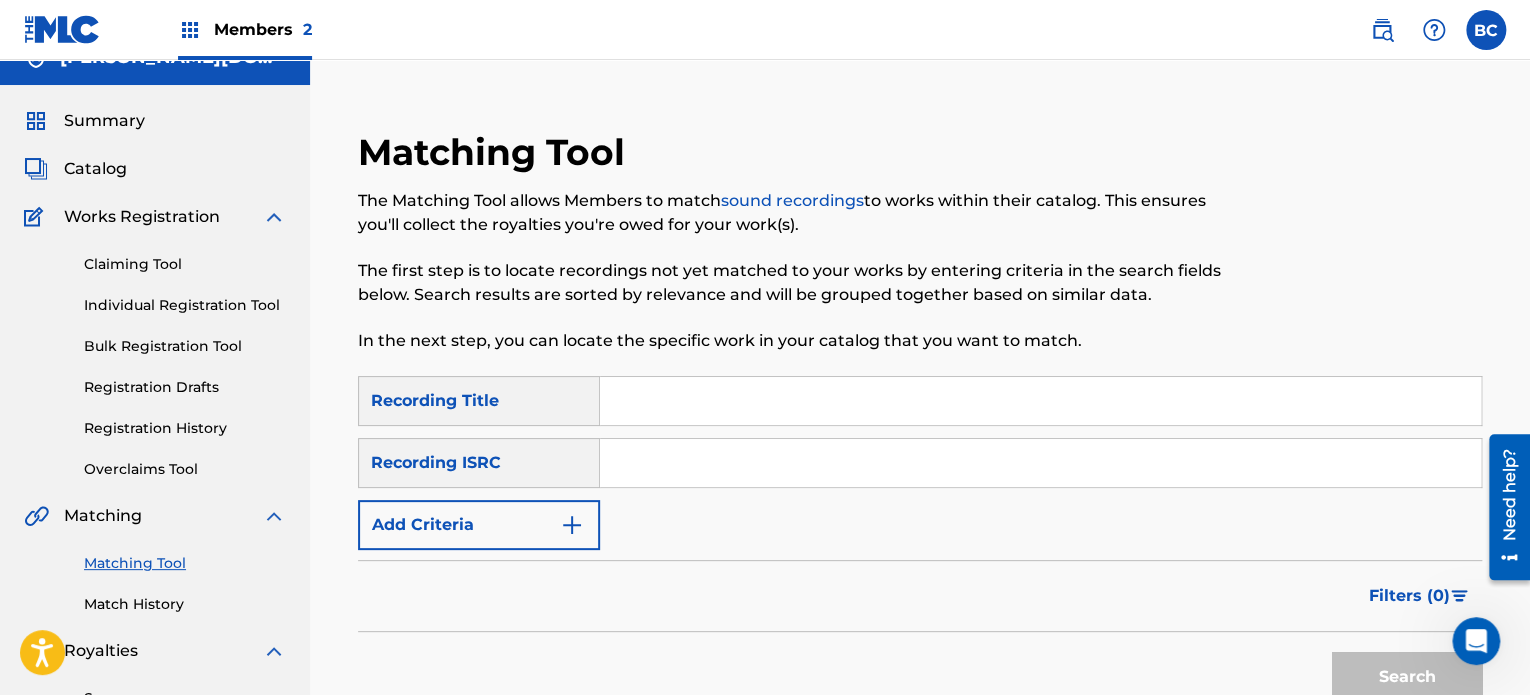 scroll, scrollTop: 0, scrollLeft: 0, axis: both 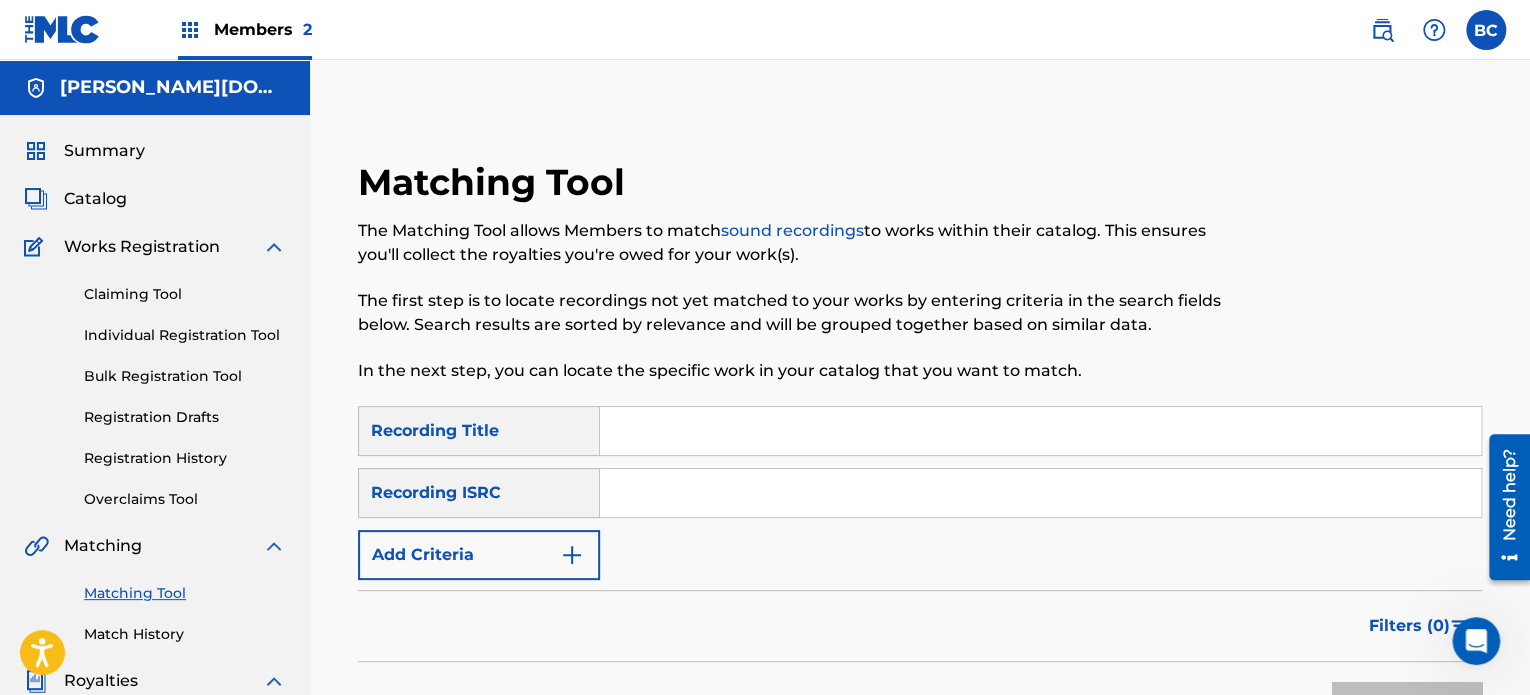 click on "Catalog" at bounding box center (95, 199) 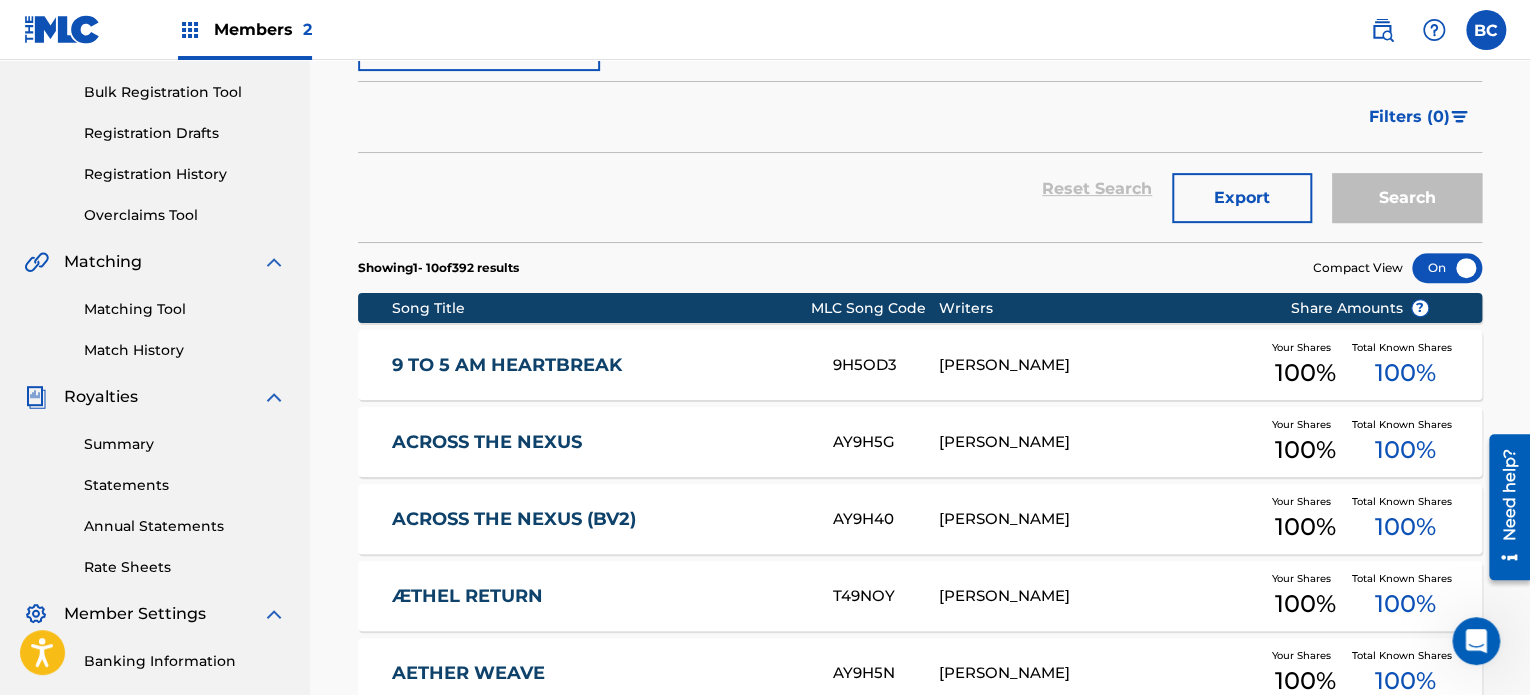 scroll, scrollTop: 500, scrollLeft: 0, axis: vertical 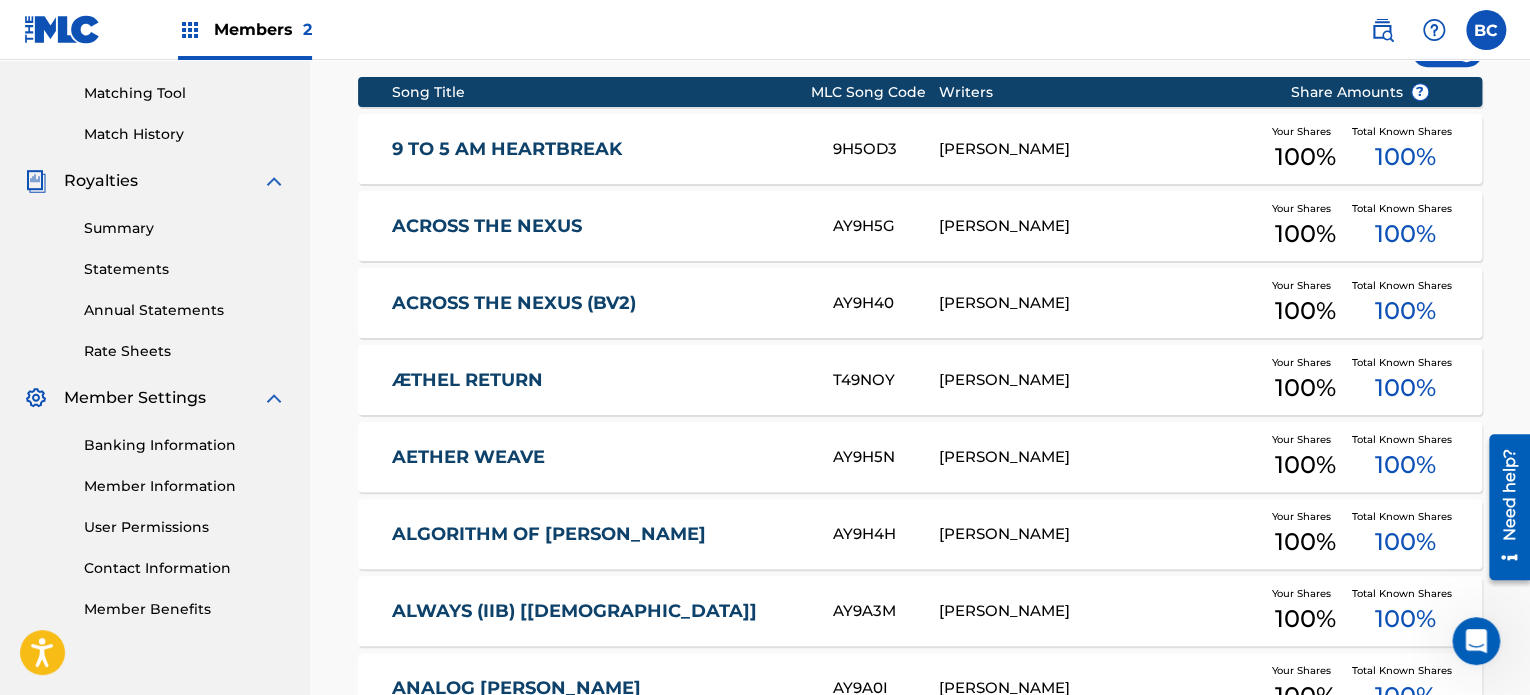 click on "9 TO 5 AM HEARTBREAK" at bounding box center [599, 149] 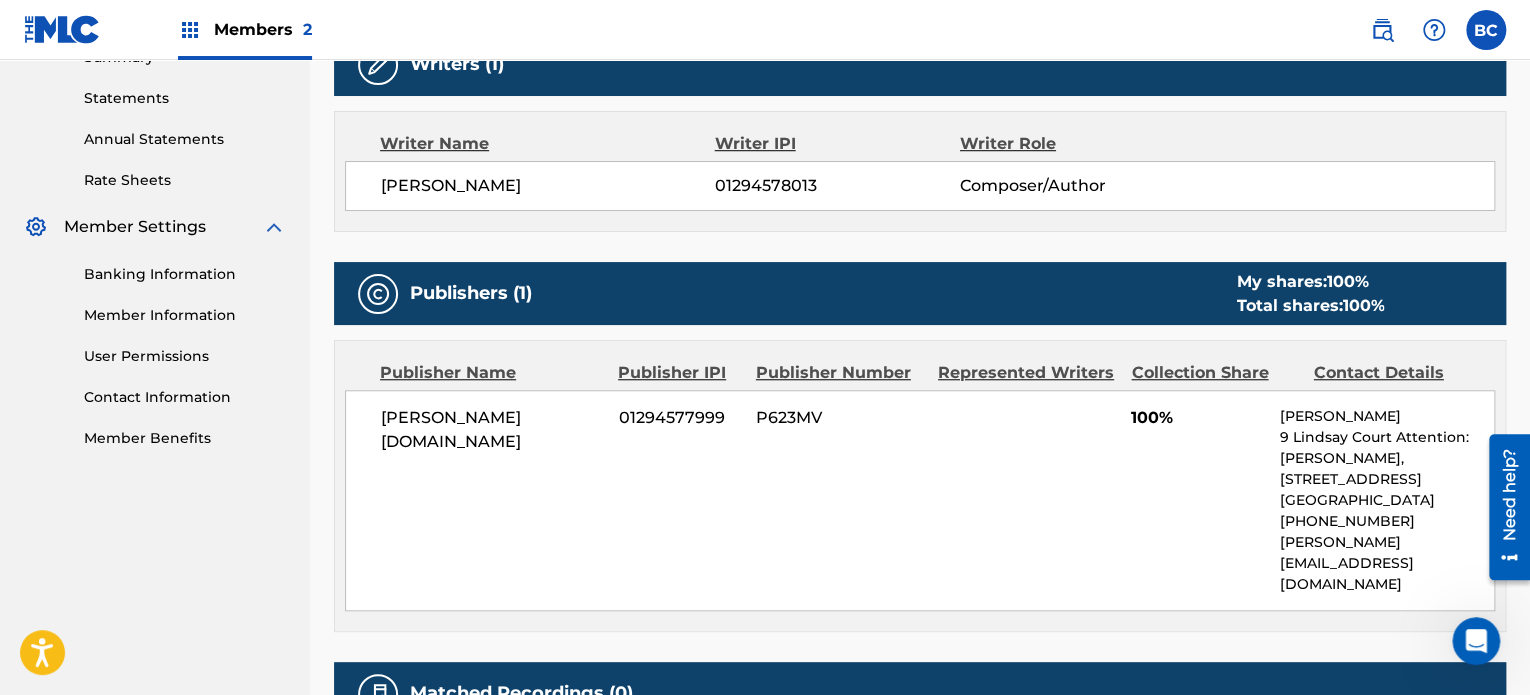 scroll, scrollTop: 418, scrollLeft: 0, axis: vertical 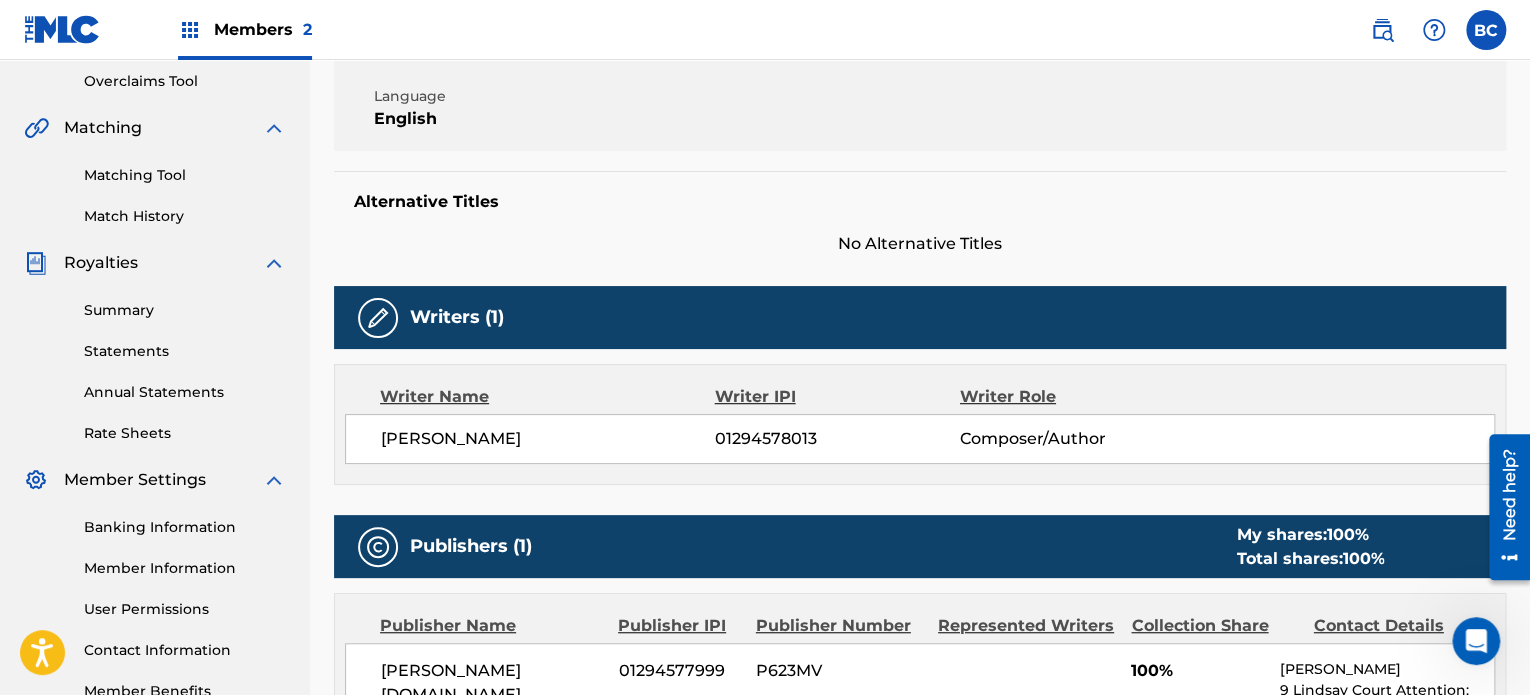 click on "Summary" at bounding box center (185, 310) 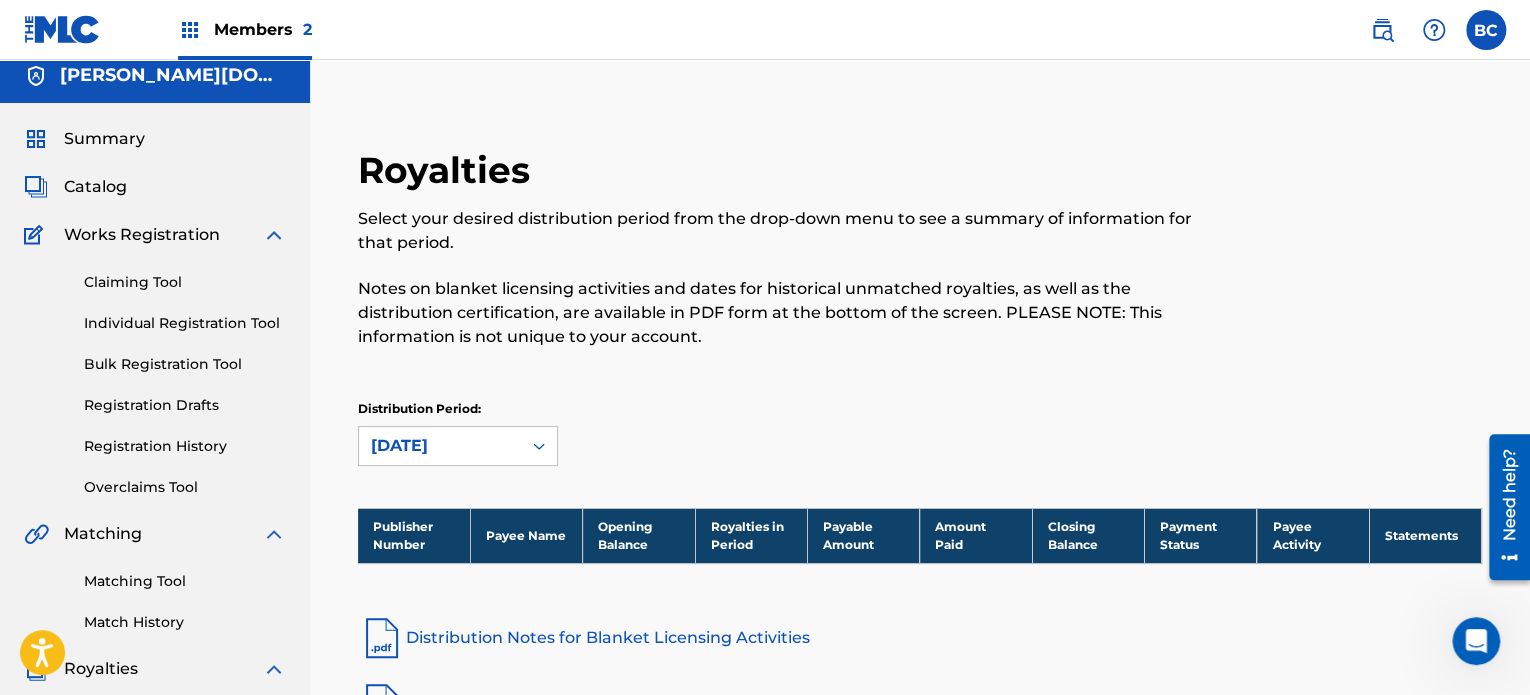 scroll, scrollTop: 0, scrollLeft: 0, axis: both 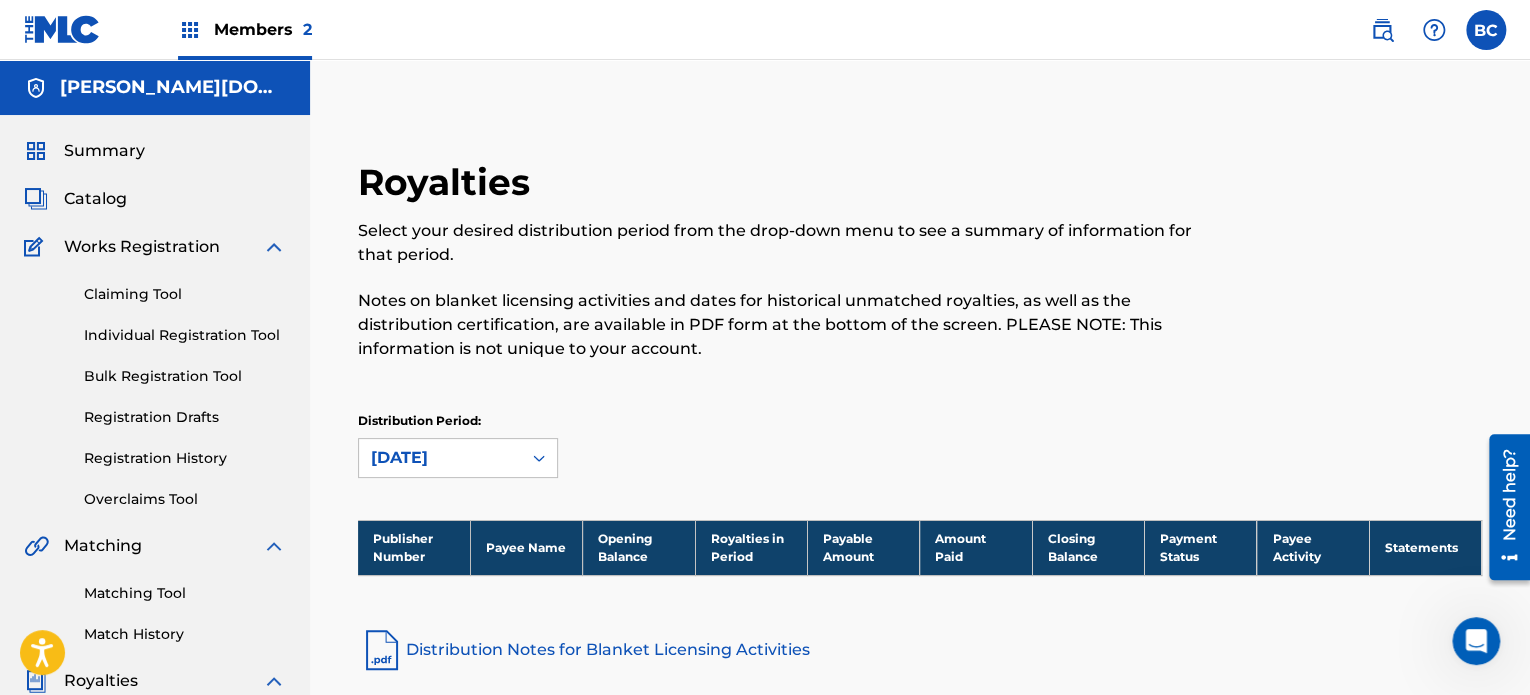click on "Catalog" at bounding box center [95, 199] 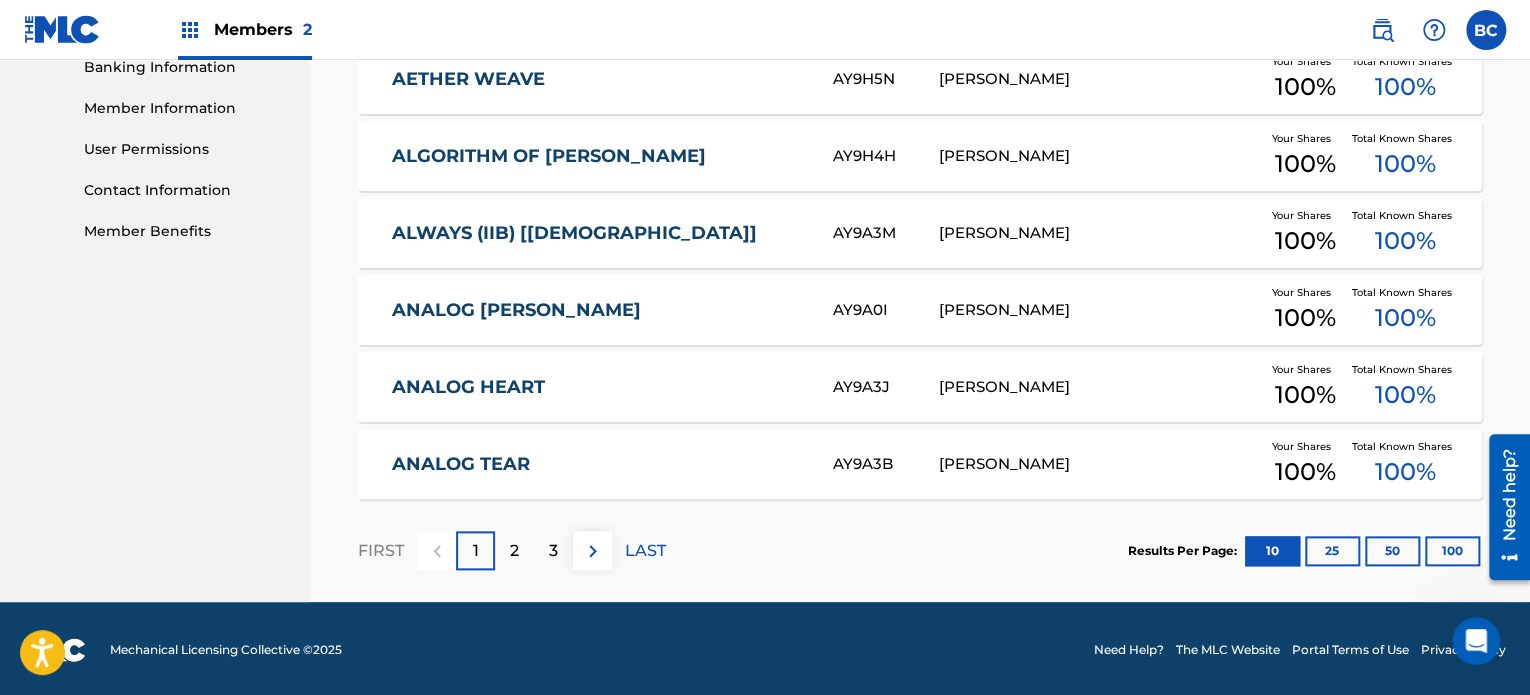 scroll, scrollTop: 880, scrollLeft: 0, axis: vertical 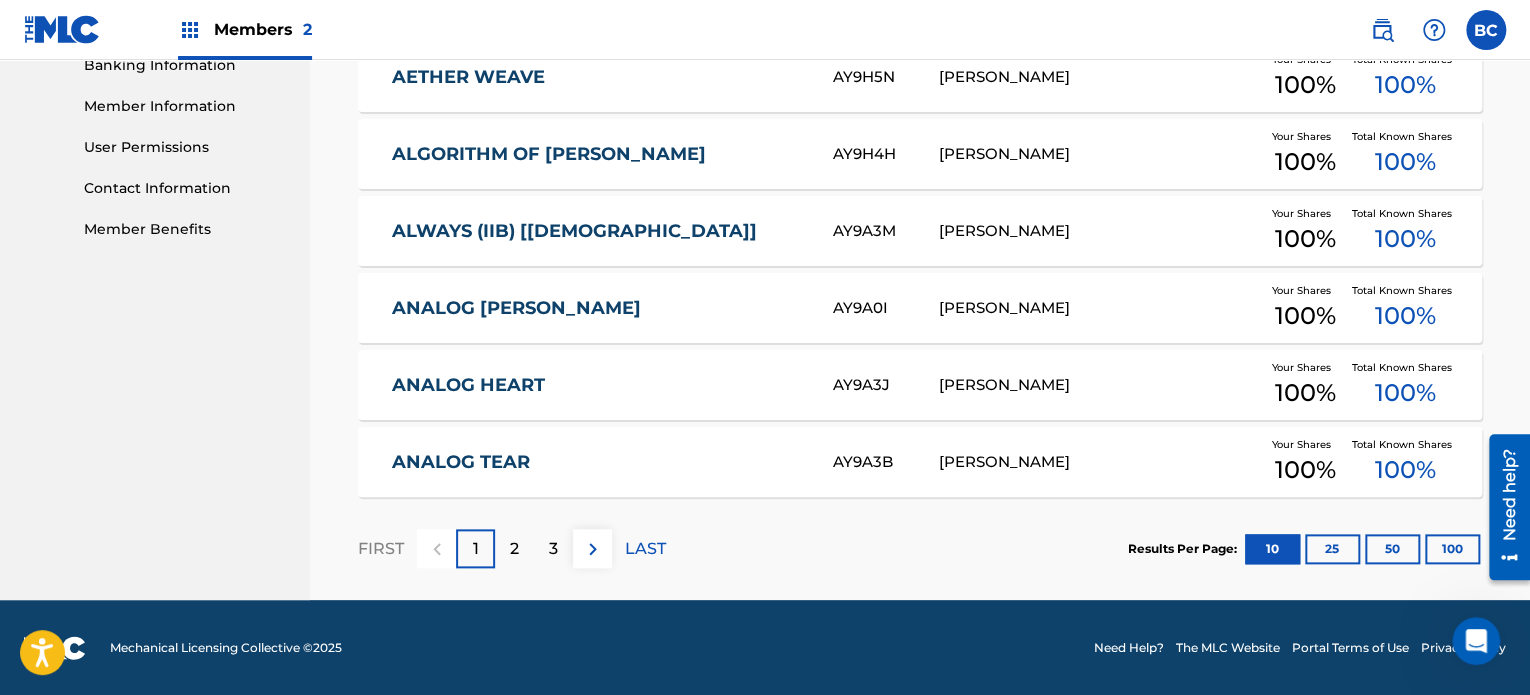 click on "100" at bounding box center [1452, 549] 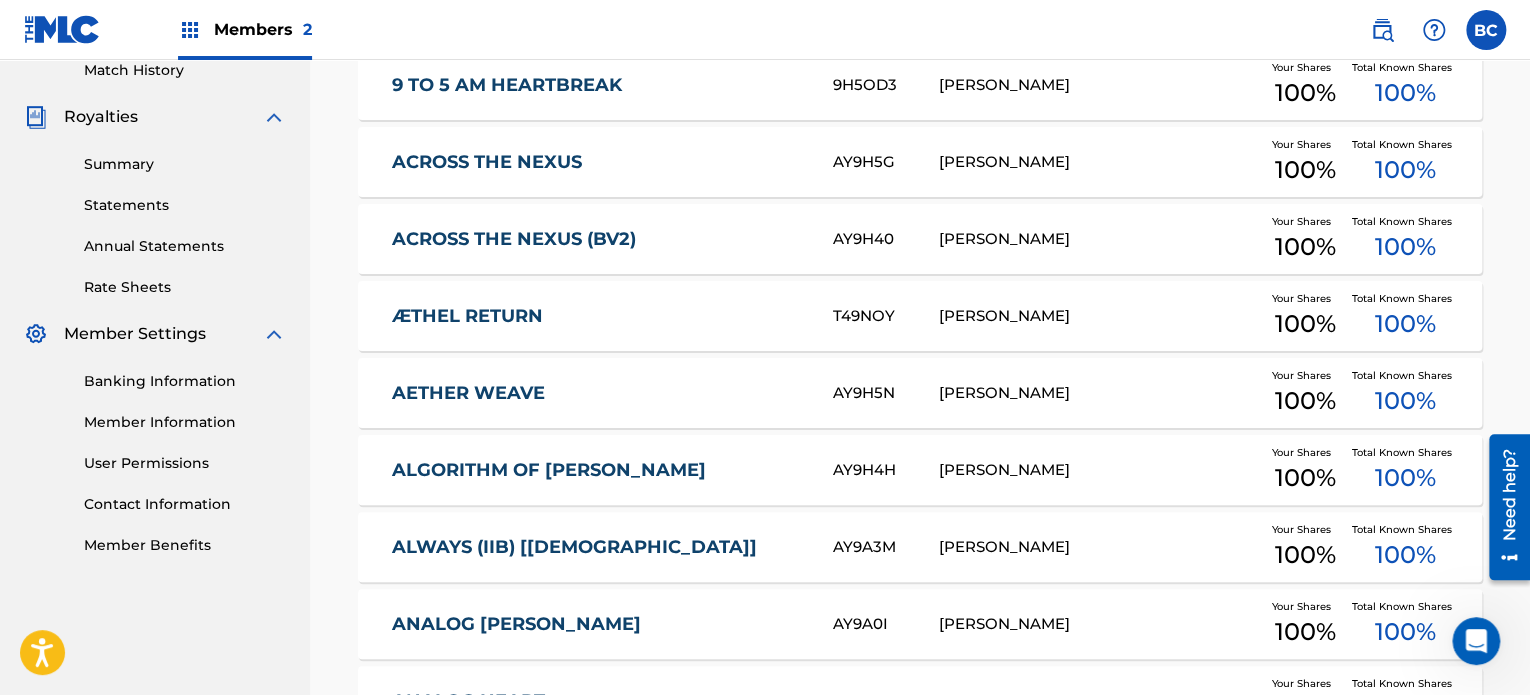 scroll, scrollTop: 380, scrollLeft: 0, axis: vertical 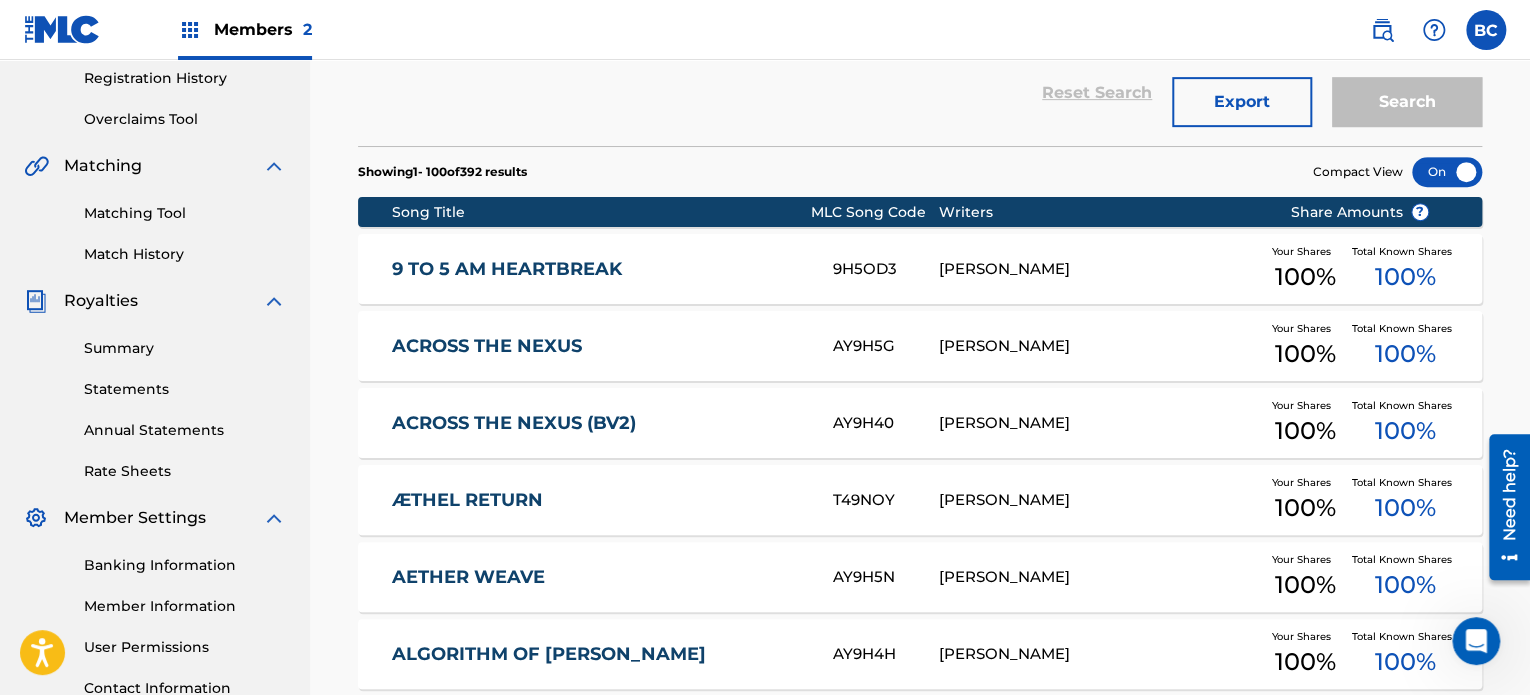 click on "9 TO 5 AM HEARTBREAK" at bounding box center (599, 269) 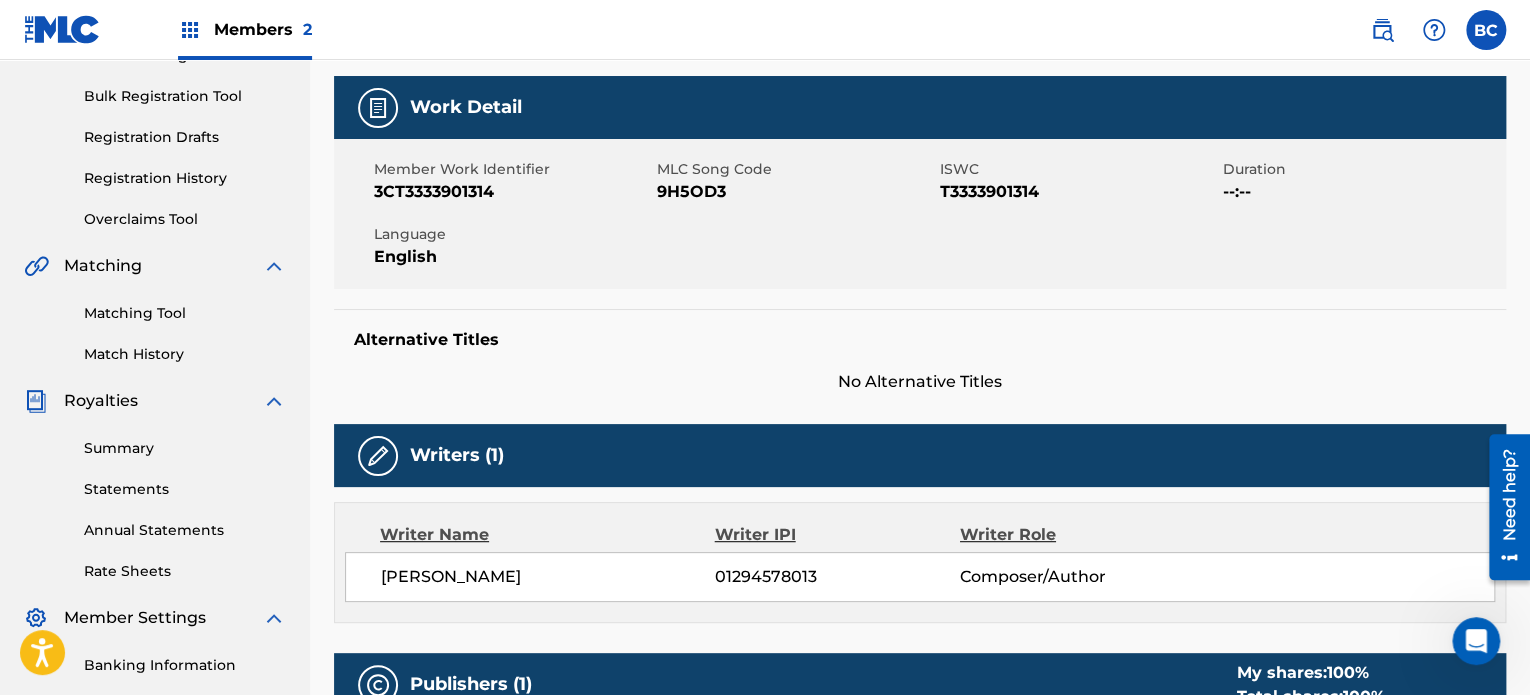scroll, scrollTop: 300, scrollLeft: 0, axis: vertical 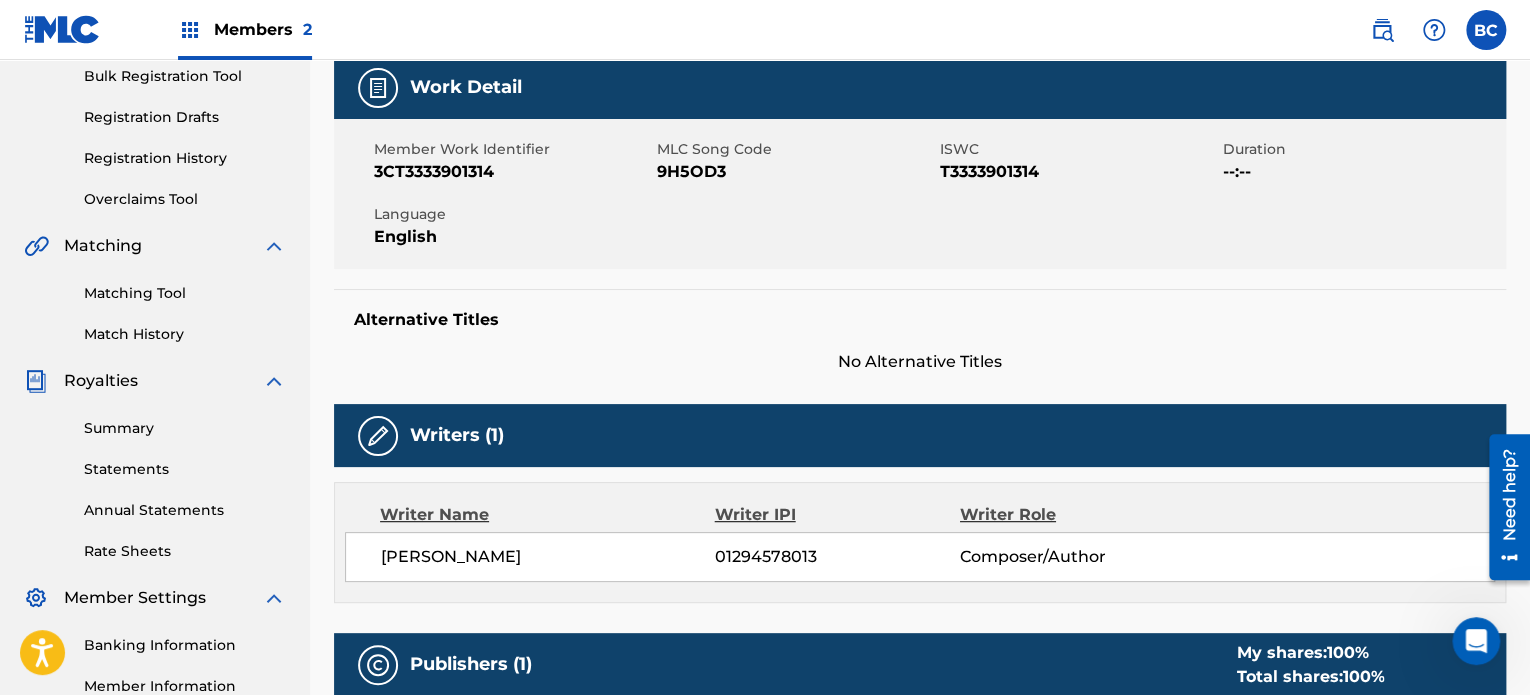 click on "Match History" at bounding box center [185, 334] 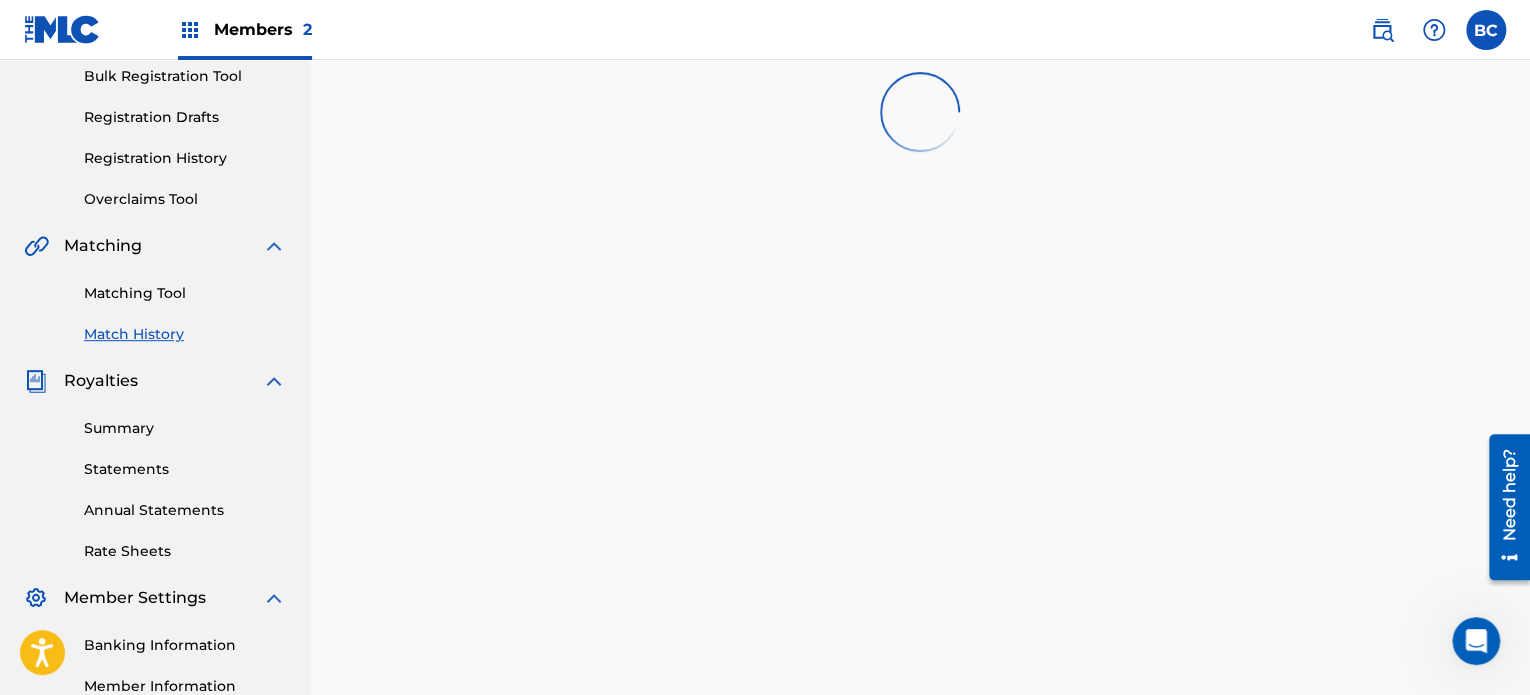 scroll, scrollTop: 0, scrollLeft: 0, axis: both 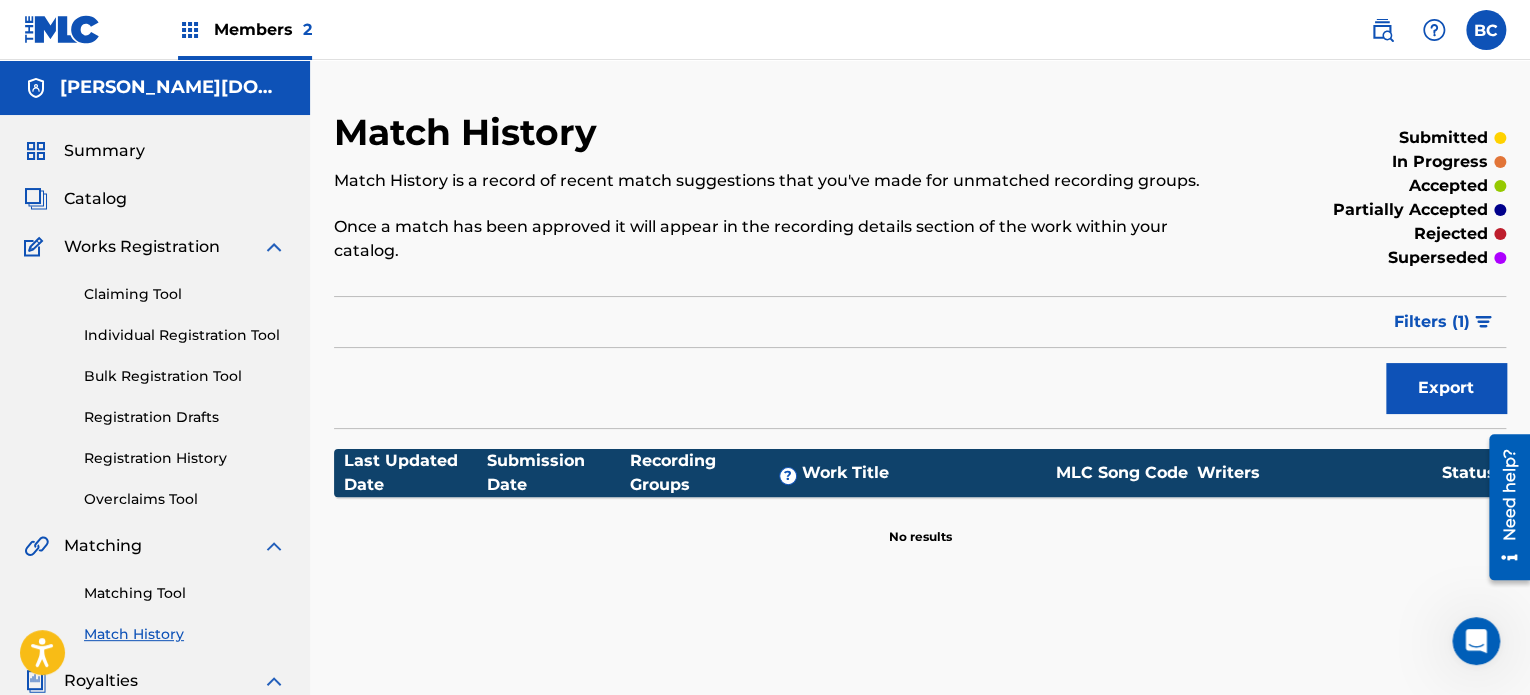 click on "Summary" at bounding box center [104, 151] 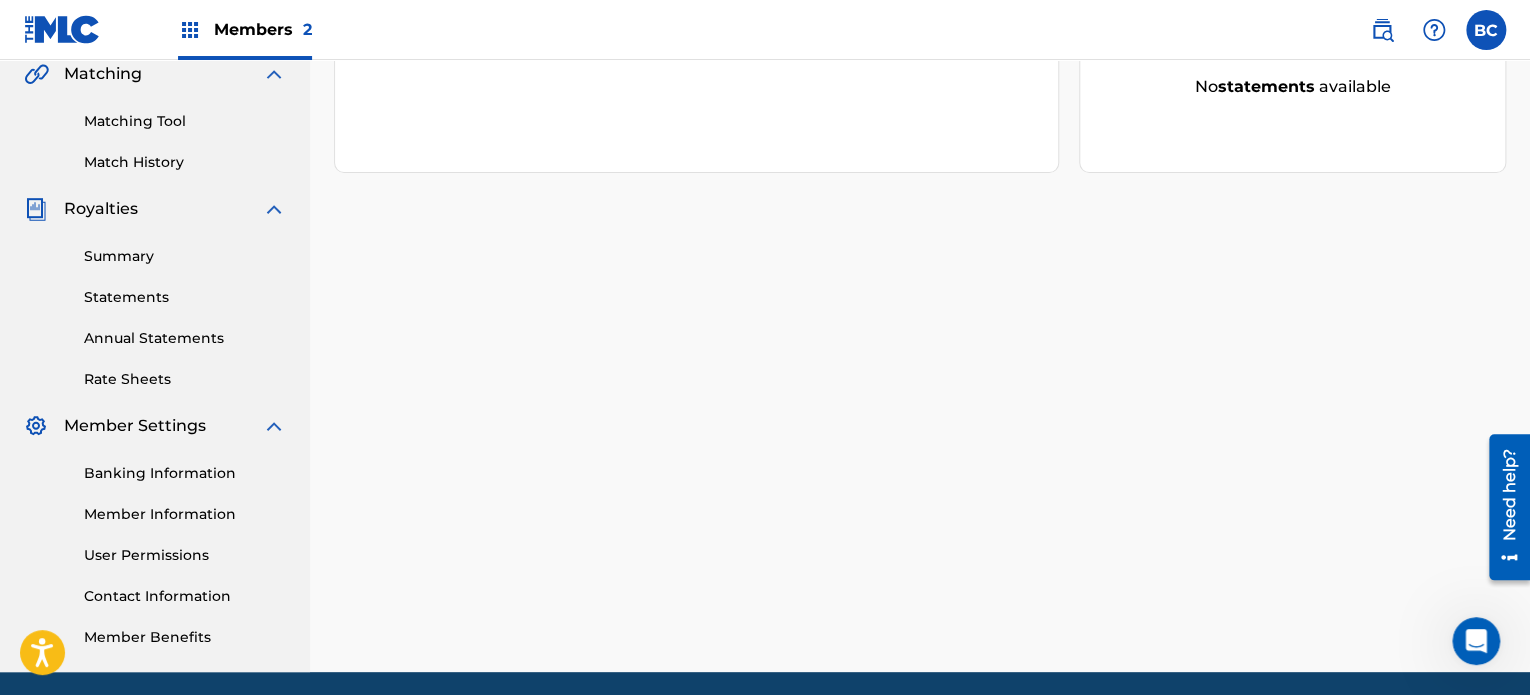scroll, scrollTop: 544, scrollLeft: 0, axis: vertical 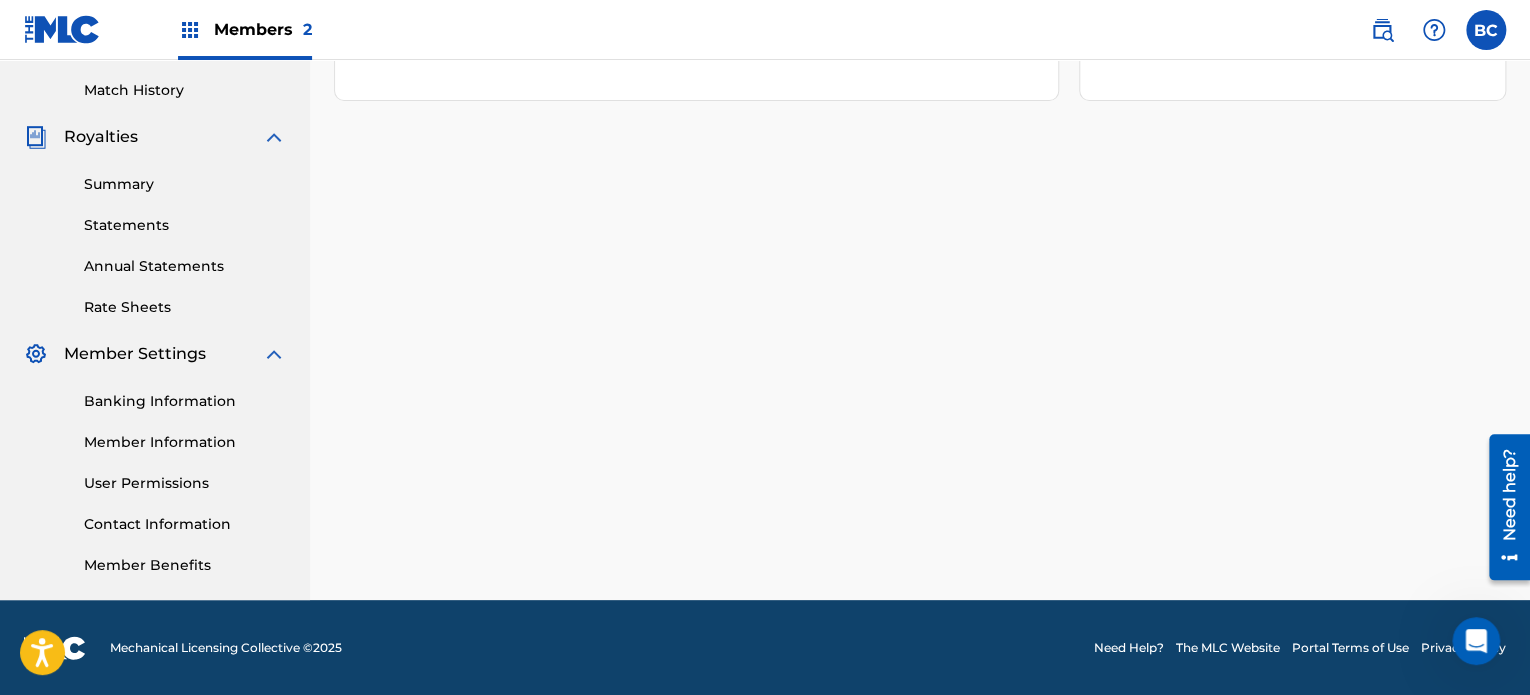click on "Member Information" at bounding box center (185, 442) 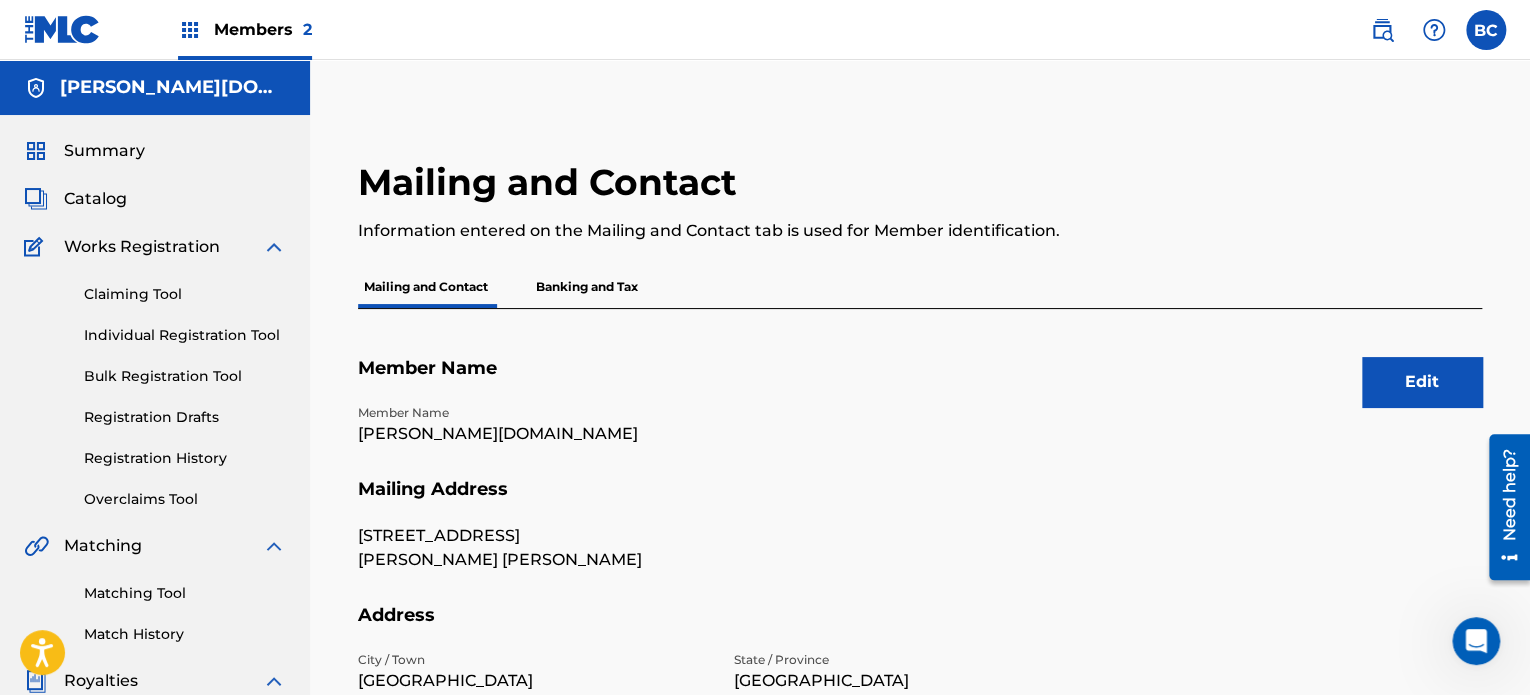 click on "Banking and Tax" at bounding box center [587, 287] 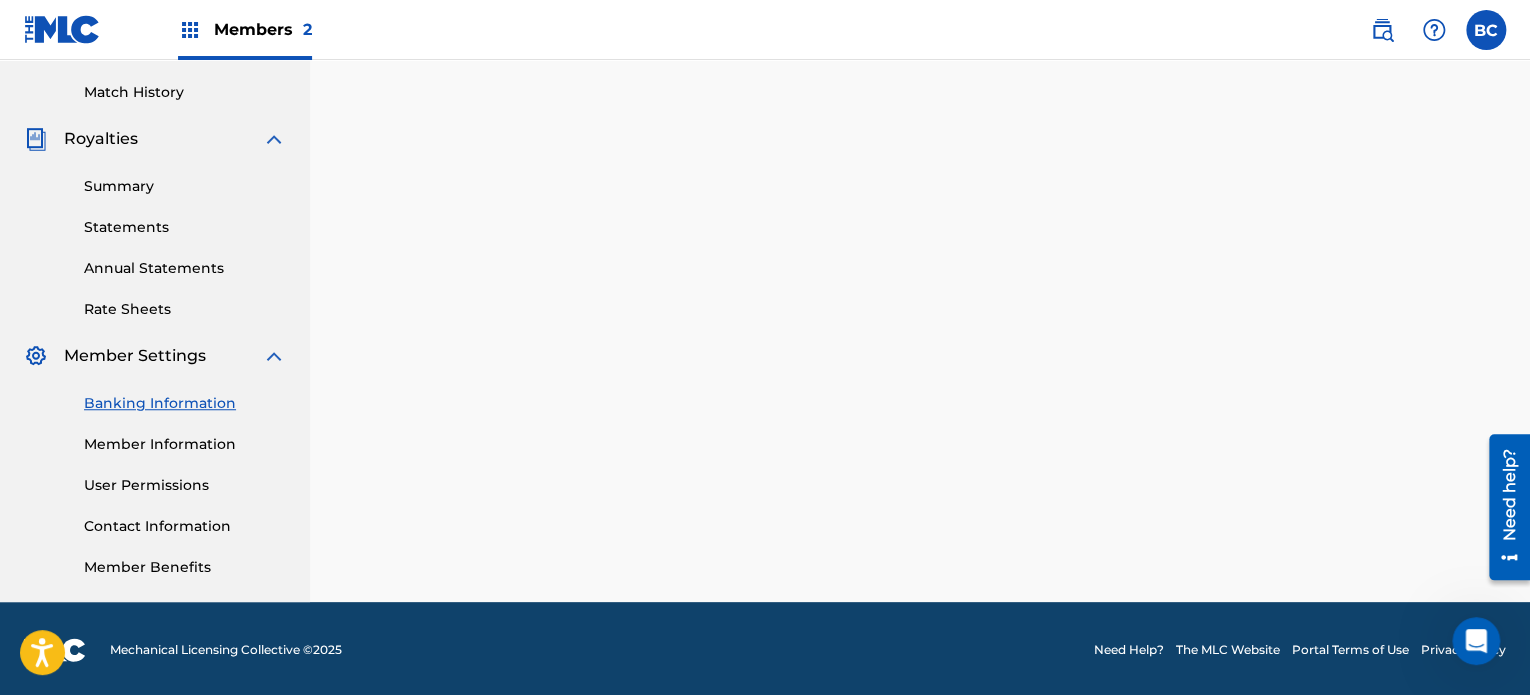 scroll, scrollTop: 544, scrollLeft: 0, axis: vertical 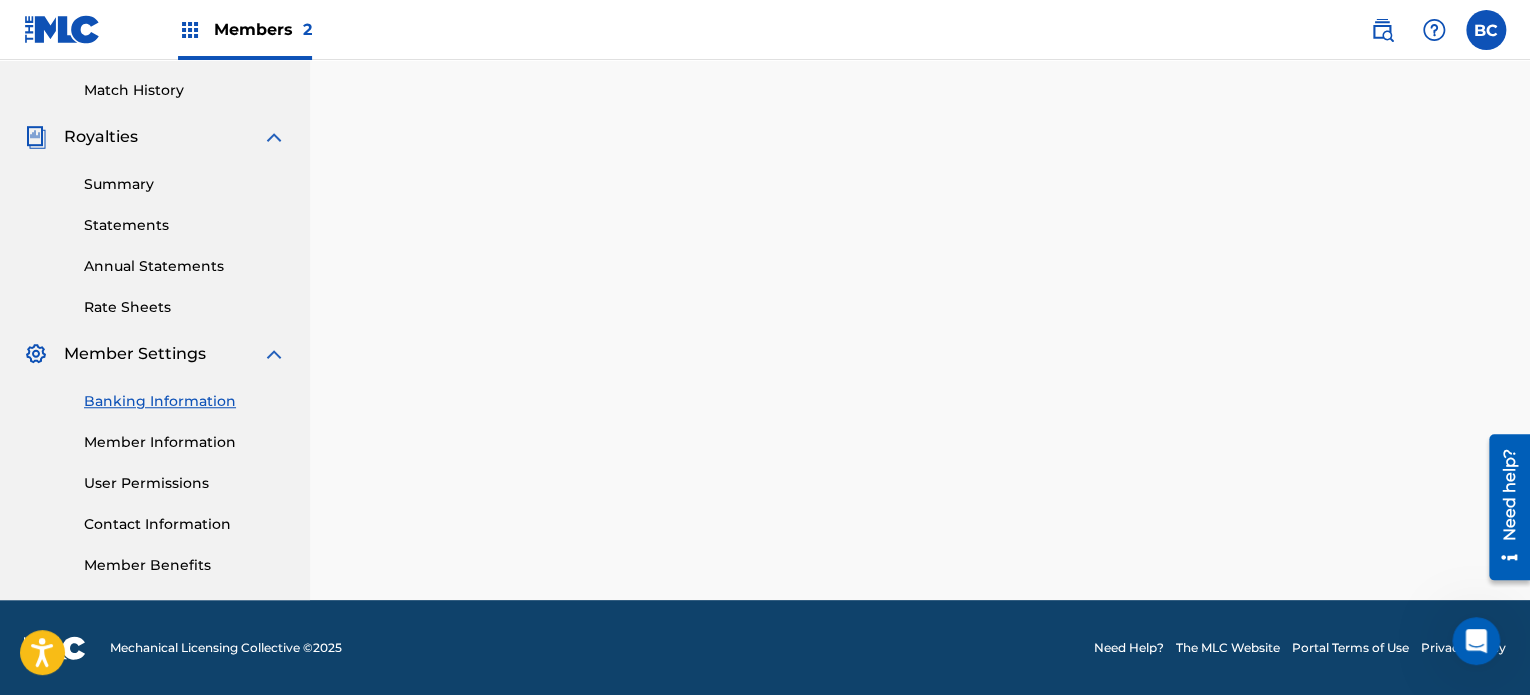 click on "Contact Information" at bounding box center (185, 524) 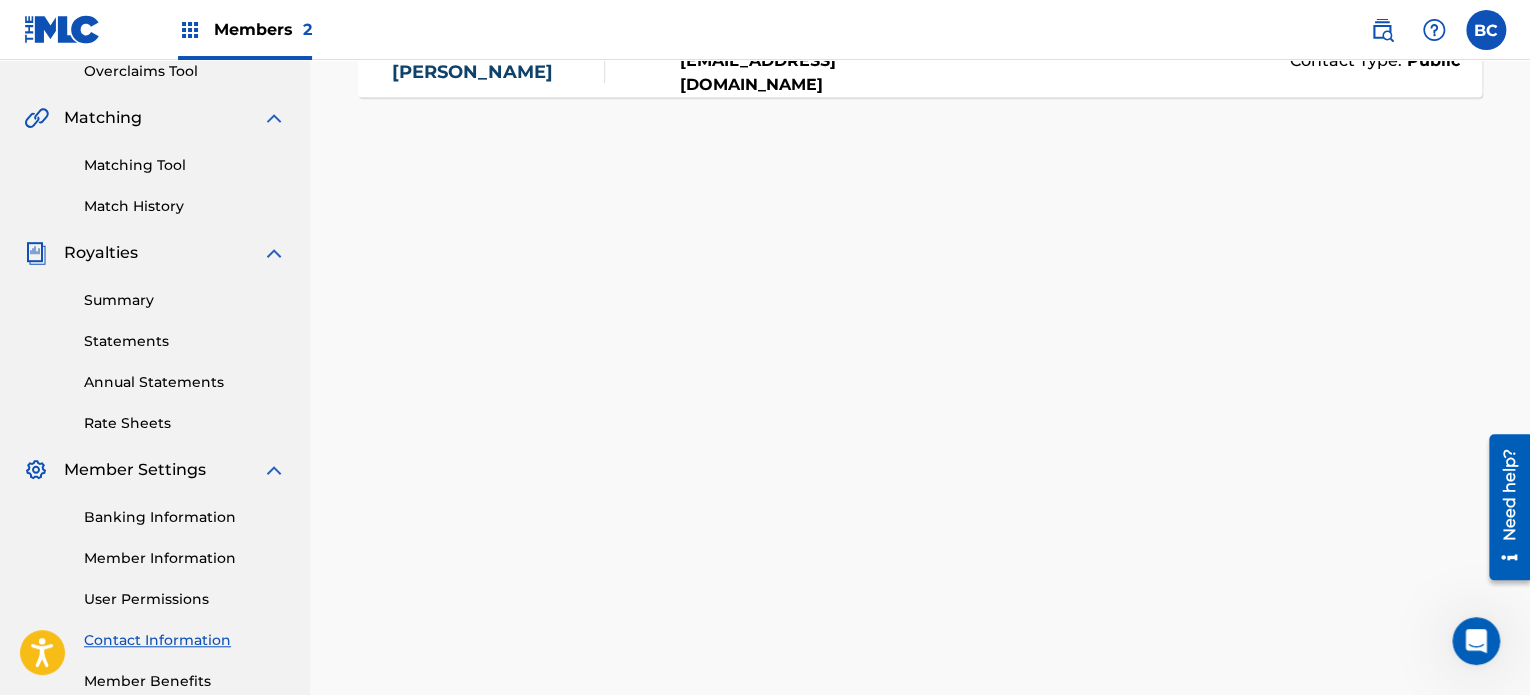 scroll, scrollTop: 544, scrollLeft: 0, axis: vertical 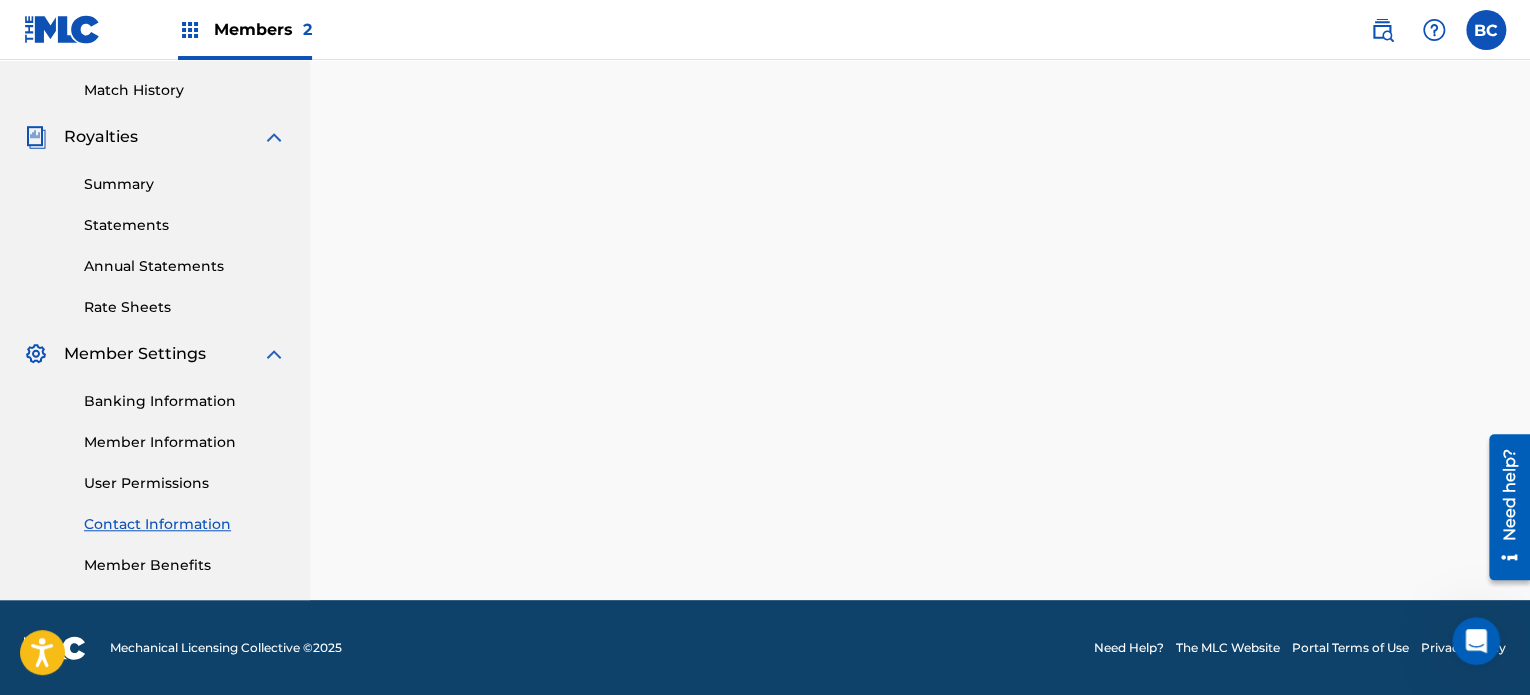 click on "Member Benefits" at bounding box center (185, 565) 